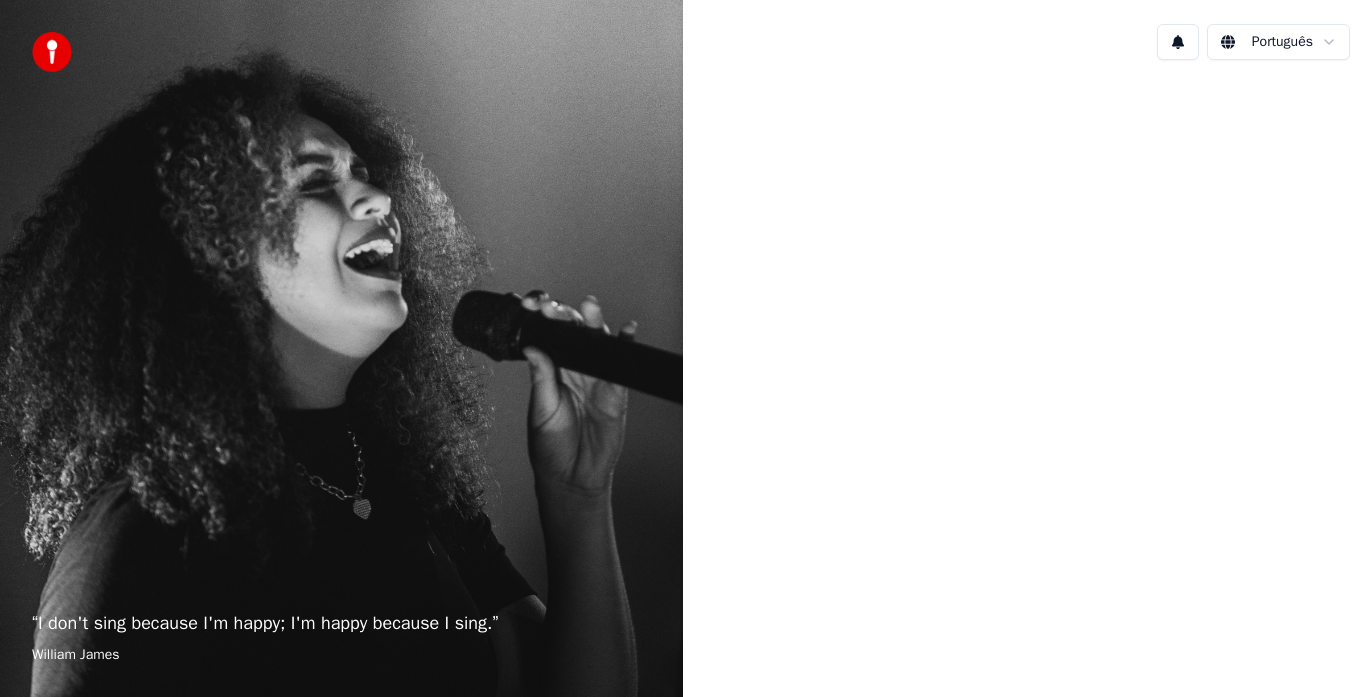 scroll, scrollTop: 0, scrollLeft: 0, axis: both 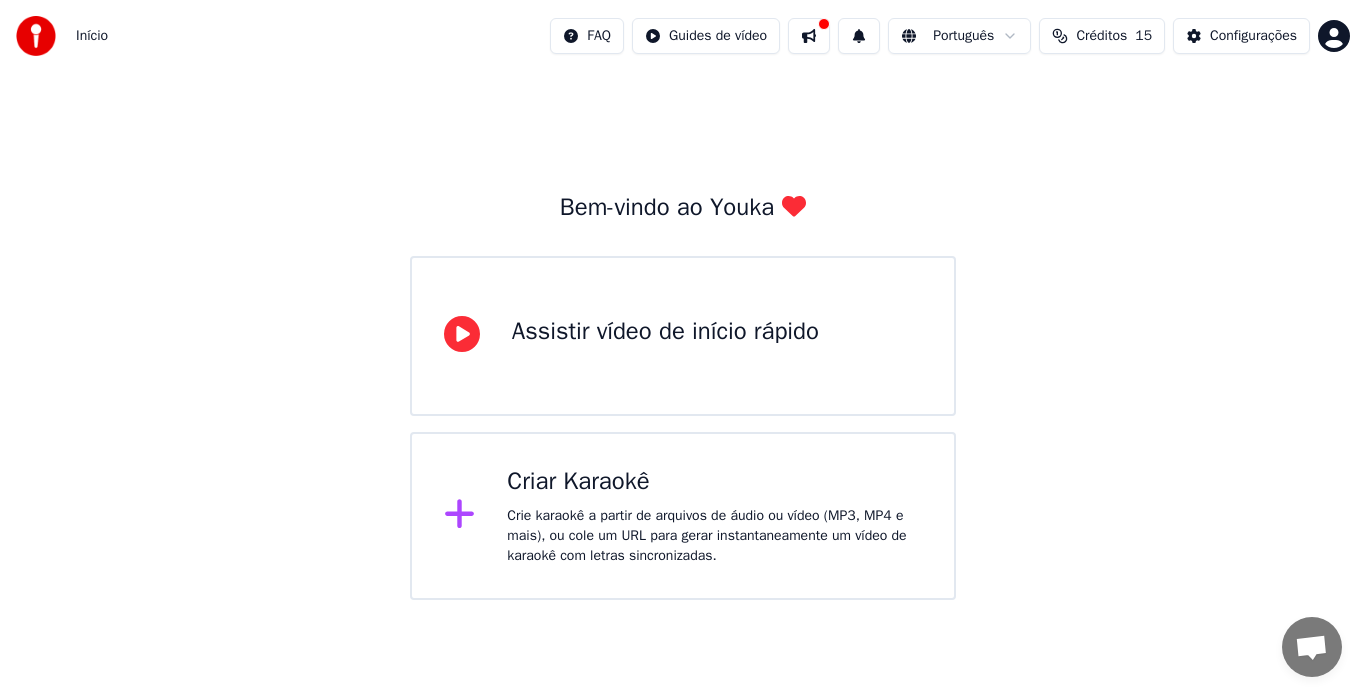 click on "Assistir vídeo de início rápido" at bounding box center [683, 336] 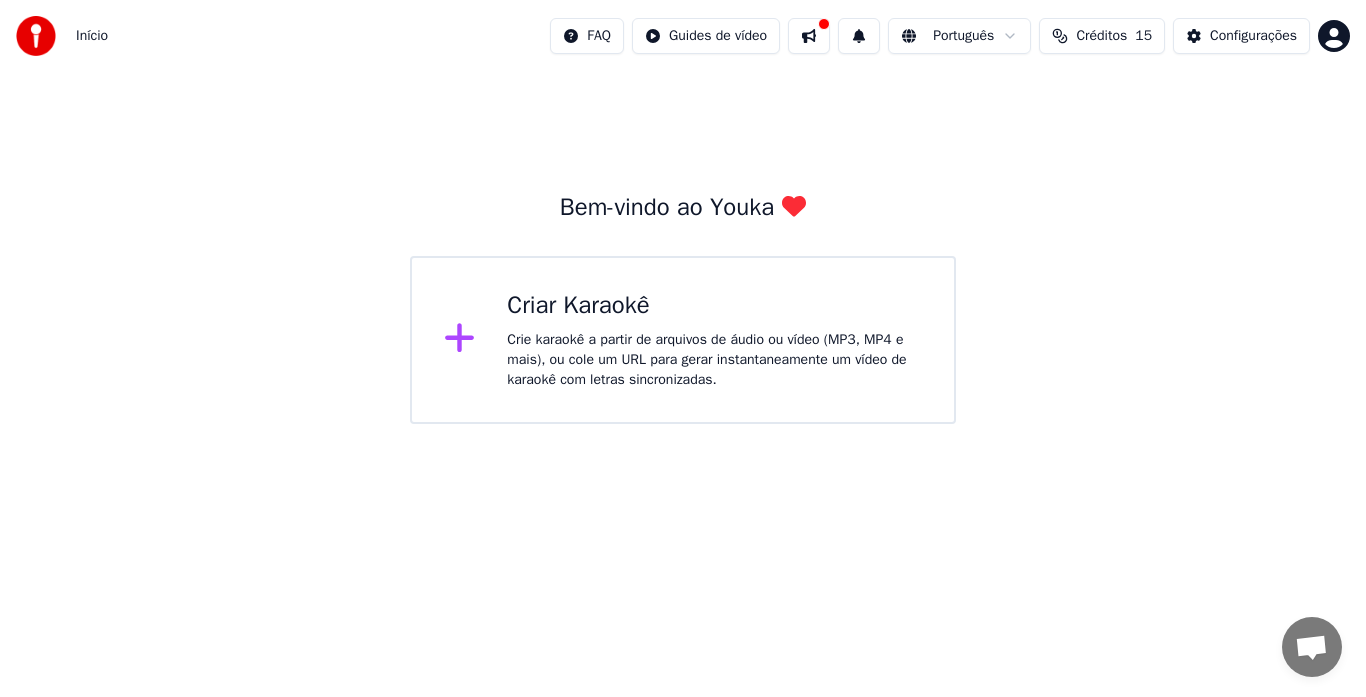 click on "Crie karaokê a partir de arquivos de áudio ou vídeo (MP3, MP4 e mais), ou cole um URL para gerar instantaneamente um vídeo de karaokê com letras sincronizadas." at bounding box center [714, 360] 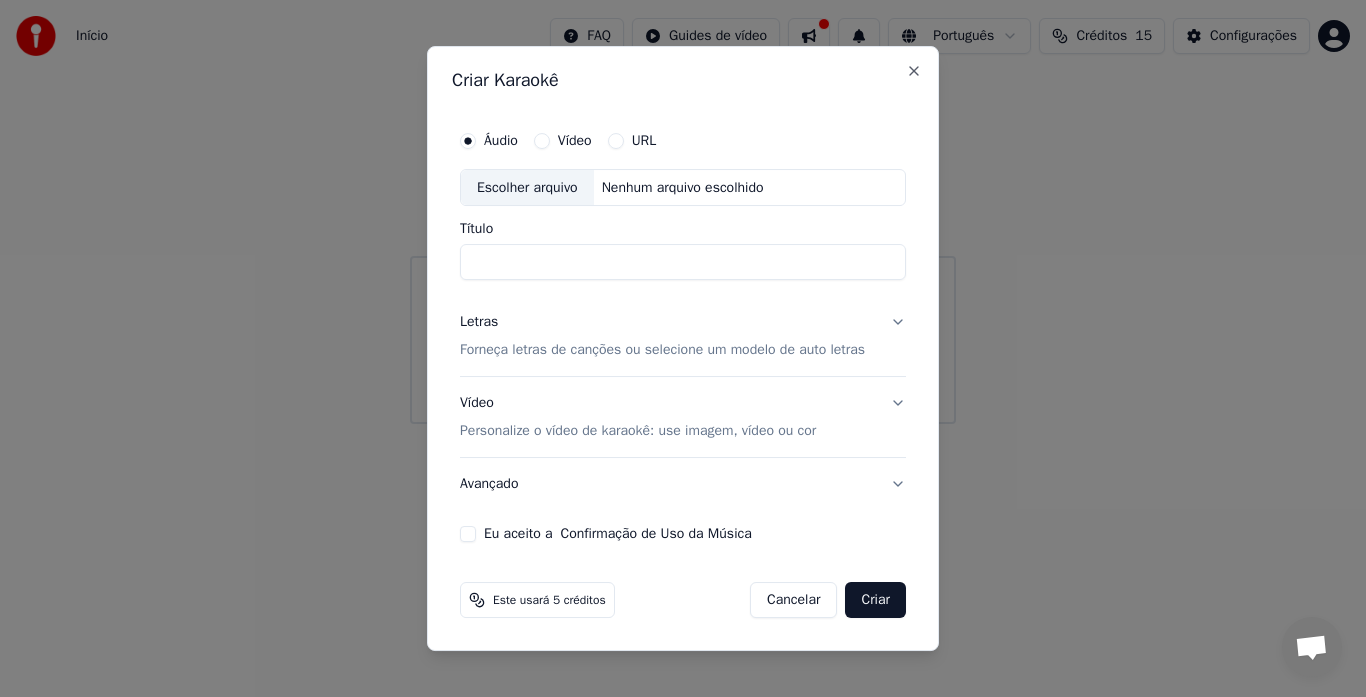 click on "Forneça letras de canções ou selecione um modelo de auto letras" at bounding box center (662, 351) 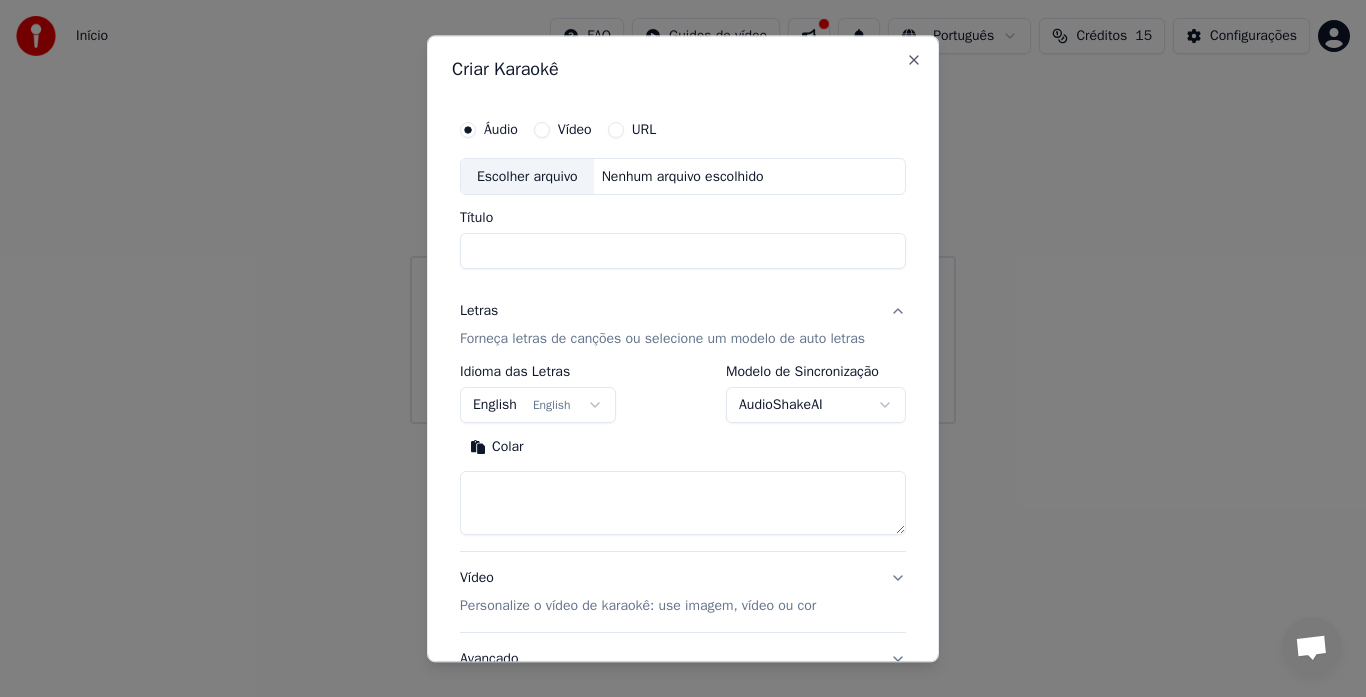click on "English English" at bounding box center (538, 406) 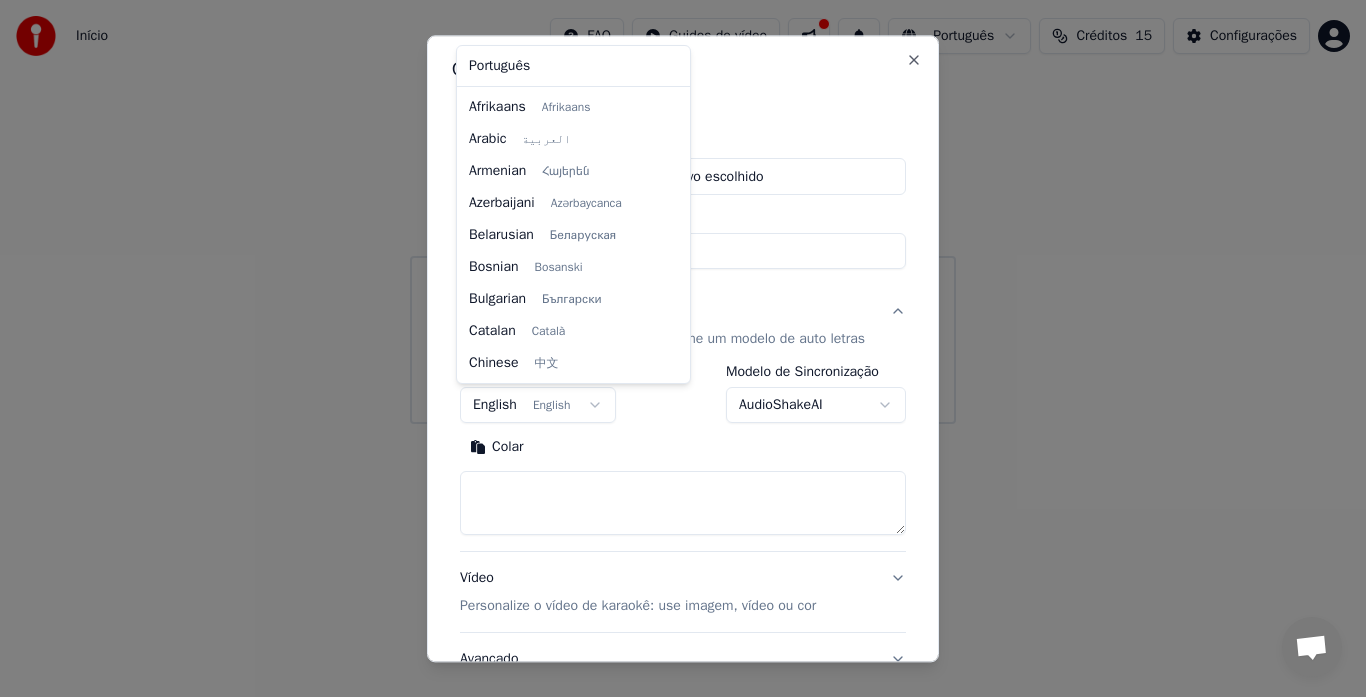 scroll, scrollTop: 160, scrollLeft: 0, axis: vertical 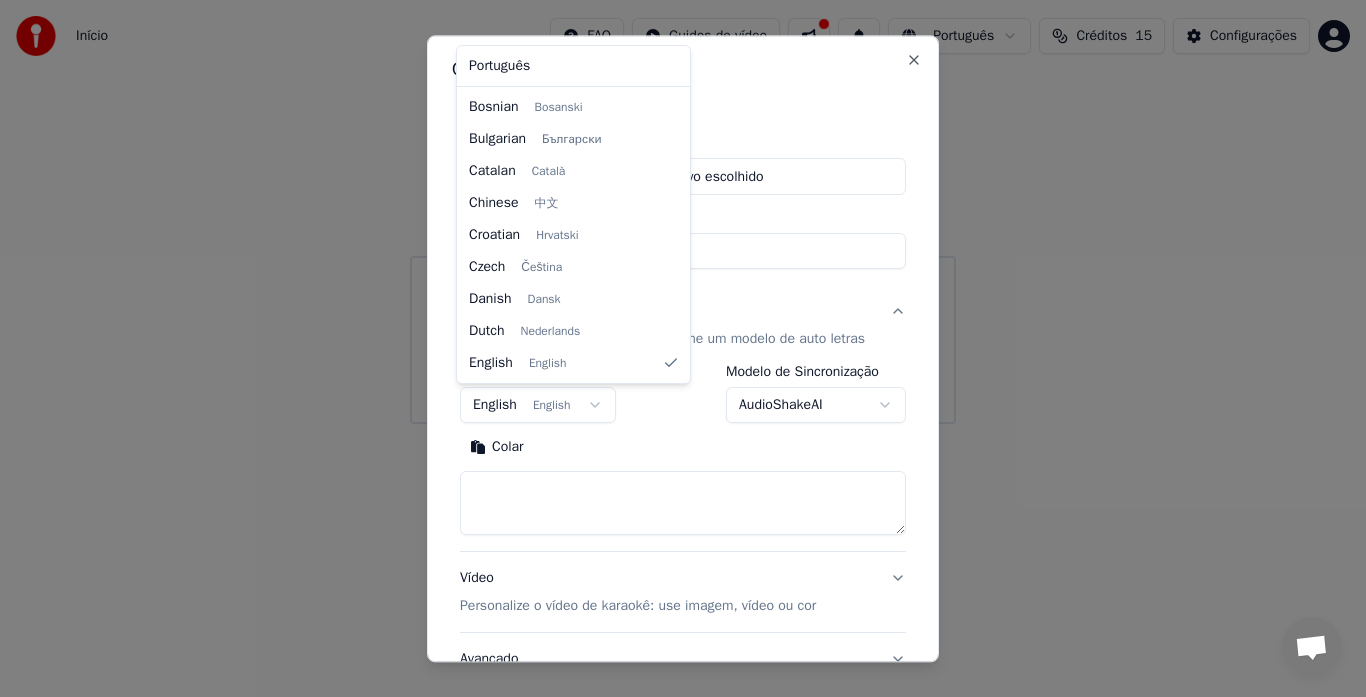 select on "**" 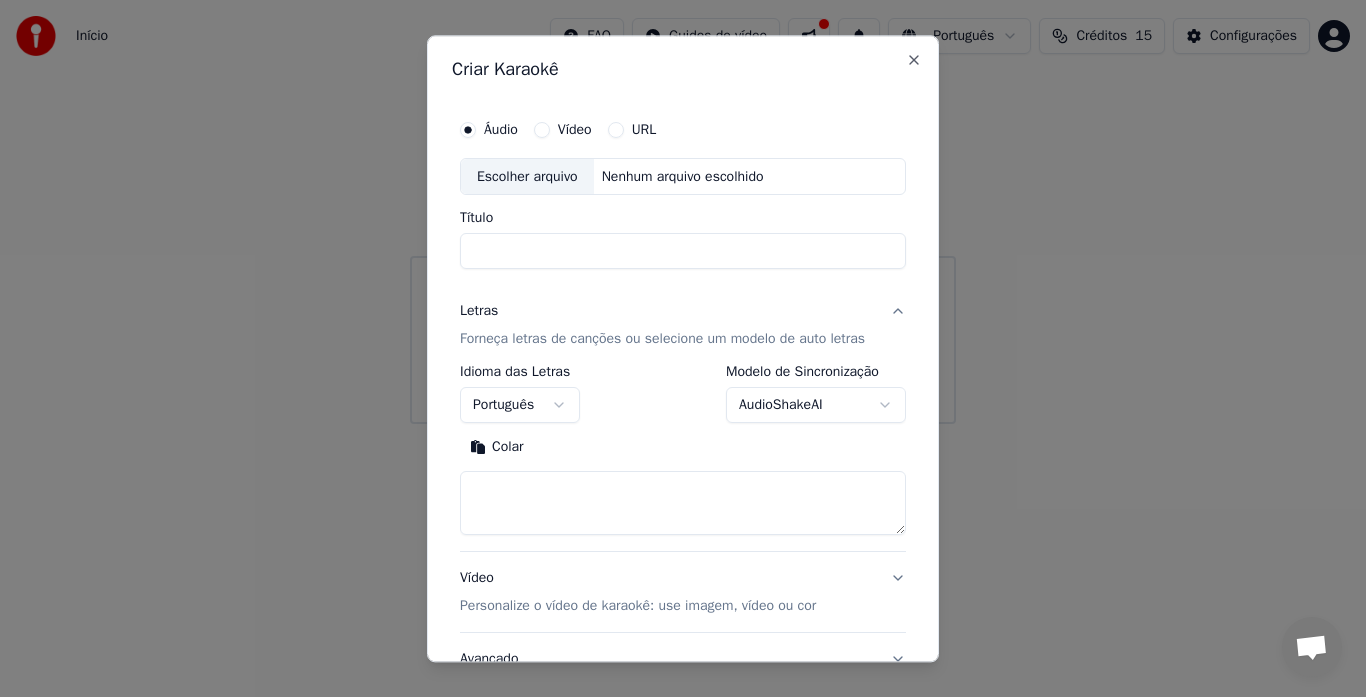 click at bounding box center [683, 504] 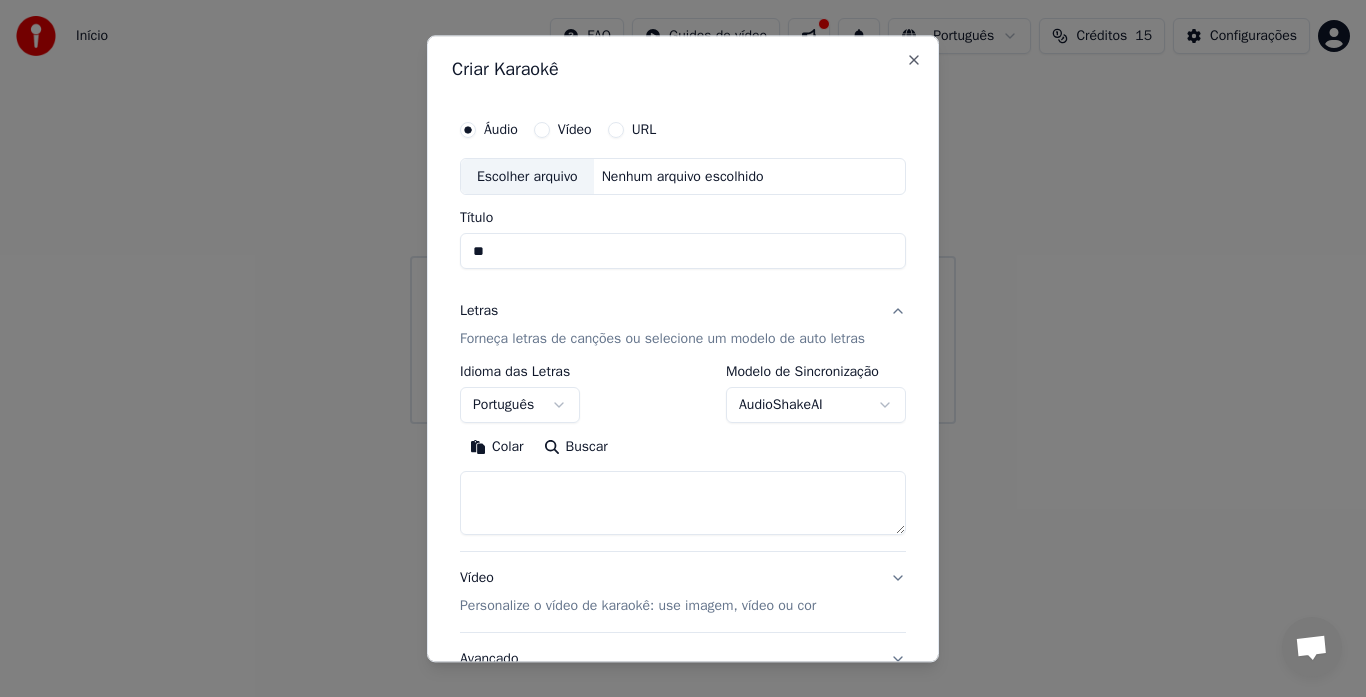 type on "*" 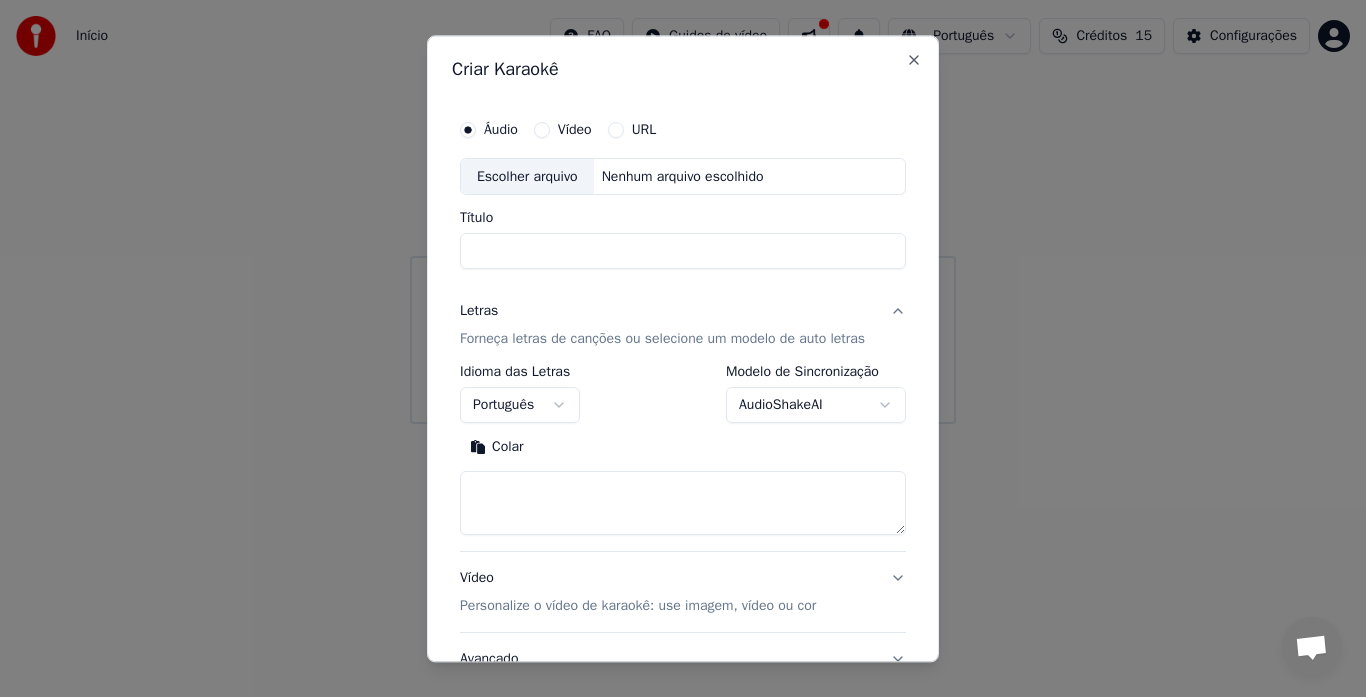 click on "Título" at bounding box center (683, 252) 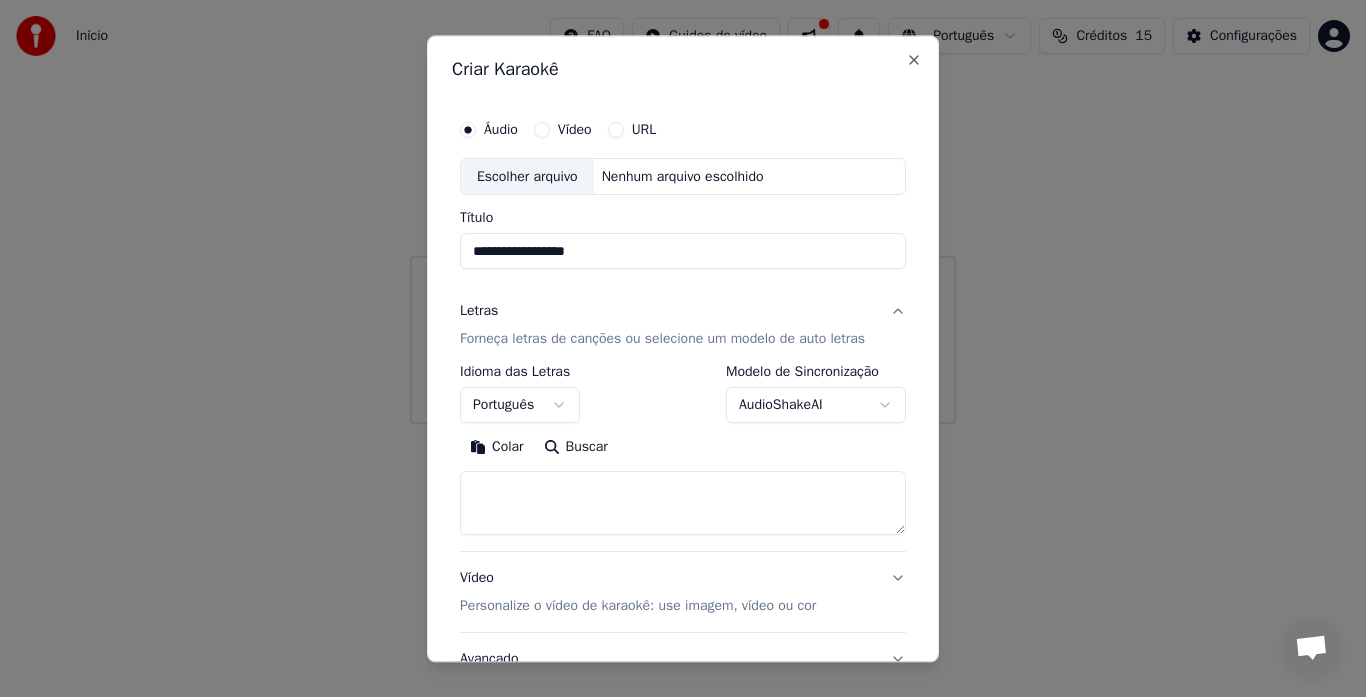 type on "**********" 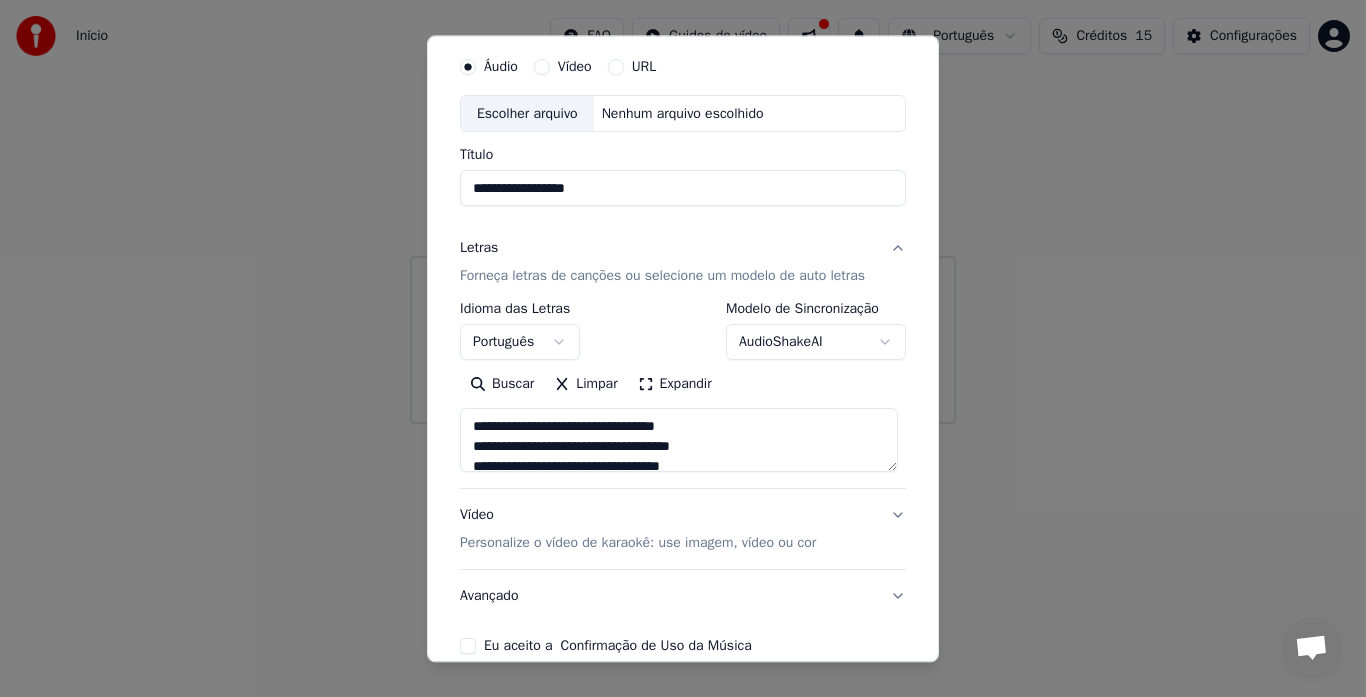 scroll, scrollTop: 64, scrollLeft: 0, axis: vertical 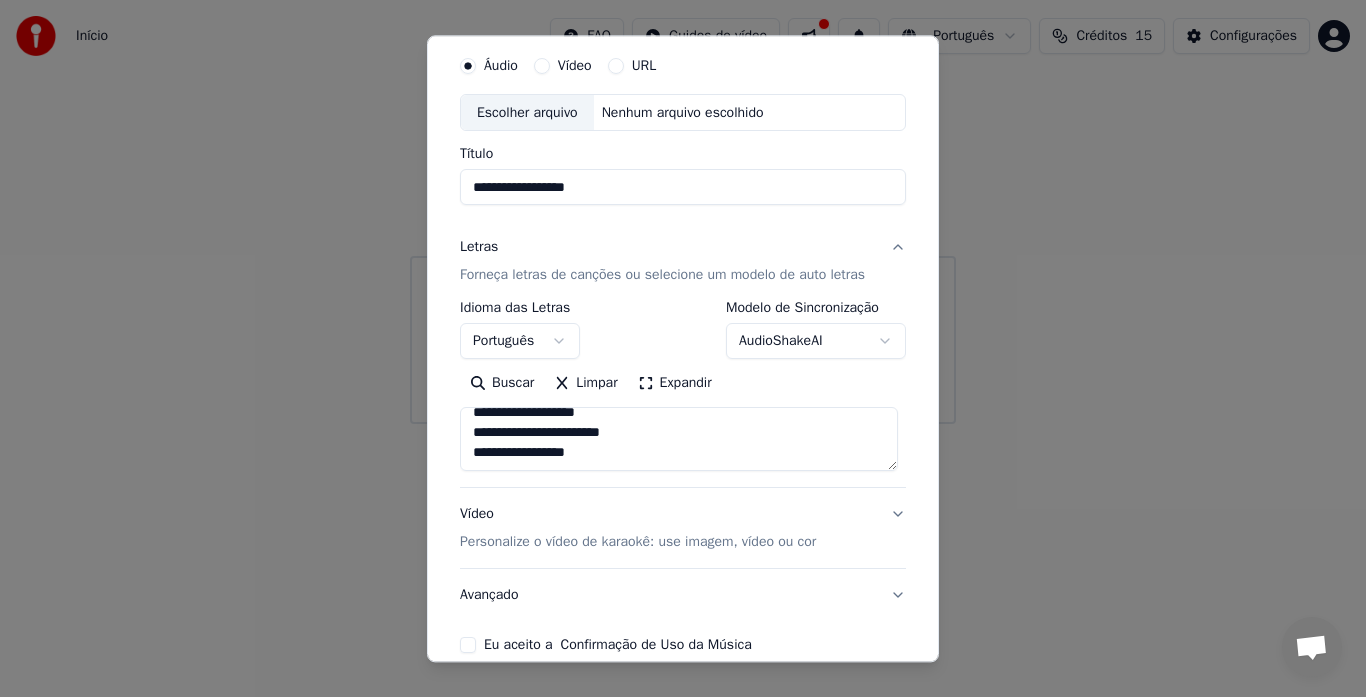 click on "Vídeo Personalize o vídeo de karaokê: use imagem, vídeo ou cor" at bounding box center [683, 529] 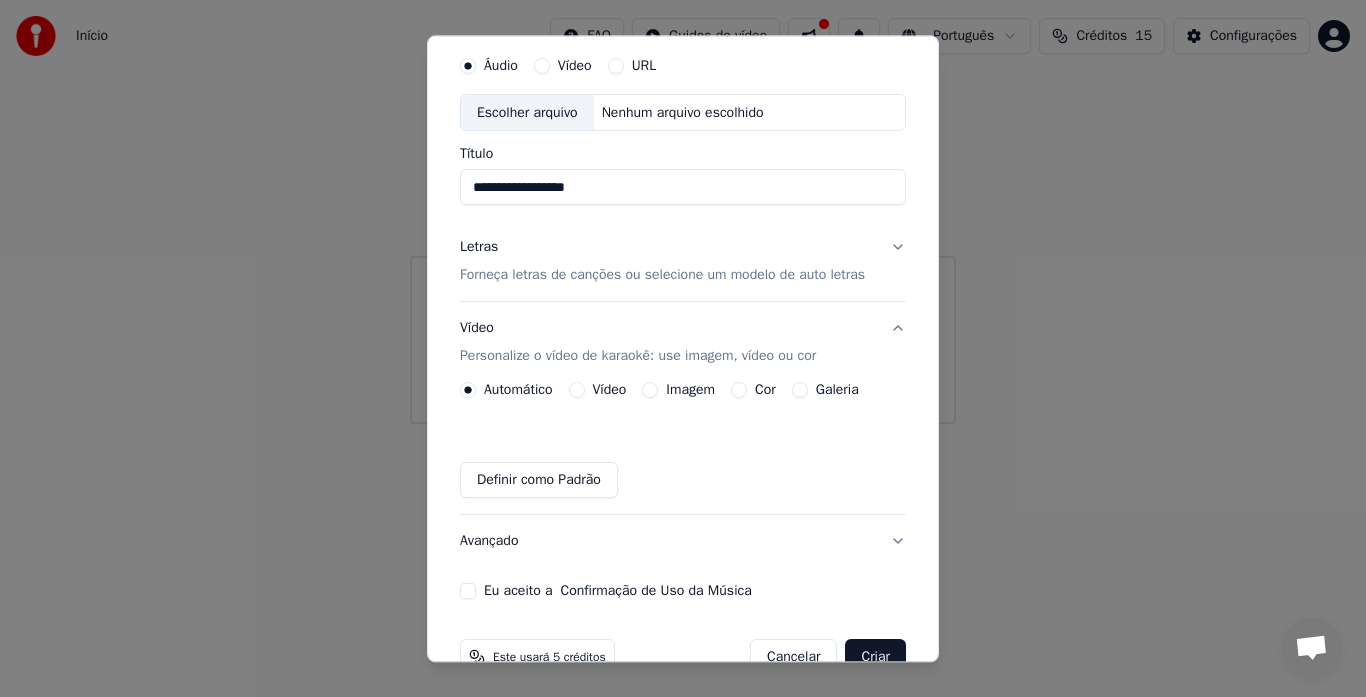 click on "Vídeo Personalize o vídeo de karaokê: use imagem, vídeo ou cor" at bounding box center (683, 343) 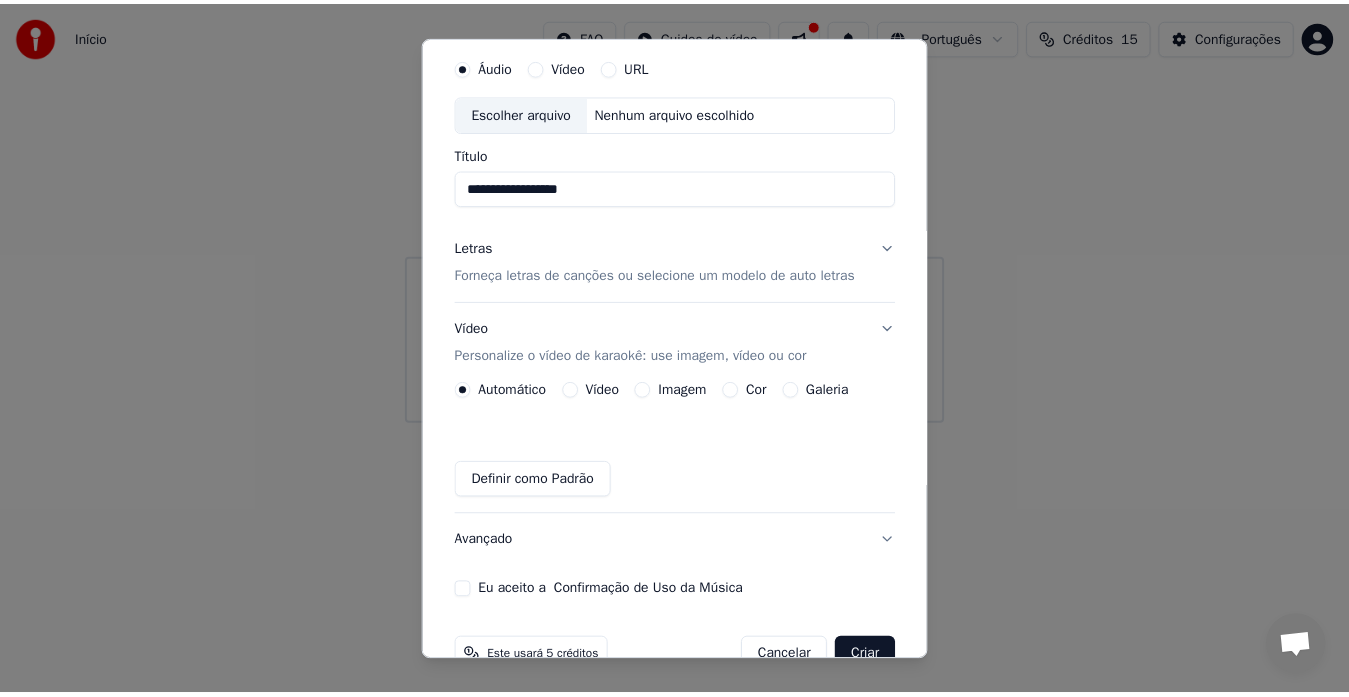scroll, scrollTop: 0, scrollLeft: 0, axis: both 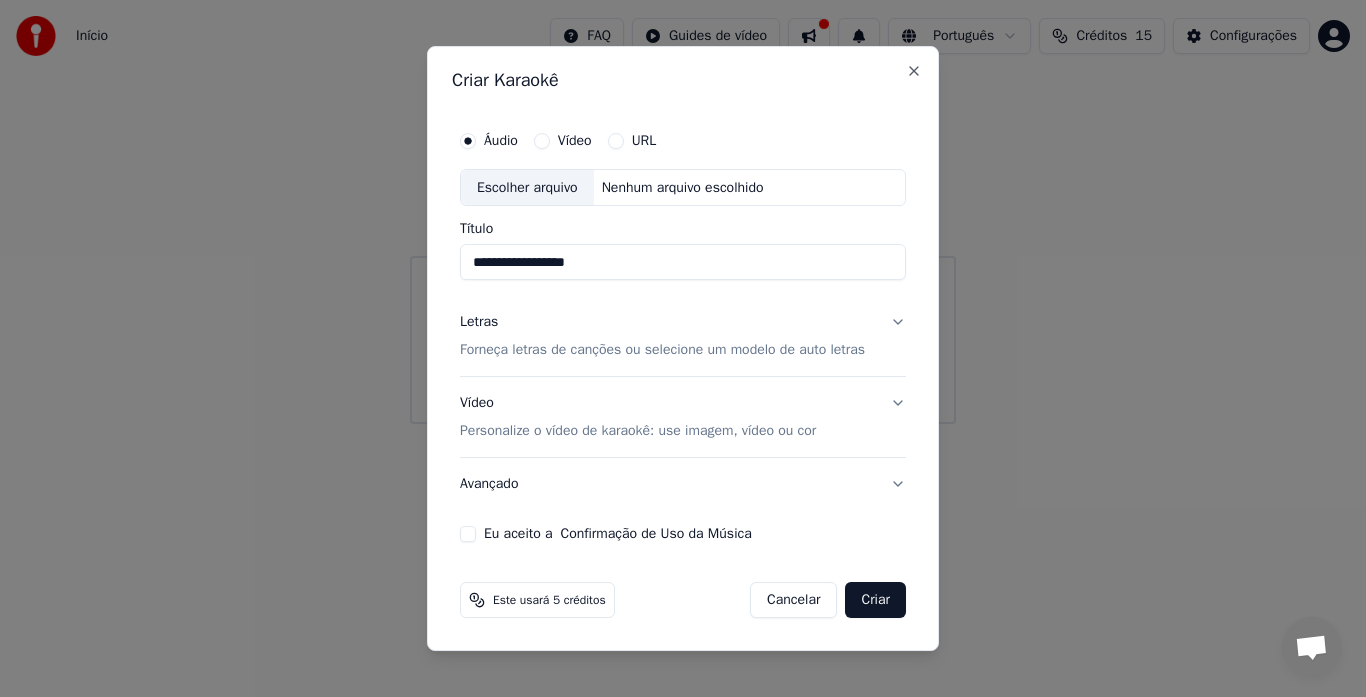 click on "Eu aceito a   Confirmação de Uso da Música" at bounding box center (468, 534) 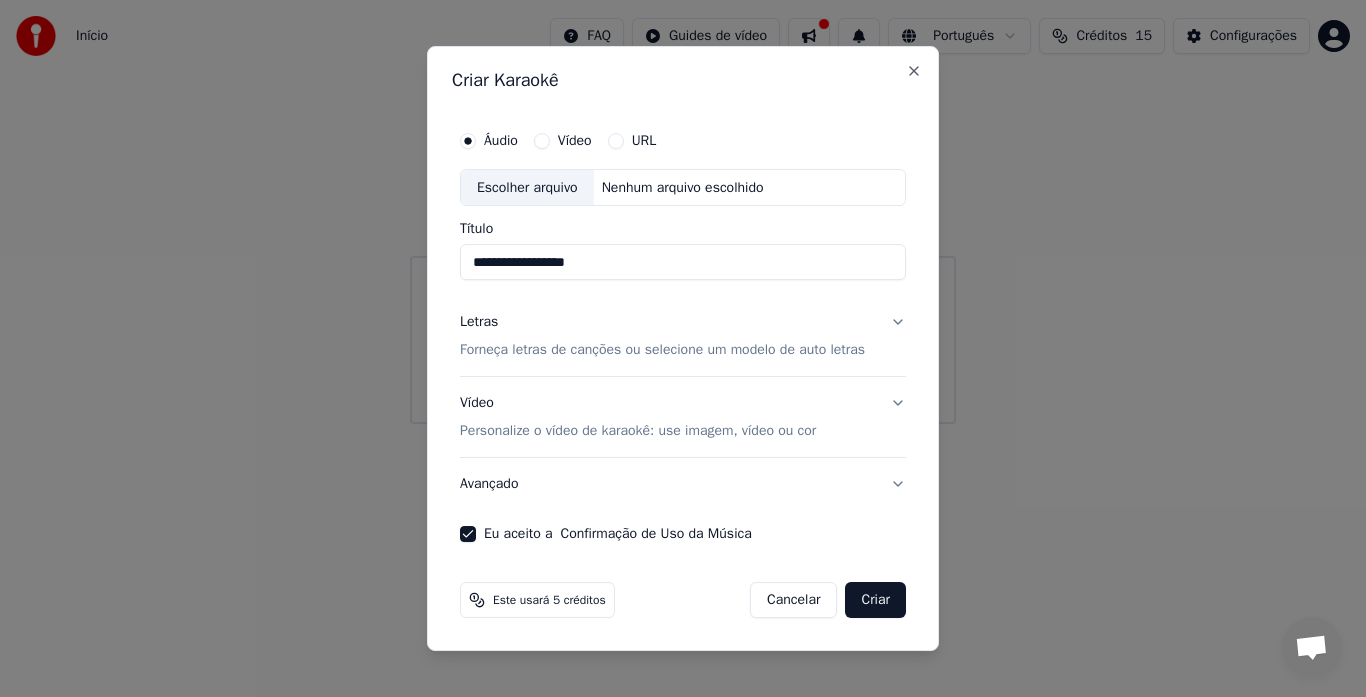 click on "Escolher arquivo" at bounding box center (527, 188) 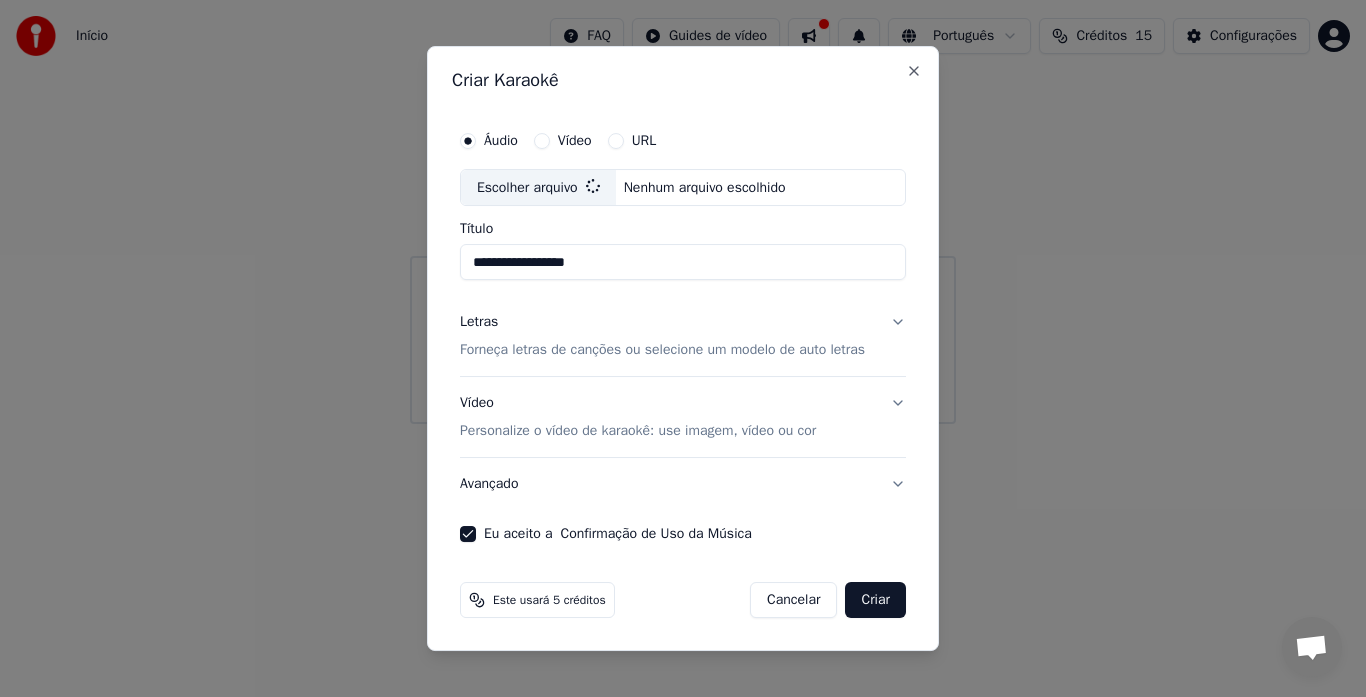 type on "**********" 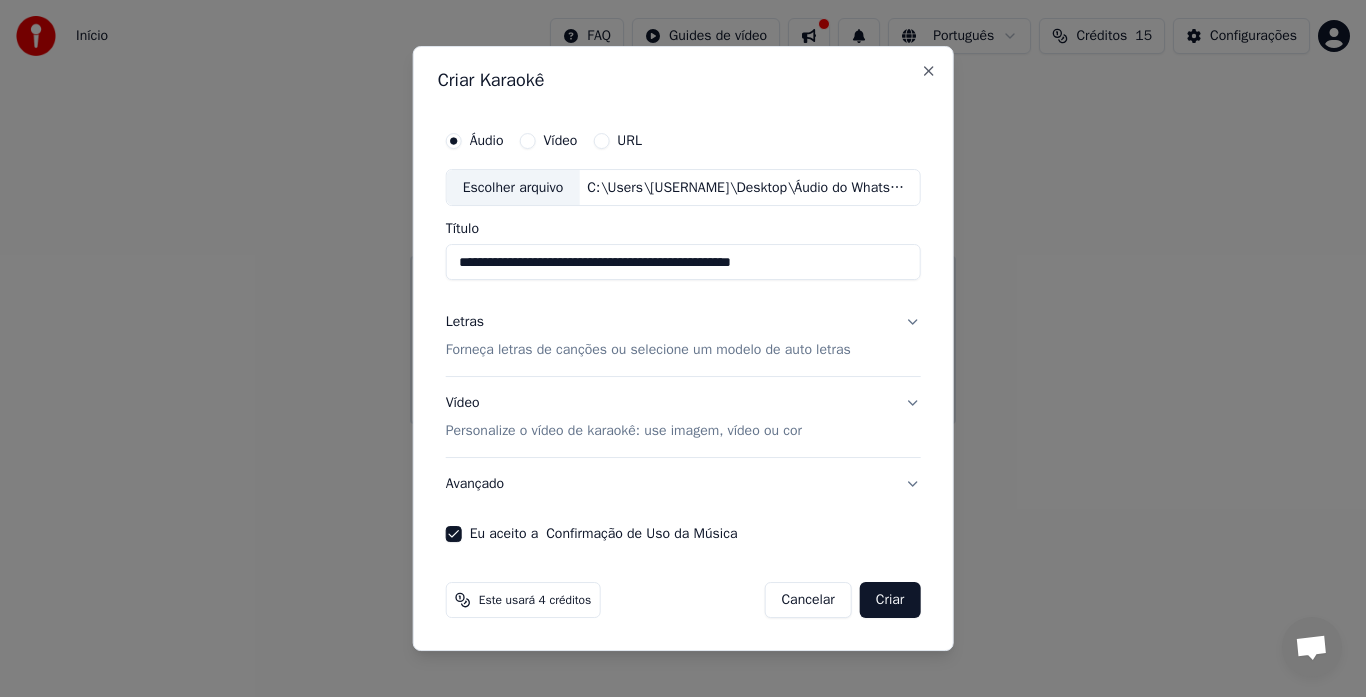 click on "Criar" at bounding box center [890, 600] 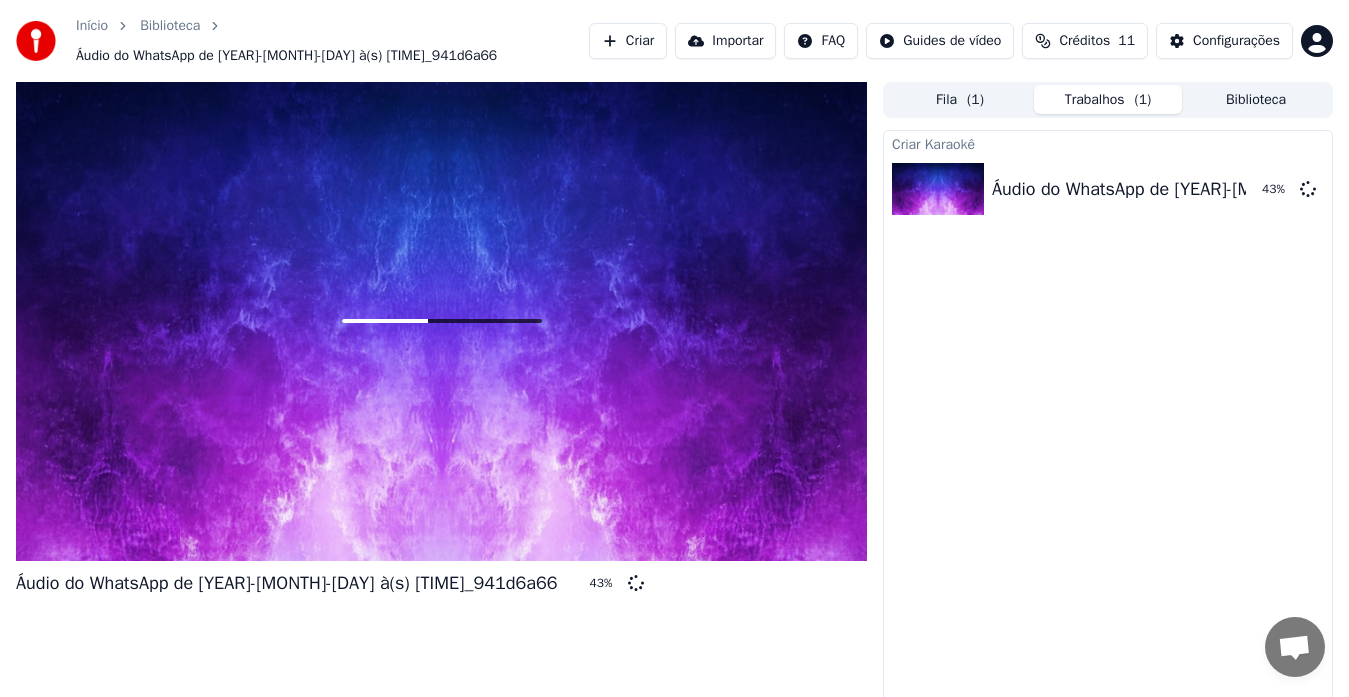 click on "Criar Karaokê Áudio do WhatsApp de [YEAR]-[MONTH]-[DAY] à(s) [TIME]_941d6a66 43 %" at bounding box center [1108, 426] 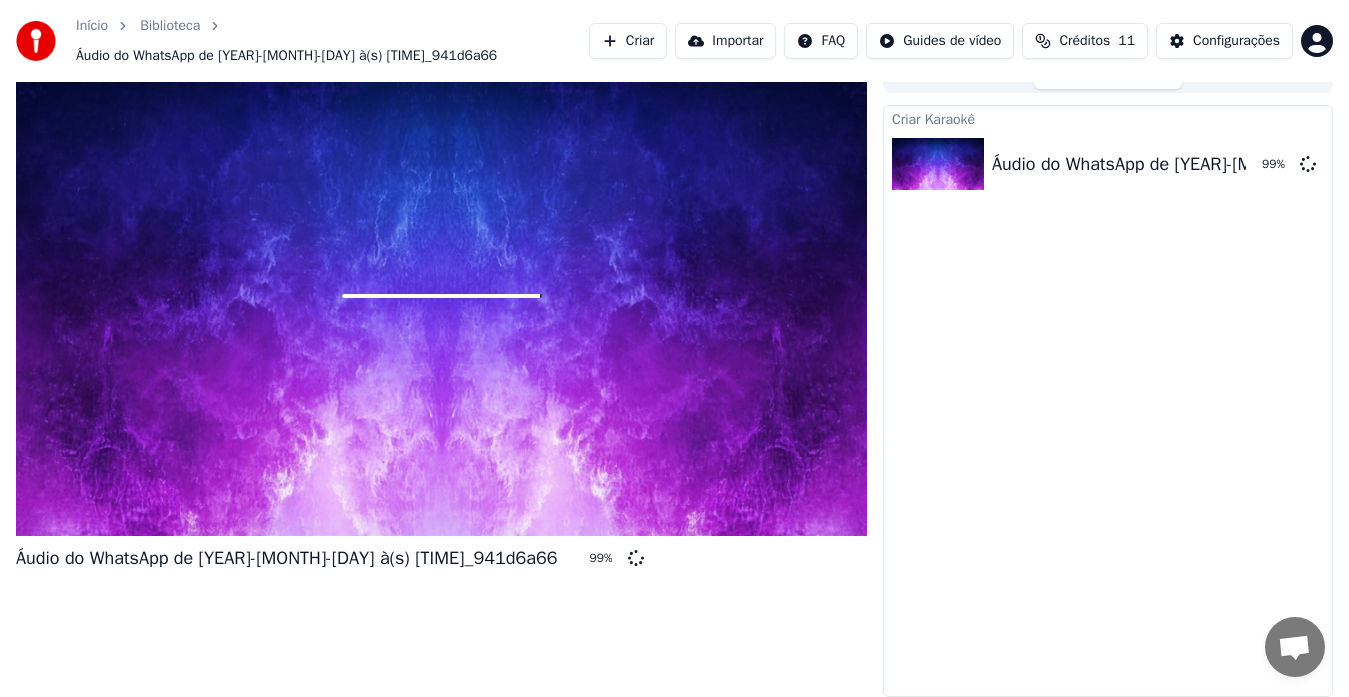 scroll, scrollTop: 0, scrollLeft: 0, axis: both 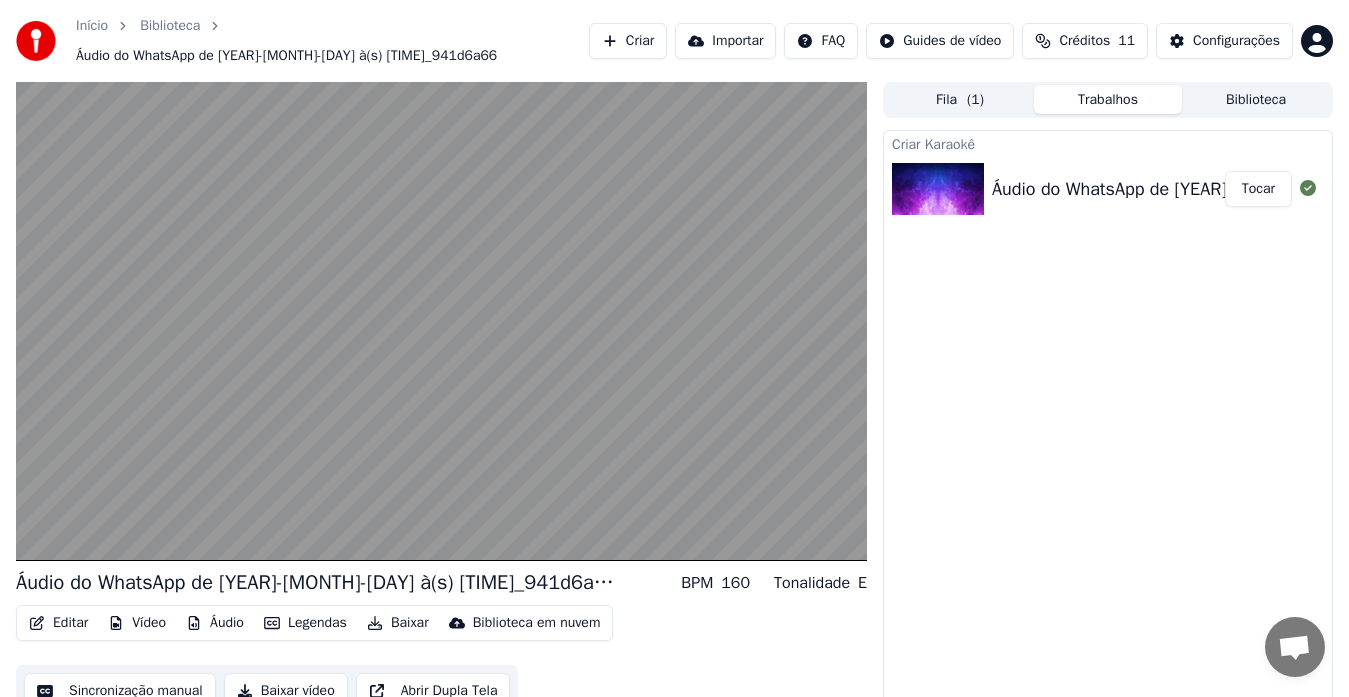 click on "Criar Karaokê Áudio do WhatsApp de [YEAR]-[MONTH]-[DAY] à(s) [TIME]_941d6a66 Tocar" at bounding box center (1108, 426) 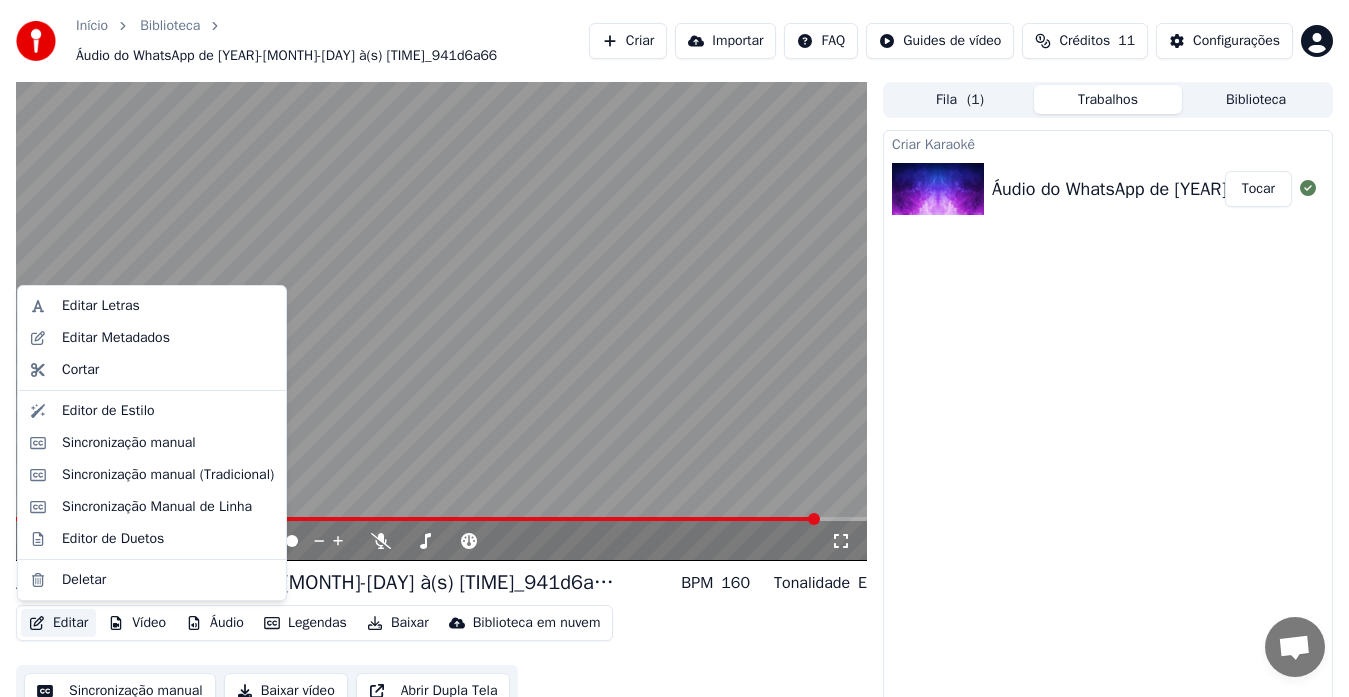 click on "Editar" at bounding box center (58, 623) 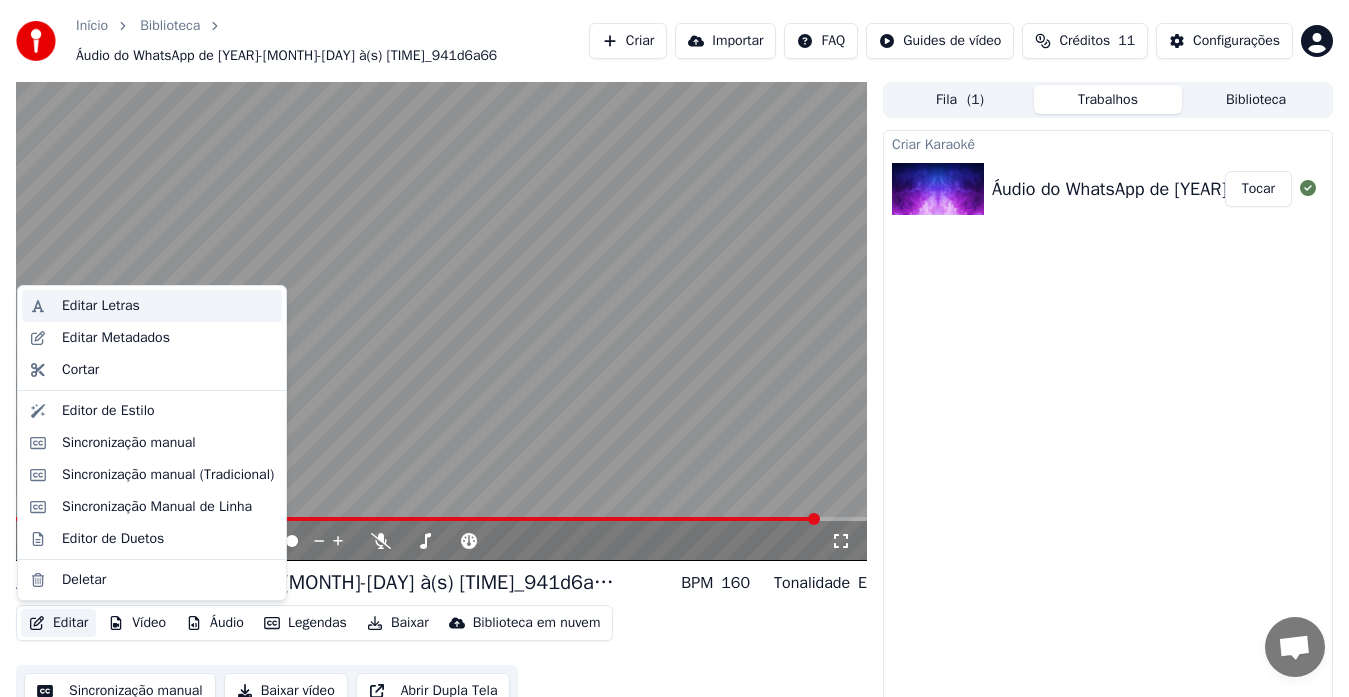 click on "Editar Letras" at bounding box center (101, 306) 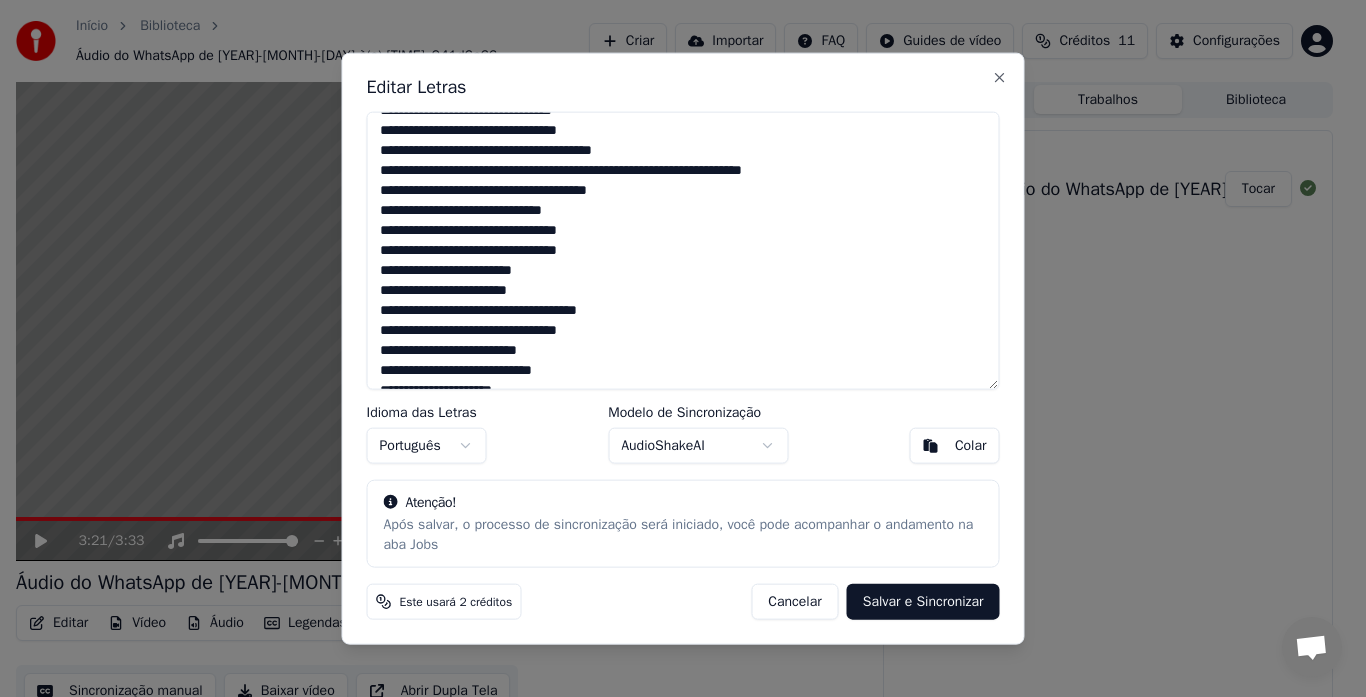 scroll, scrollTop: 491, scrollLeft: 0, axis: vertical 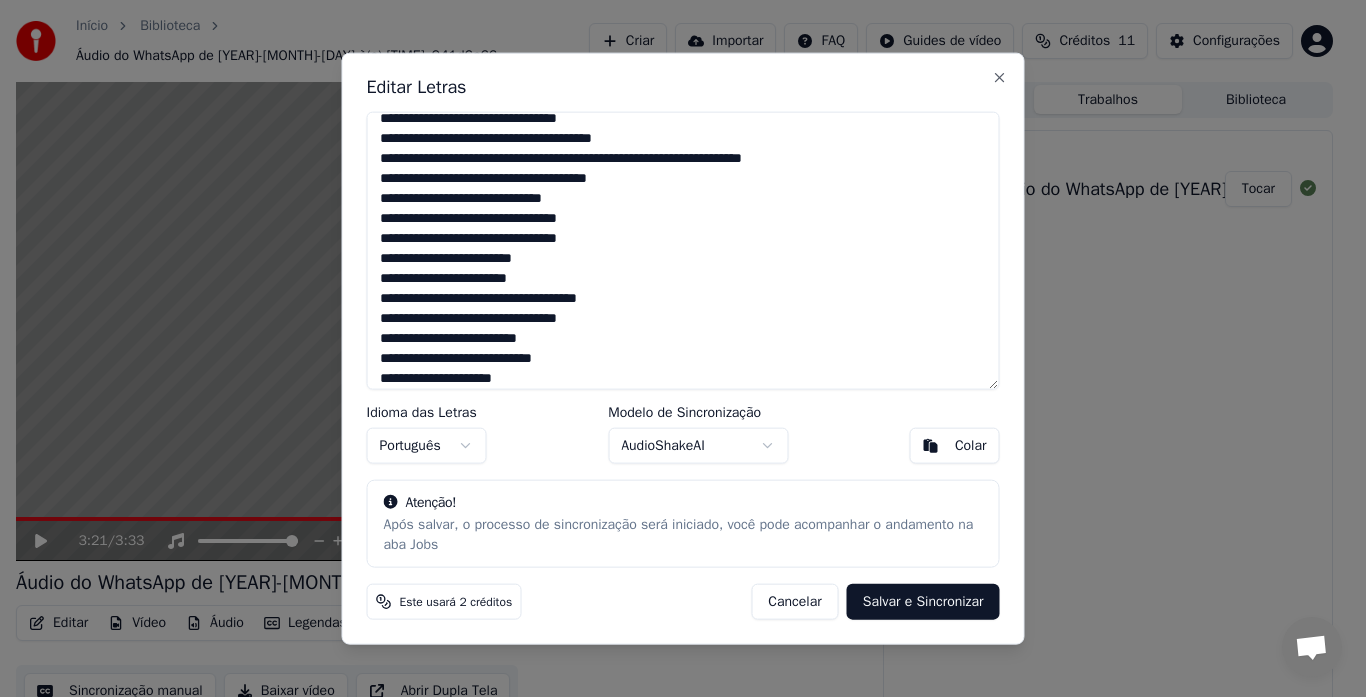 click at bounding box center (683, 250) 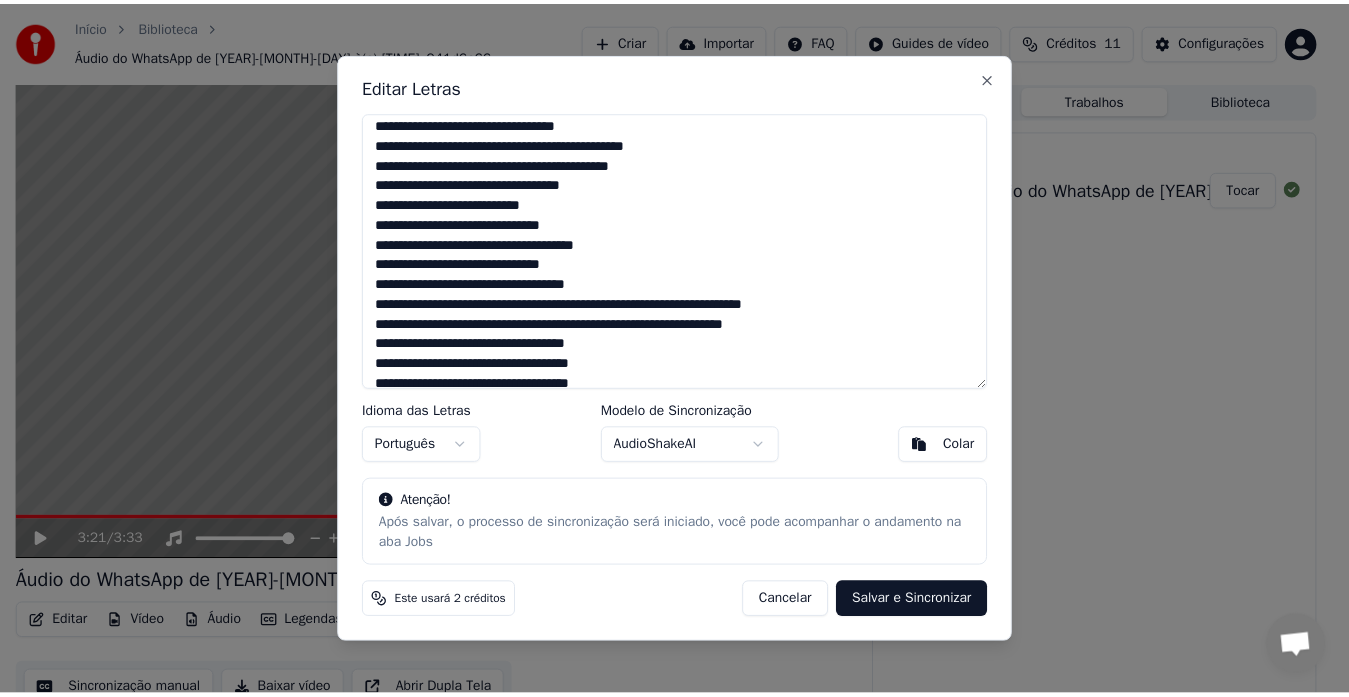 scroll, scrollTop: 0, scrollLeft: 0, axis: both 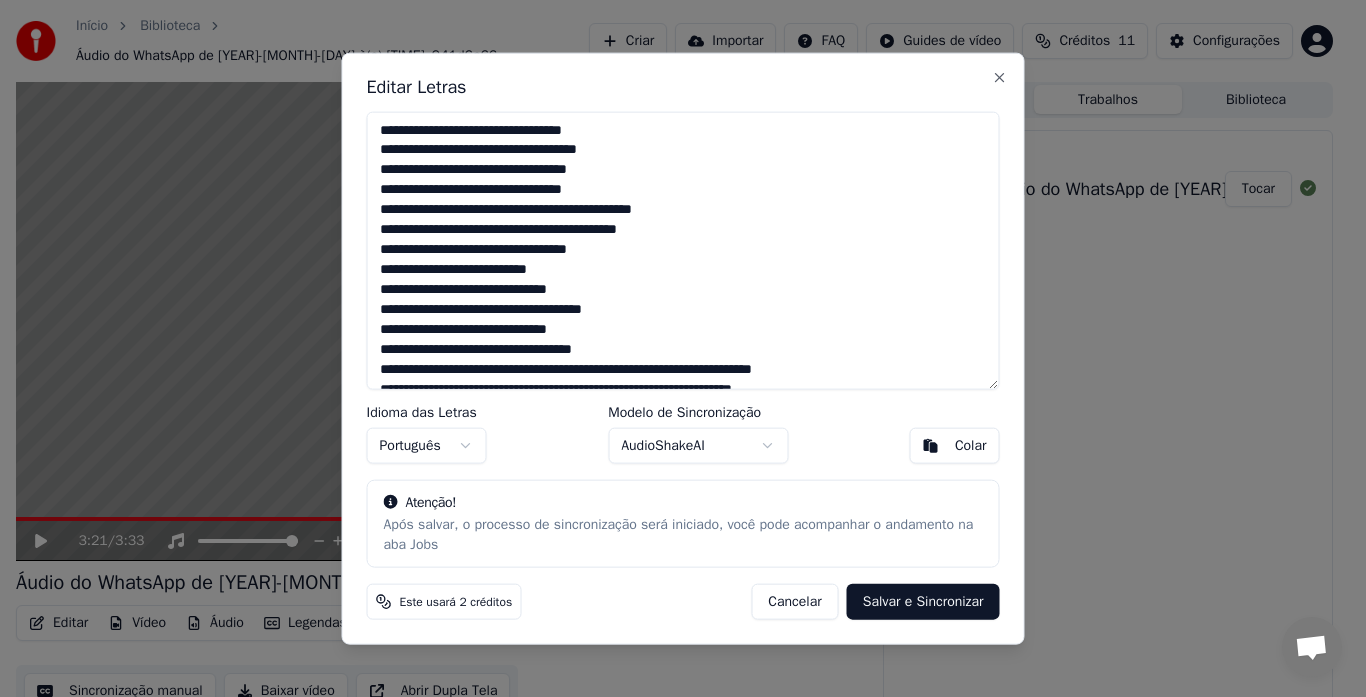 type on "**********" 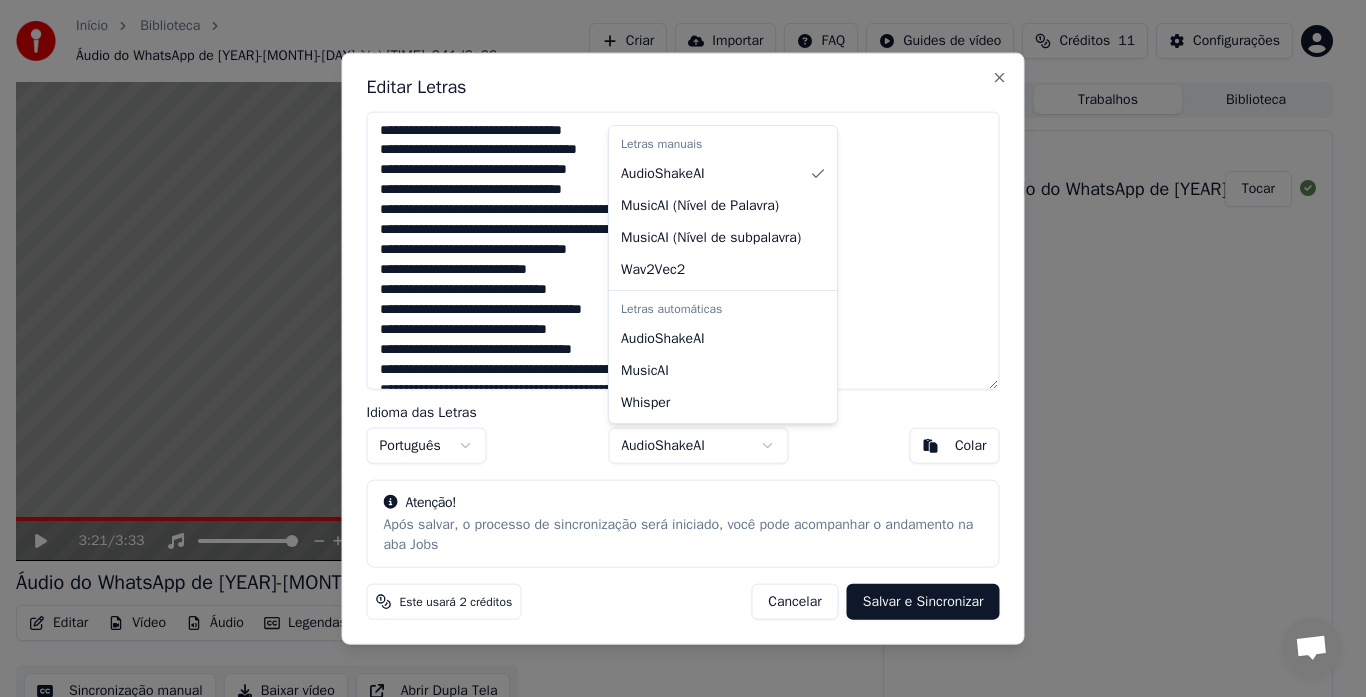click on "Início Biblioteca Áudio do WhatsApp de [DATE] à(s) [TIME] Criar Importar FAQ Guides de vídeo Créditos 11 Configurações 3:21  /  3:33 Áudio do WhatsApp de [DATE] à(s) [TIME] BPM 160 Tonalidade E Editar Vídeo Áudio Legendas Baixar Biblioteca em nuvem Sincronização manual Baixar vídeo Abrir Dupla Tela Fila ( 1 ) Trabalhos Biblioteca Criar Karaokê Áudio do WhatsApp de [DATE] à(s) [TIME] Tocar Editar Letras Idioma das Letras Português Modelo de Sincronização AudioShakeAI Colar Atenção! Após salvar, o processo de sincronização será iniciado, você pode acompanhar o andamento na aba Jobs Este usará 2 créditos Cancelar Salvar e Sincronizar Close Letras manuais AudioShakeAI MusicAI ( Nível de Palavra ) MusicAI ( Nível de subpalavra ) Wav2Vec2 Letras automáticas AudioShakeAI MusicAI Whisper" at bounding box center [674, 348] 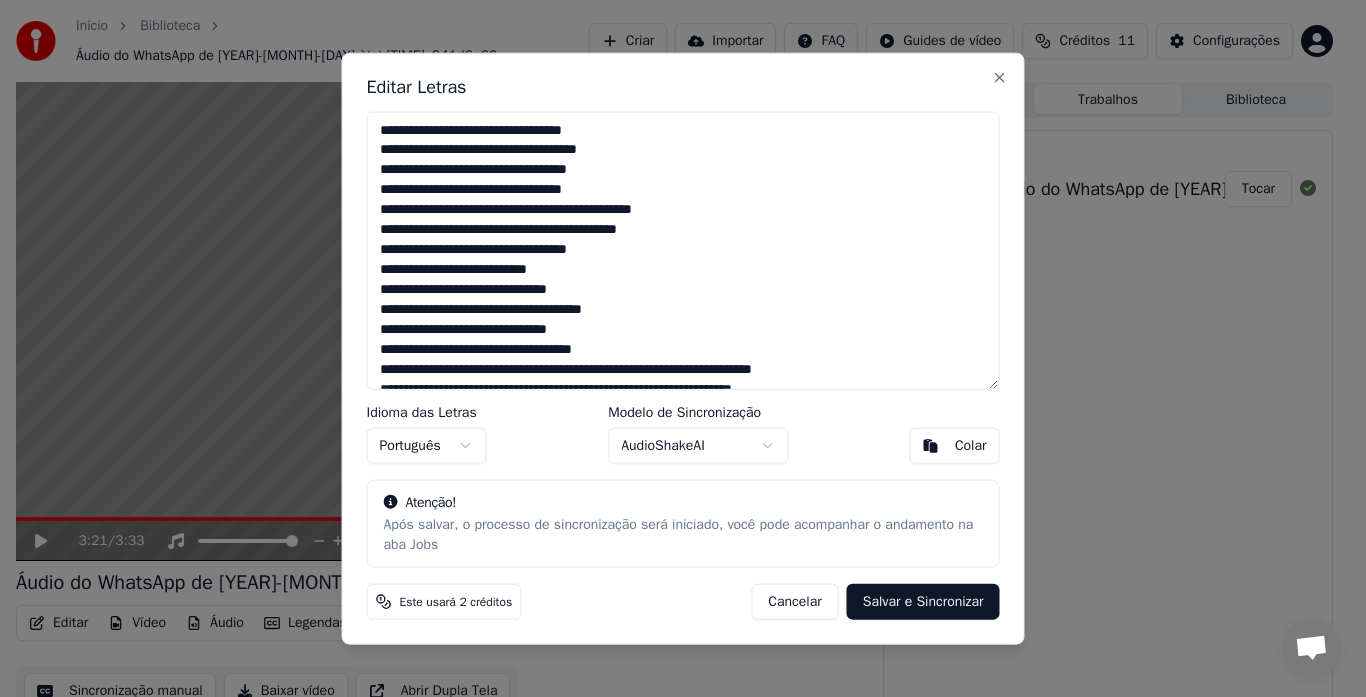 click on "Início Biblioteca Áudio do WhatsApp de [DATE] à(s) [TIME] Criar Importar FAQ Guides de vídeo Créditos 11 Configurações 3:21  /  3:33 Áudio do WhatsApp de [DATE] à(s) [TIME] BPM 160 Tonalidade E Editar Vídeo Áudio Legendas Baixar Biblioteca em nuvem Sincronização manual Baixar vídeo Abrir Dupla Tela Fila ( 1 ) Trabalhos Biblioteca Criar Karaokê Áudio do WhatsApp de [DATE] à(s) [TIME] Tocar Editar Letras Idioma das Letras Português Modelo de Sincronização AudioShakeAI Colar Atenção! Após salvar, o processo de sincronização será iniciado, você pode acompanhar o andamento na aba Jobs Este usará 2 créditos Cancelar Salvar e Sincronizar Close" at bounding box center (674, 348) 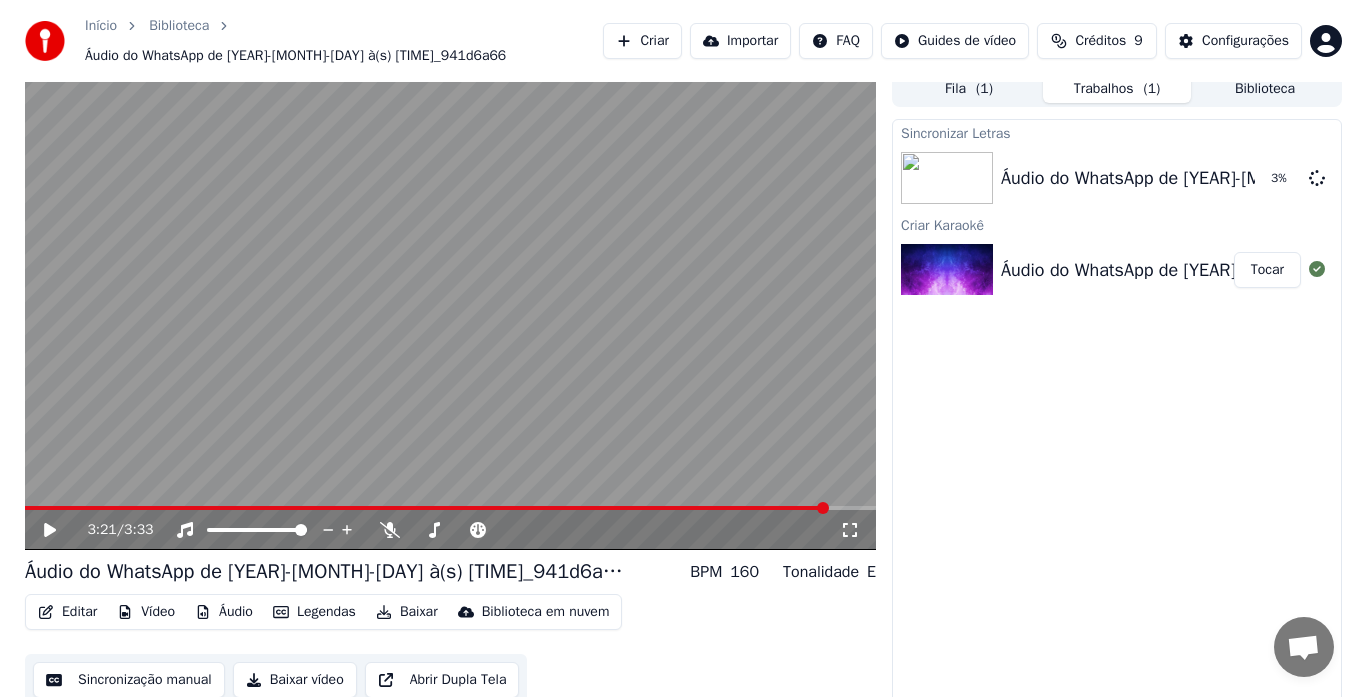 scroll, scrollTop: 12, scrollLeft: 0, axis: vertical 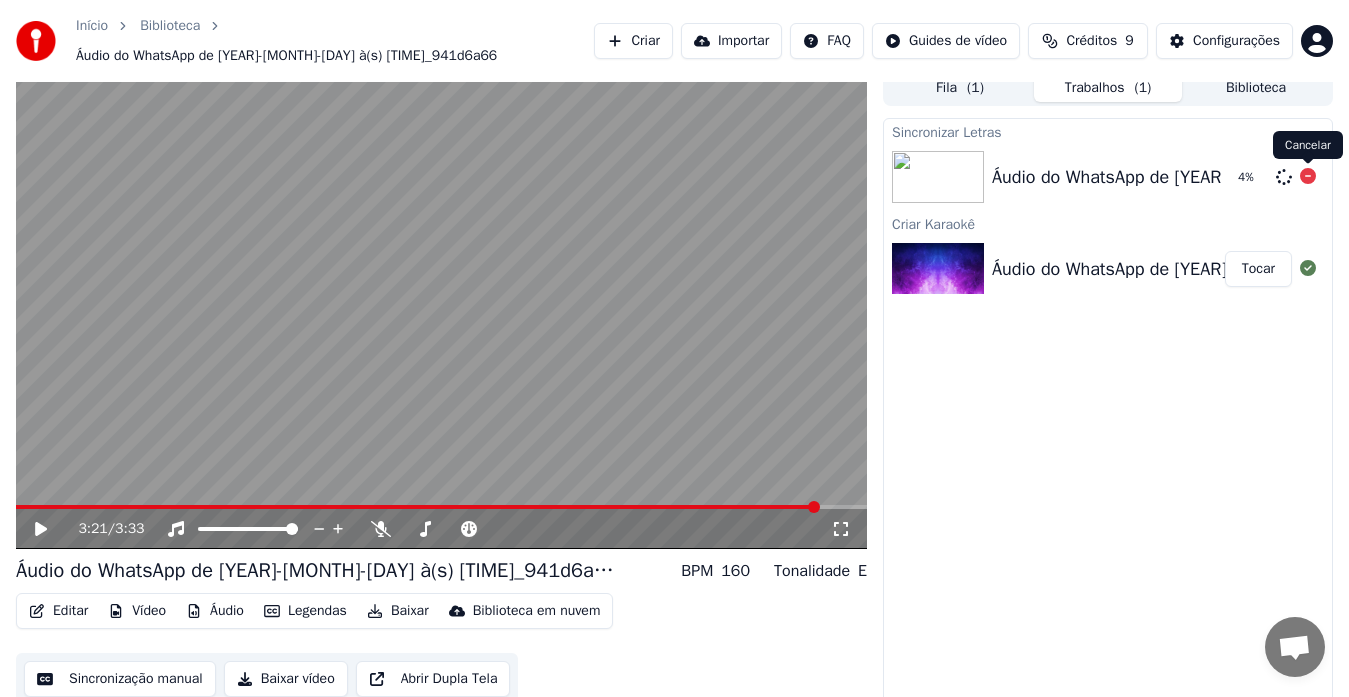 click 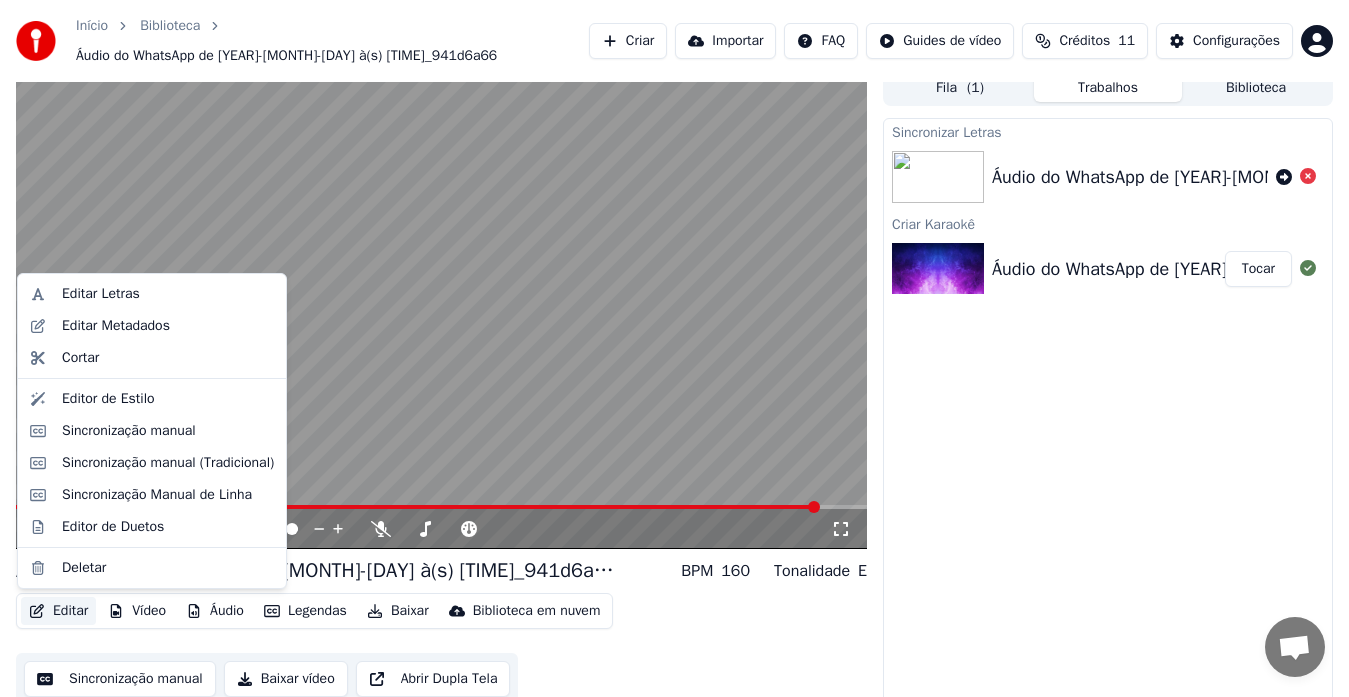 click on "Editar" at bounding box center [58, 611] 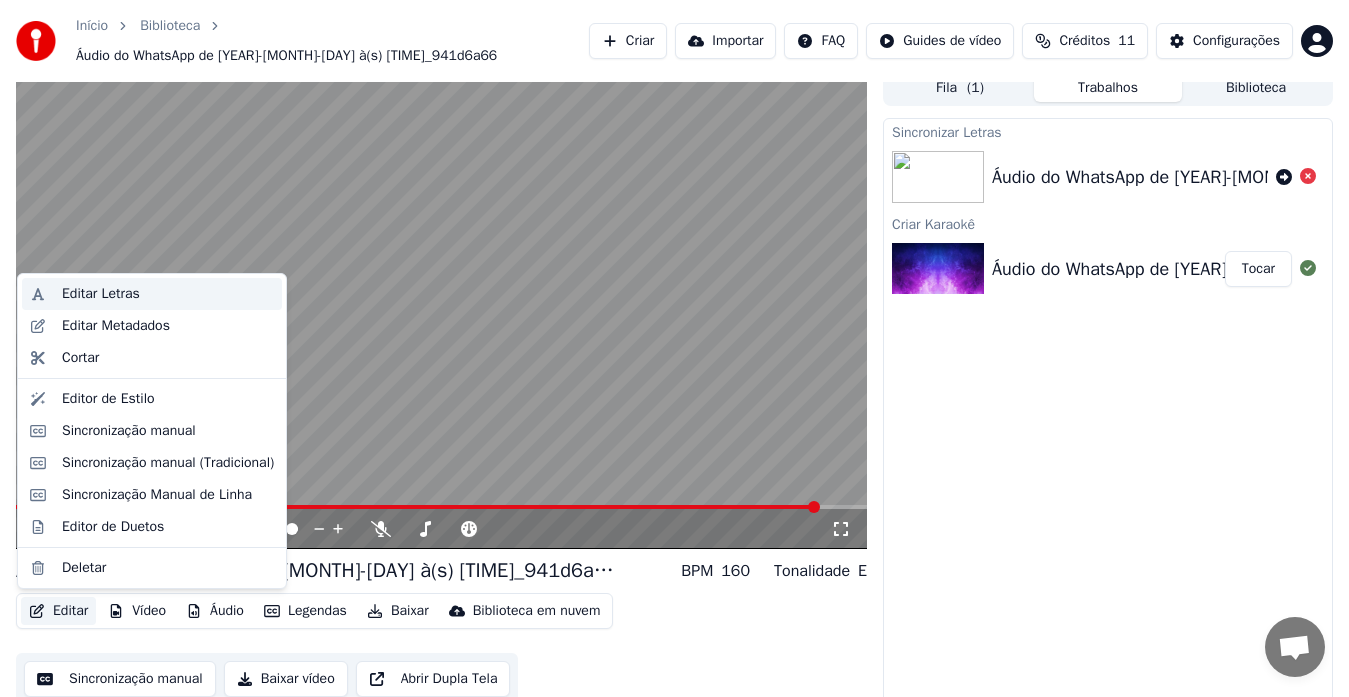 click on "Editar Letras" at bounding box center [101, 294] 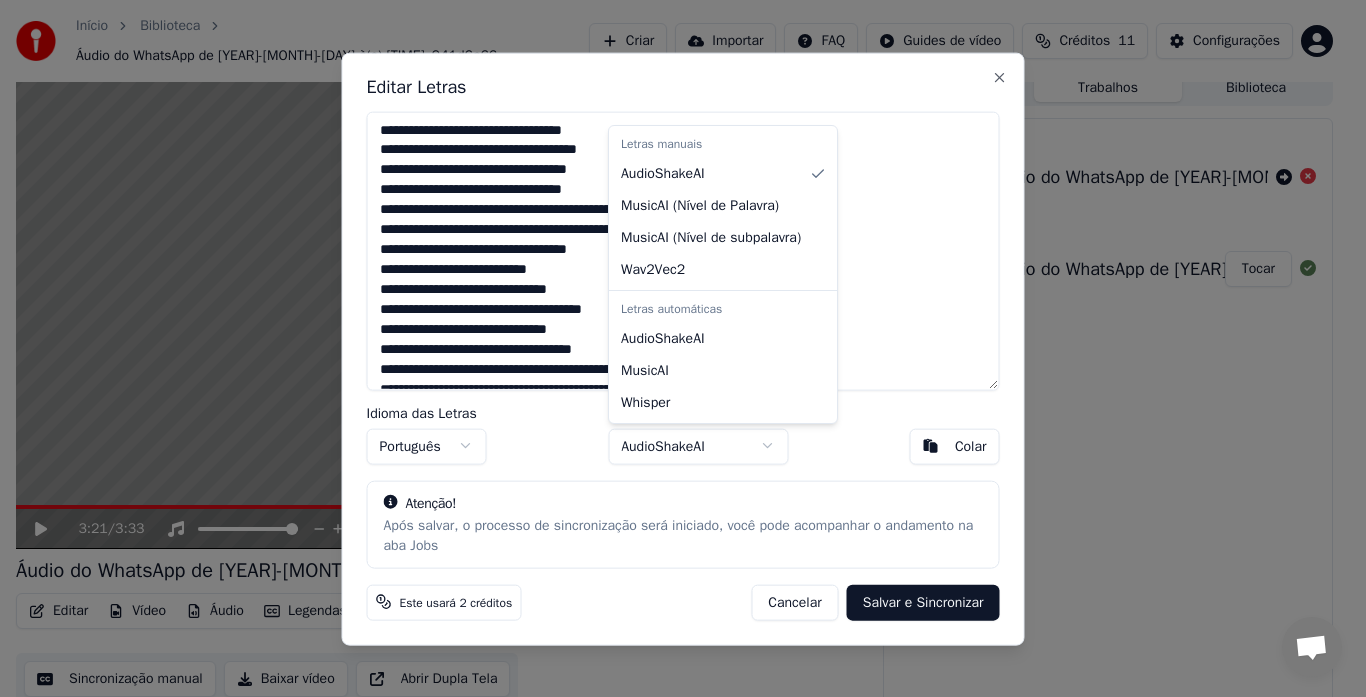 click on "Início Biblioteca Áudio do WhatsApp de [YEAR]-[MONTH]-[DAY] à(s) [TIME]_941d6a66 Criar Importar FAQ Guides de vídeo Créditos 11 Configurações 3:21  /  3:33 Áudio do WhatsApp de [YEAR]-[MONTH]-[DAY] à(s) [TIME]_941d6a66 BPM 160 Tonalidade E Editar Vídeo Áudio Legendas Baixar Biblioteca em nuvem Sincronização manual Baixar vídeo Abrir Dupla Tela Fila ( 1 ) Trabalhos Biblioteca Sincronizar Letras Áudio do WhatsApp de [YEAR]-[MONTH]-[DAY] à(s) [TIME]_941d6a66 Criar Karaokê Áudio do WhatsApp de [YEAR]-[MONTH]-[DAY] à(s) [TIME]_941d6a66 Tocar Editar Letras Idioma das Letras Português Modelo de Sincronização AudioShakeAI Colar Atenção! Após salvar, o processo de sincronização será iniciado, você pode acompanhar o andamento na aba Jobs Este usará 2 créditos Cancelar Salvar e Sincronizar Close Letras manuais AudioShakeAI MusicAI ( Nível de Palavra ) MusicAI ( Nível de subpalavra ) Wav2Vec2 Letras automáticas AudioShakeAI MusicAI Whisper" at bounding box center (674, 336) 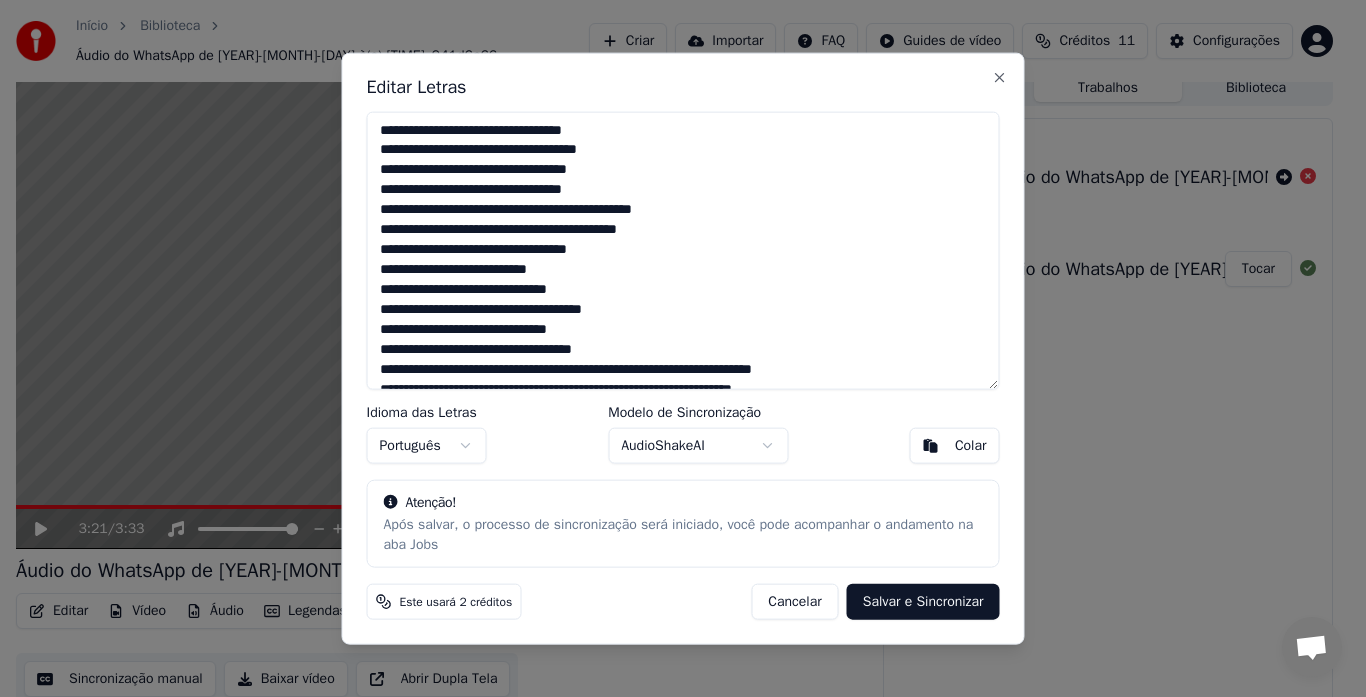 click on "Início Biblioteca Áudio do WhatsApp de [YEAR]-[MONTH]-[DAY] à(s) [TIME]_941d6a66 Criar Importar FAQ Guides de vídeo Créditos 11 Configurações 3:21  /  3:33 Áudio do WhatsApp de [YEAR]-[MONTH]-[DAY] à(s) [TIME]_941d6a66 BPM 160 Tonalidade E Editar Vídeo Áudio Legendas Baixar Biblioteca em nuvem Sincronização manual Baixar vídeo Abrir Dupla Tela Fila ( 1 ) Trabalhos Biblioteca Sincronizar Letras Áudio do WhatsApp de [YEAR]-[MONTH]-[DAY] à(s) [TIME]_941d6a66 Criar Karaokê Áudio do WhatsApp de [YEAR]-[MONTH]-[DAY] à(s) [TIME]_941d6a66 Tocar Editar Letras Idioma das Letras Português Modelo de Sincronização AudioShakeAI Colar Atenção! Após salvar, o processo de sincronização será iniciado, você pode acompanhar o andamento na aba Jobs Este usará 2 créditos Cancelar Salvar e Sincronizar Close" at bounding box center [674, 336] 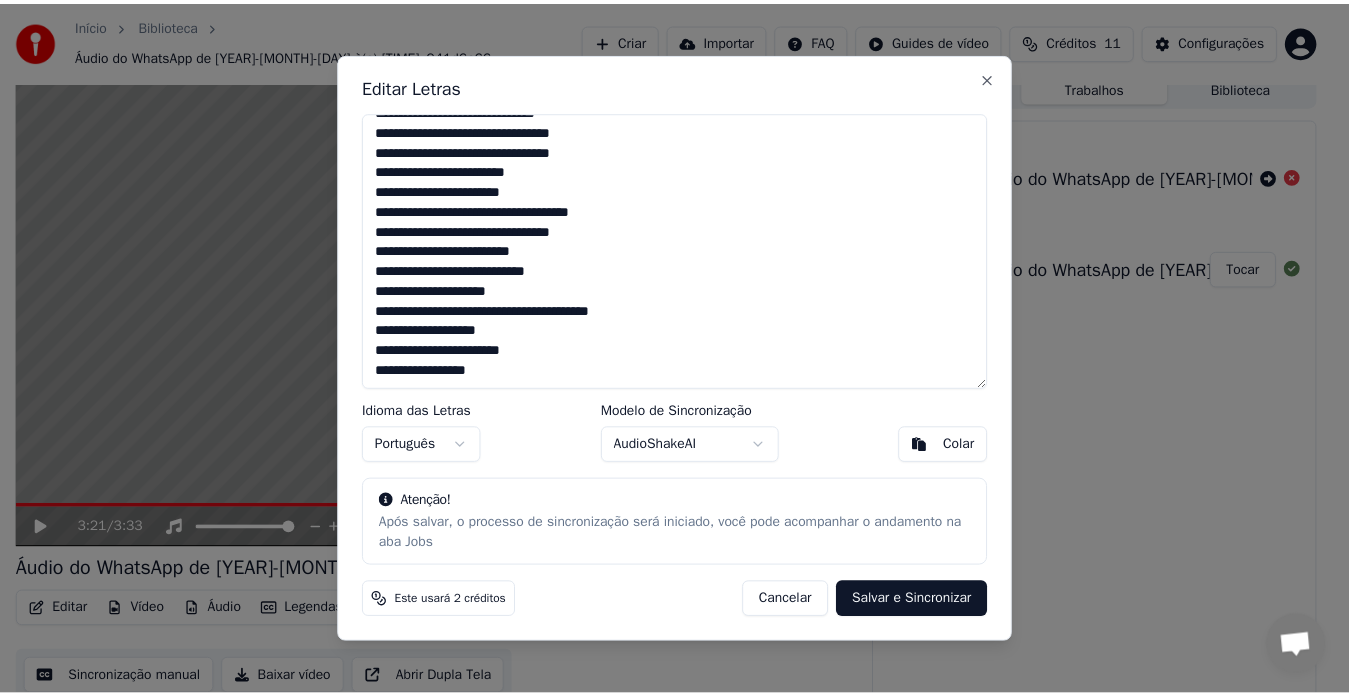 scroll, scrollTop: 0, scrollLeft: 0, axis: both 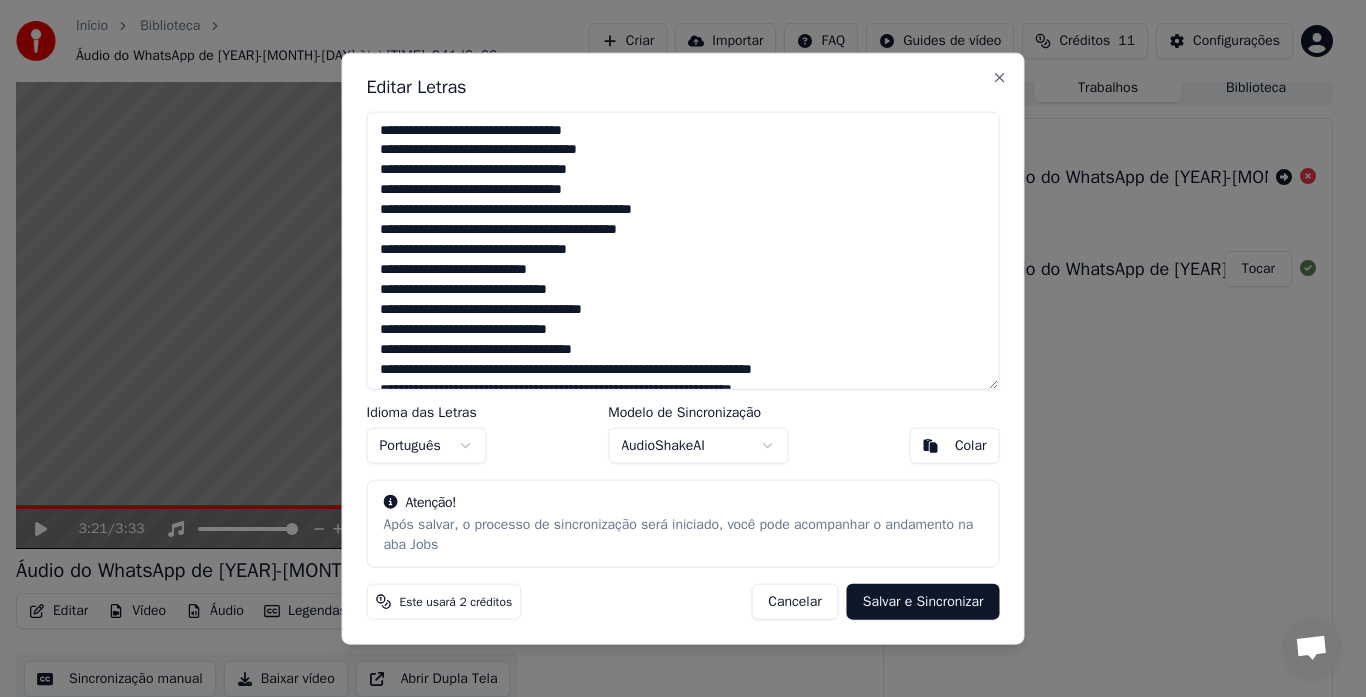 click on "Salvar e Sincronizar" at bounding box center (923, 602) 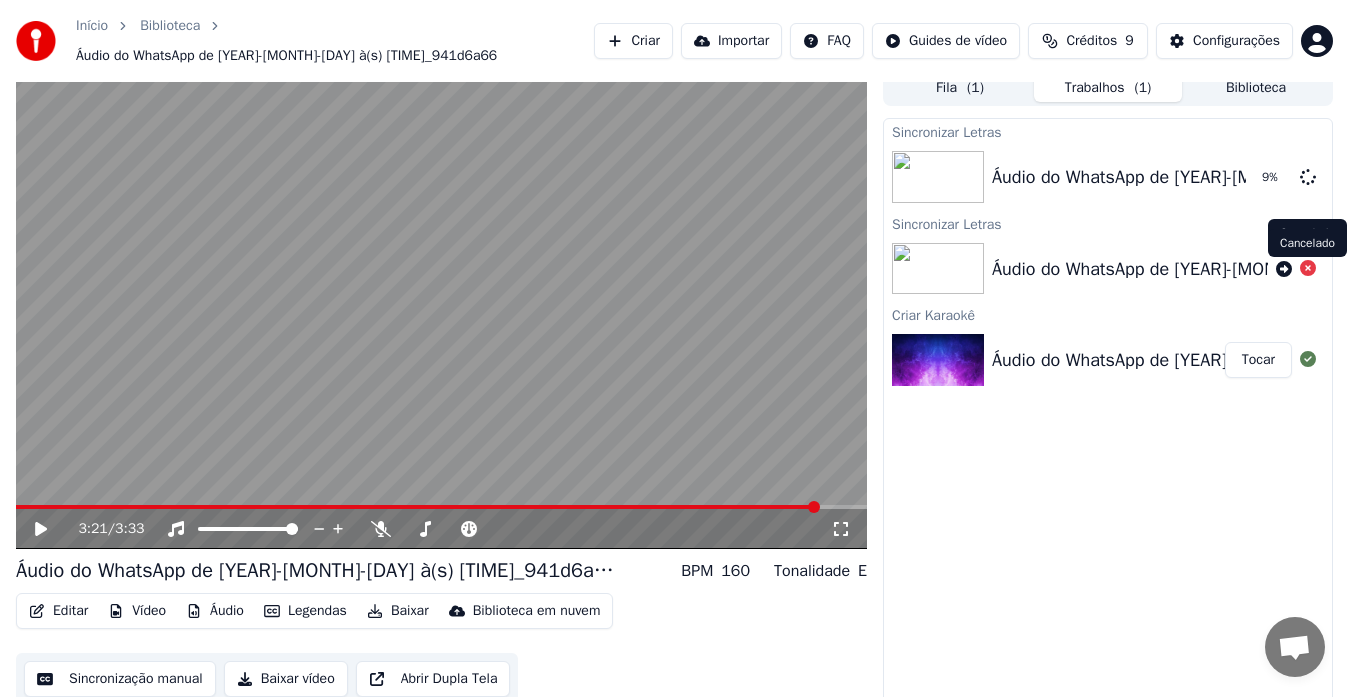 click 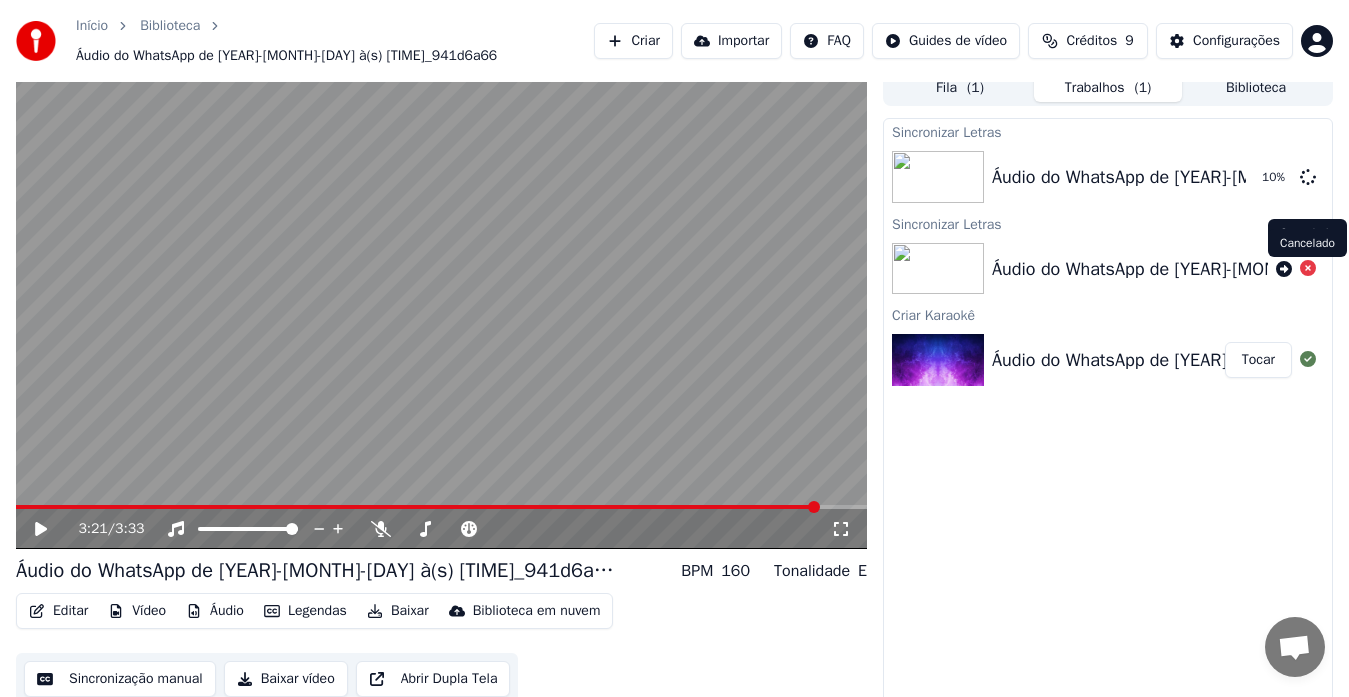 click 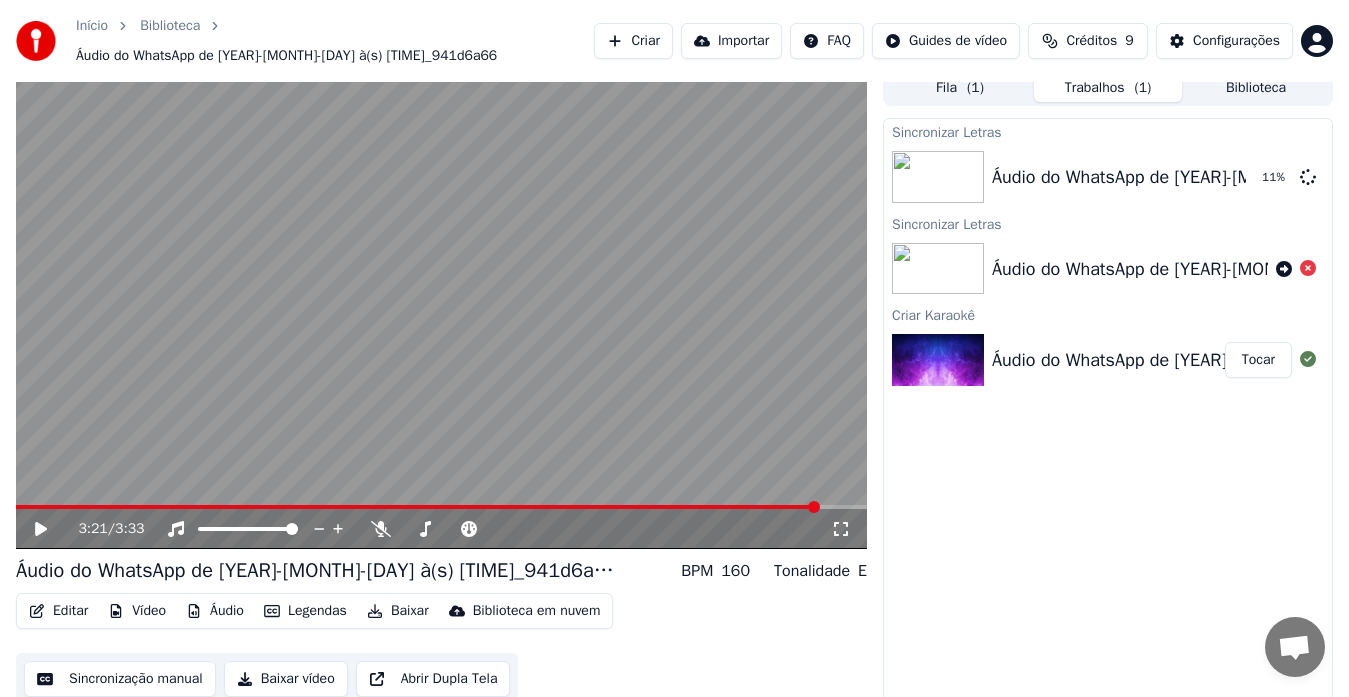 click 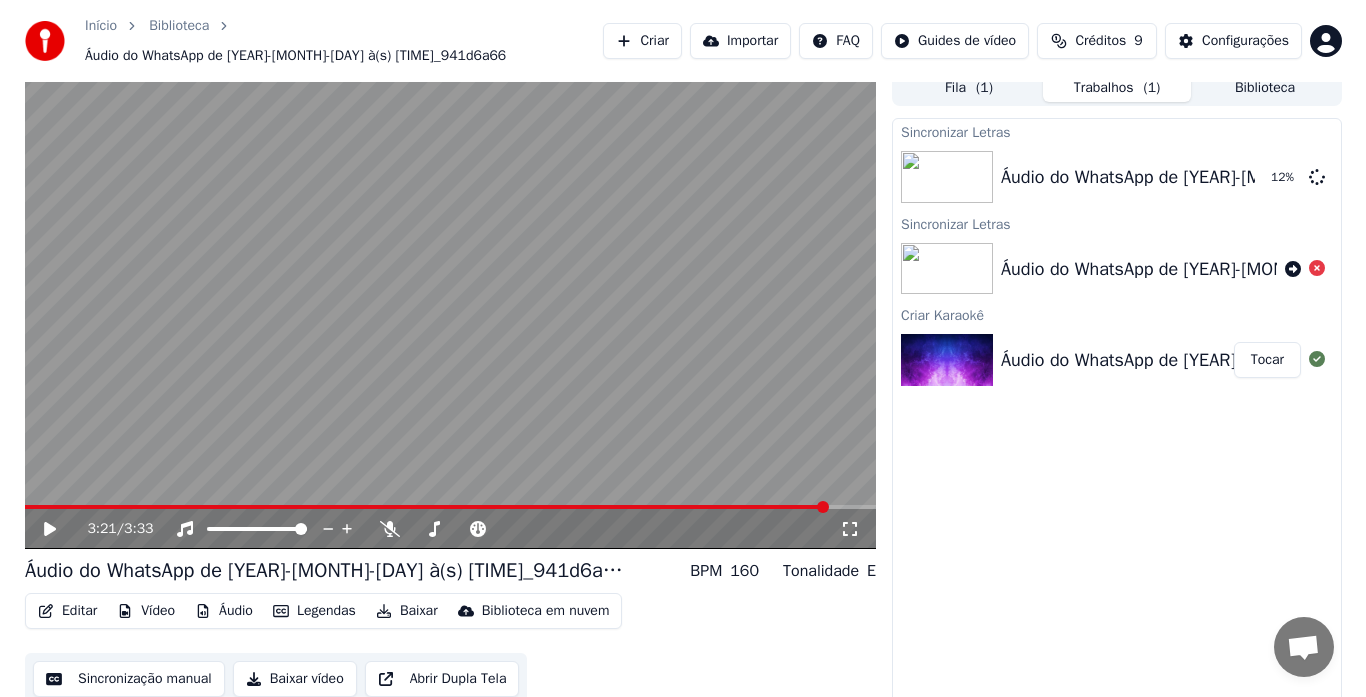 scroll, scrollTop: 25, scrollLeft: 0, axis: vertical 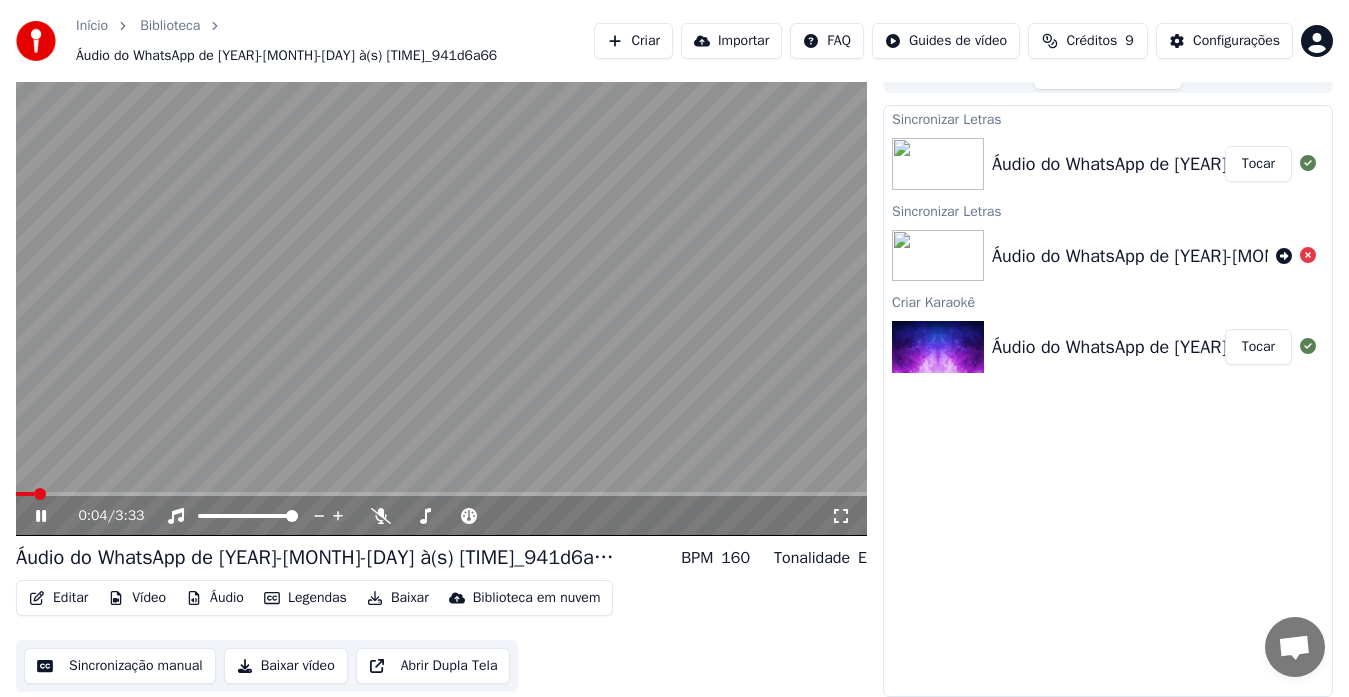 click on "0:04  /  3:33" at bounding box center [441, 516] 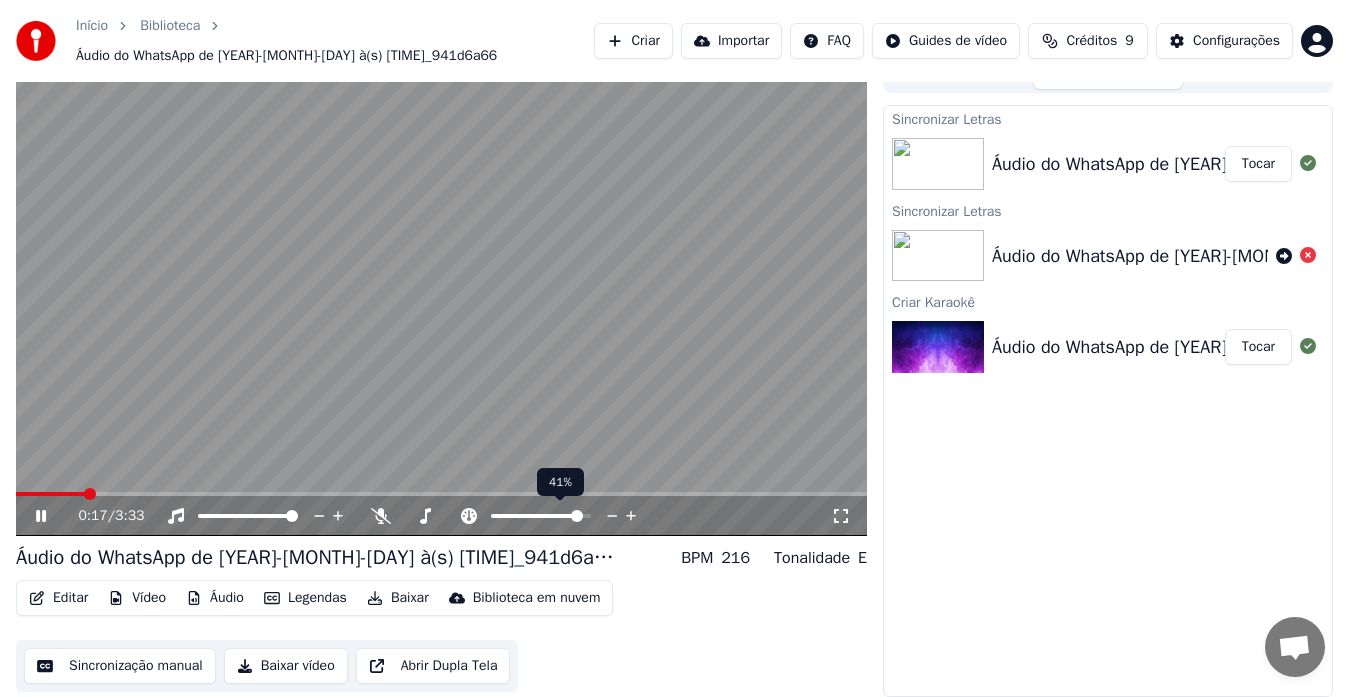 click at bounding box center [577, 516] 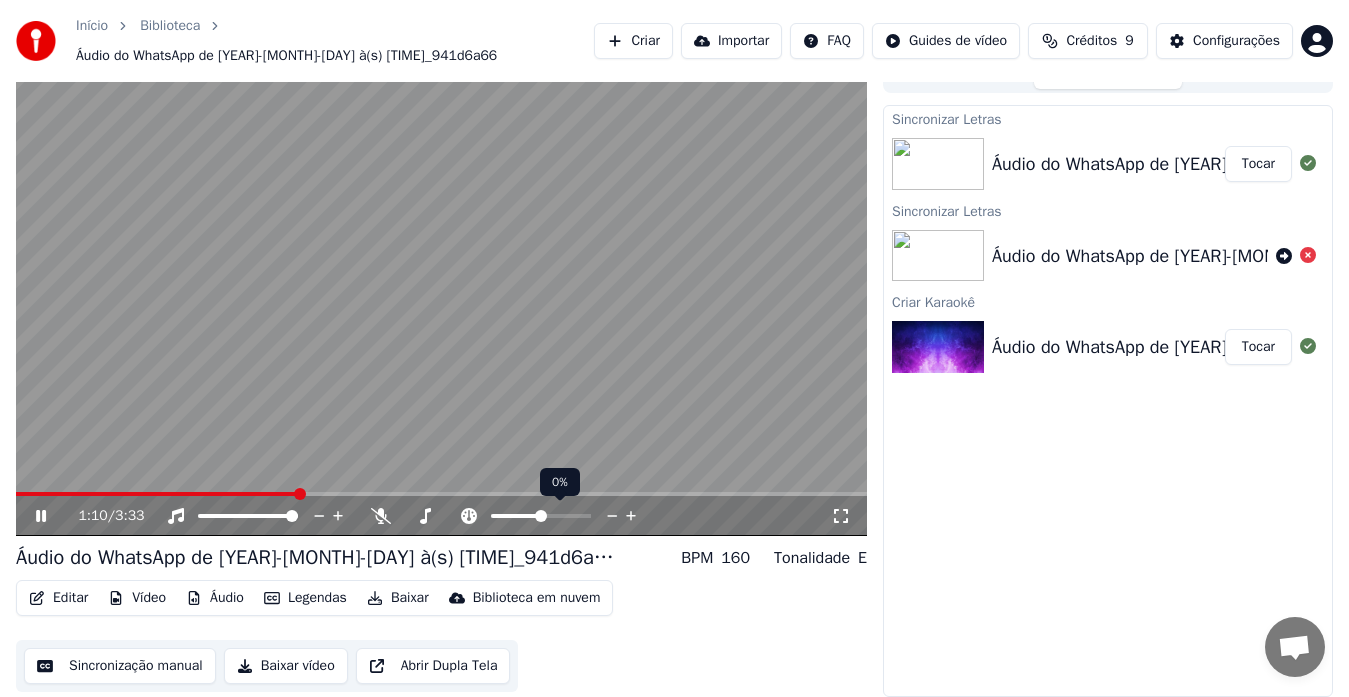 click at bounding box center (541, 516) 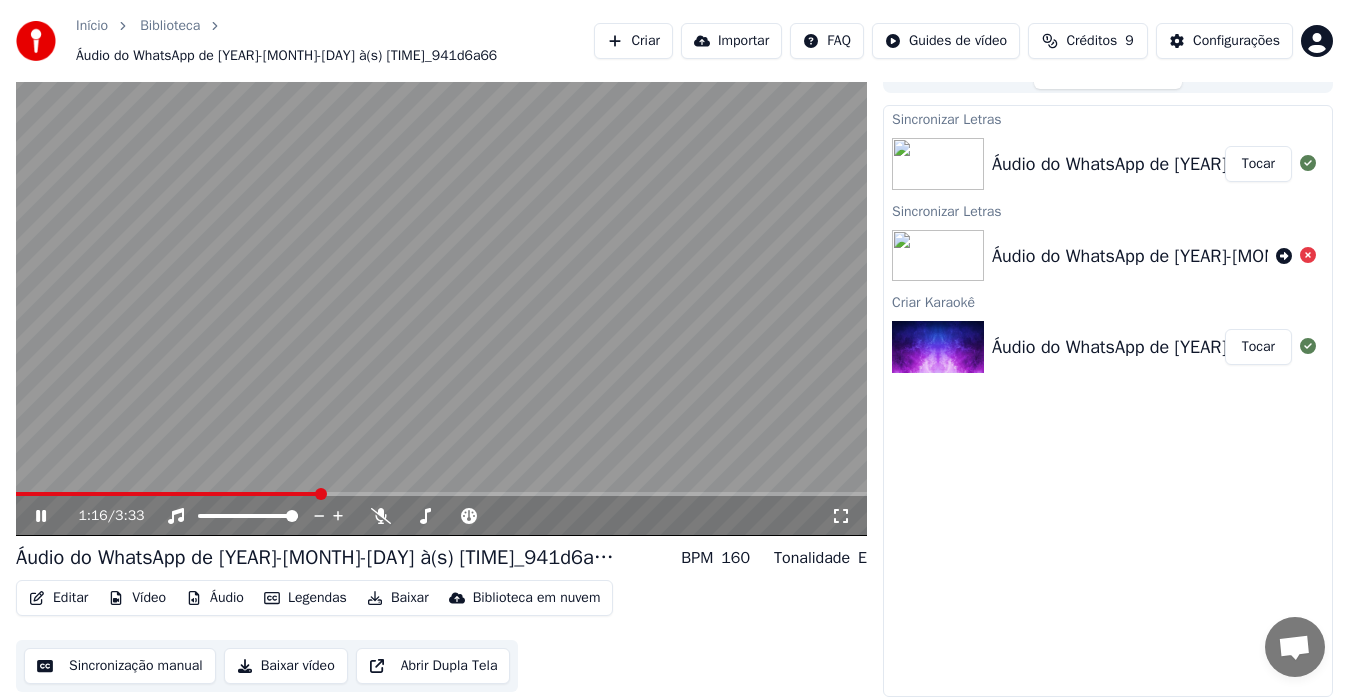 click 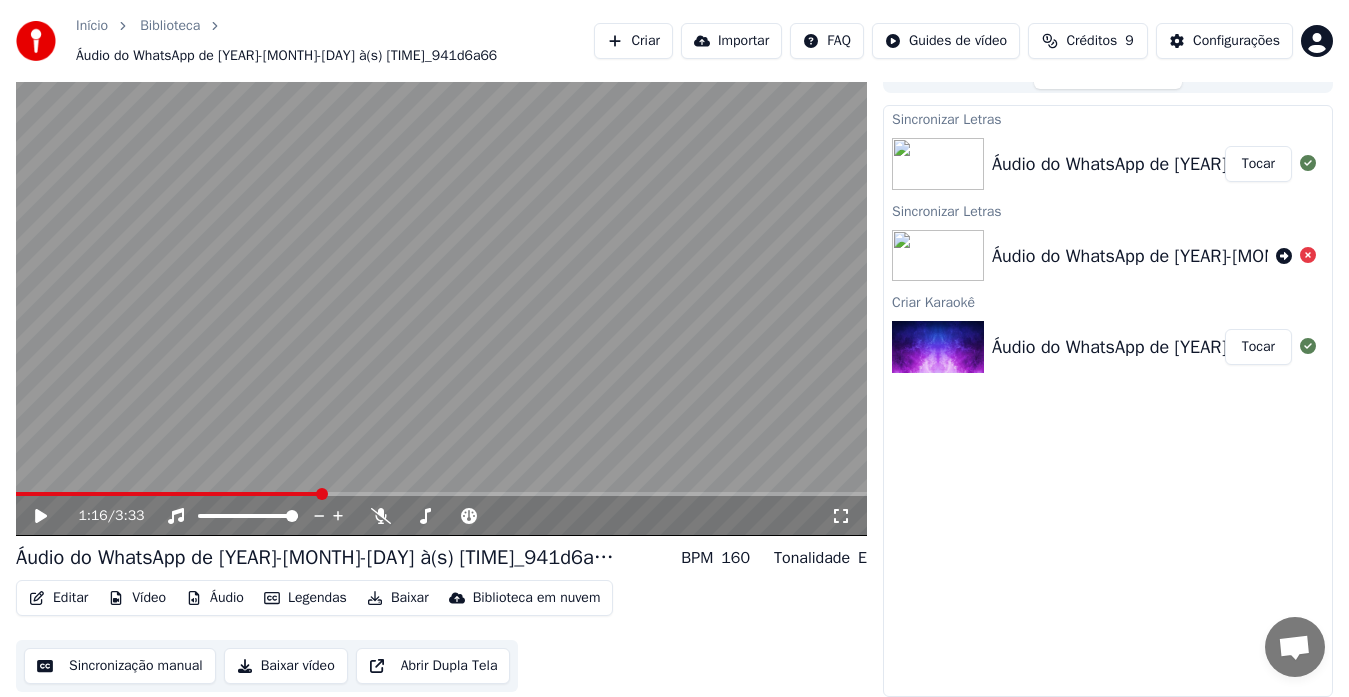 click on "Baixar" at bounding box center (398, 598) 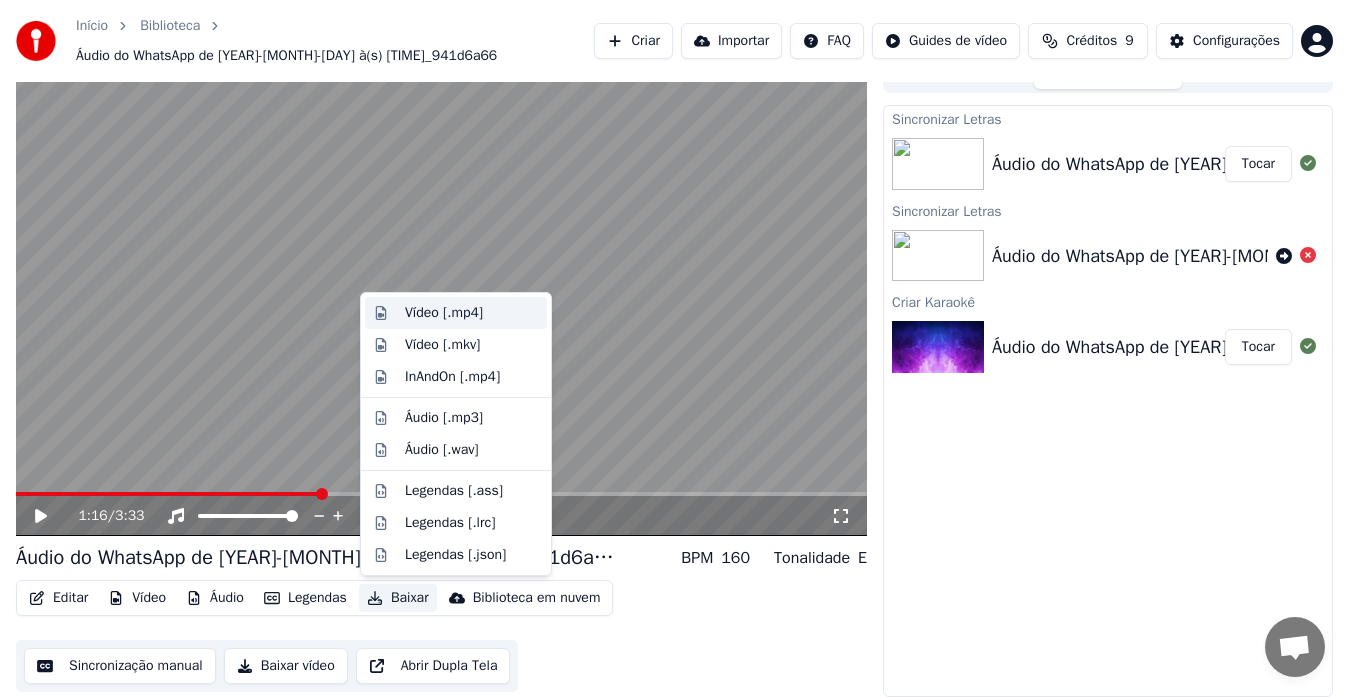 click on "Vídeo [.mp4]" at bounding box center [444, 313] 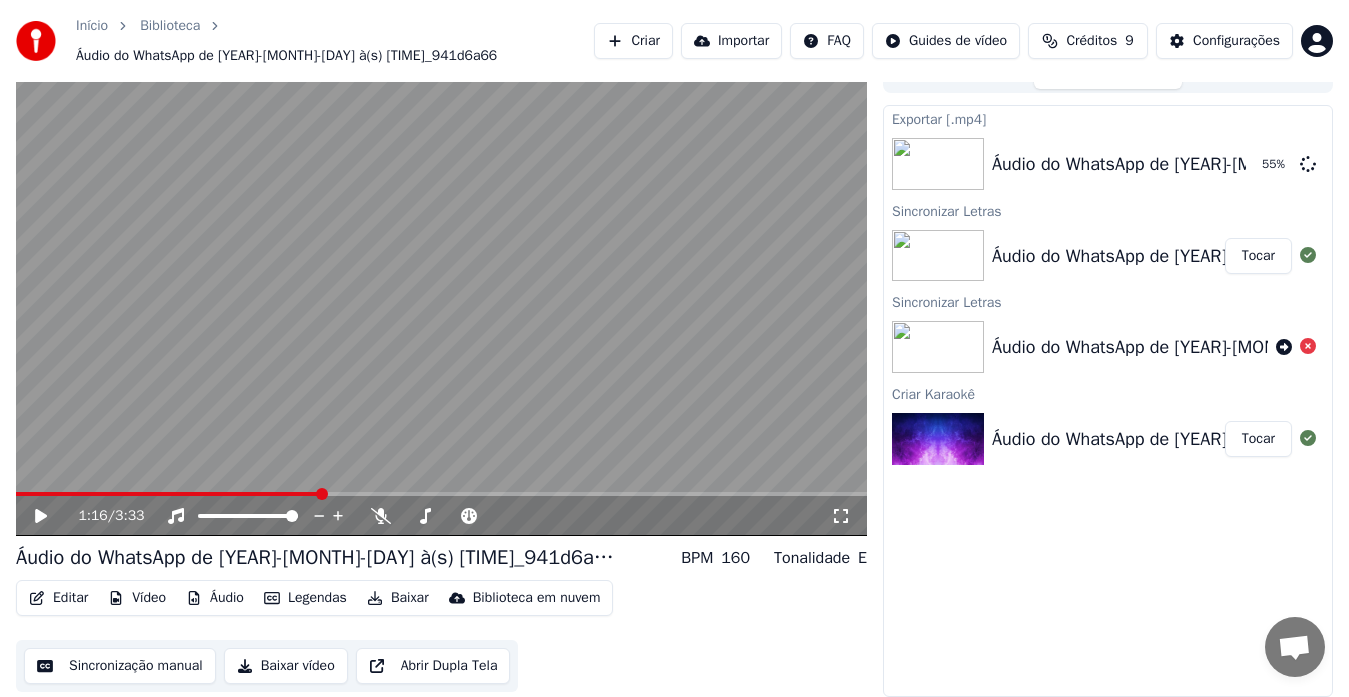 click on "Criar" at bounding box center (633, 41) 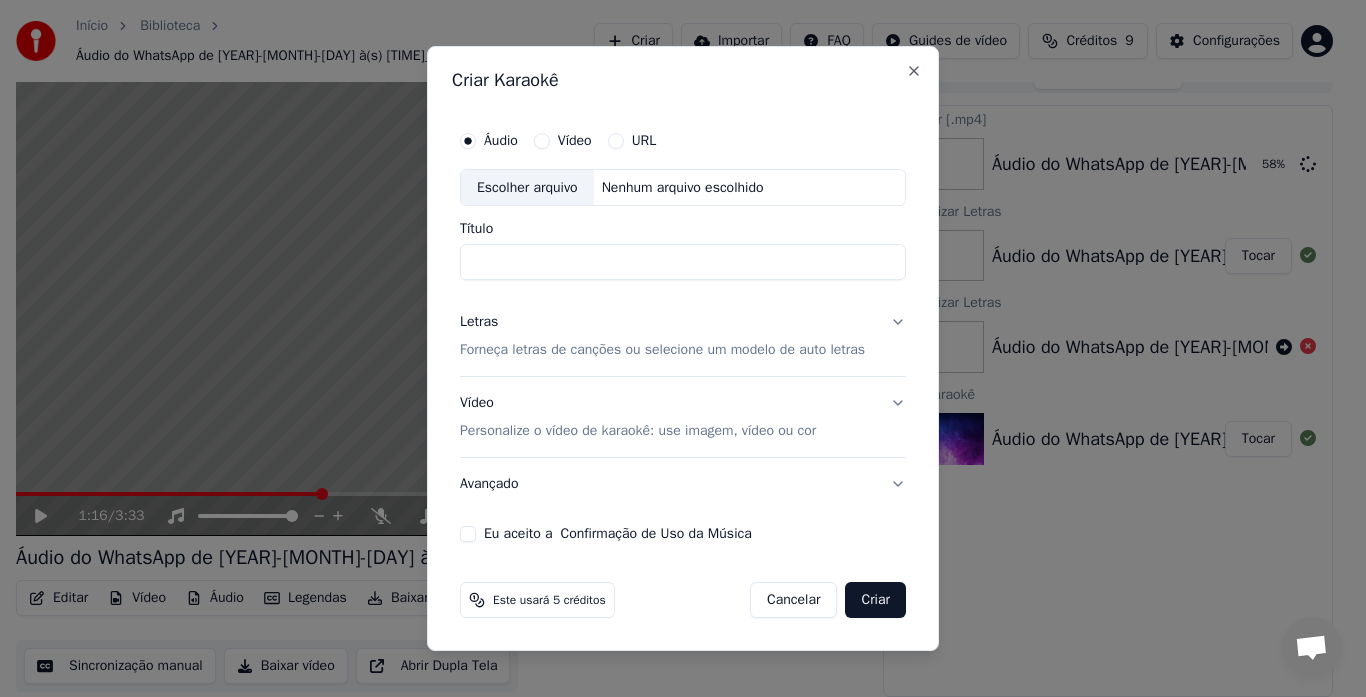 click on "Cancelar" at bounding box center [793, 600] 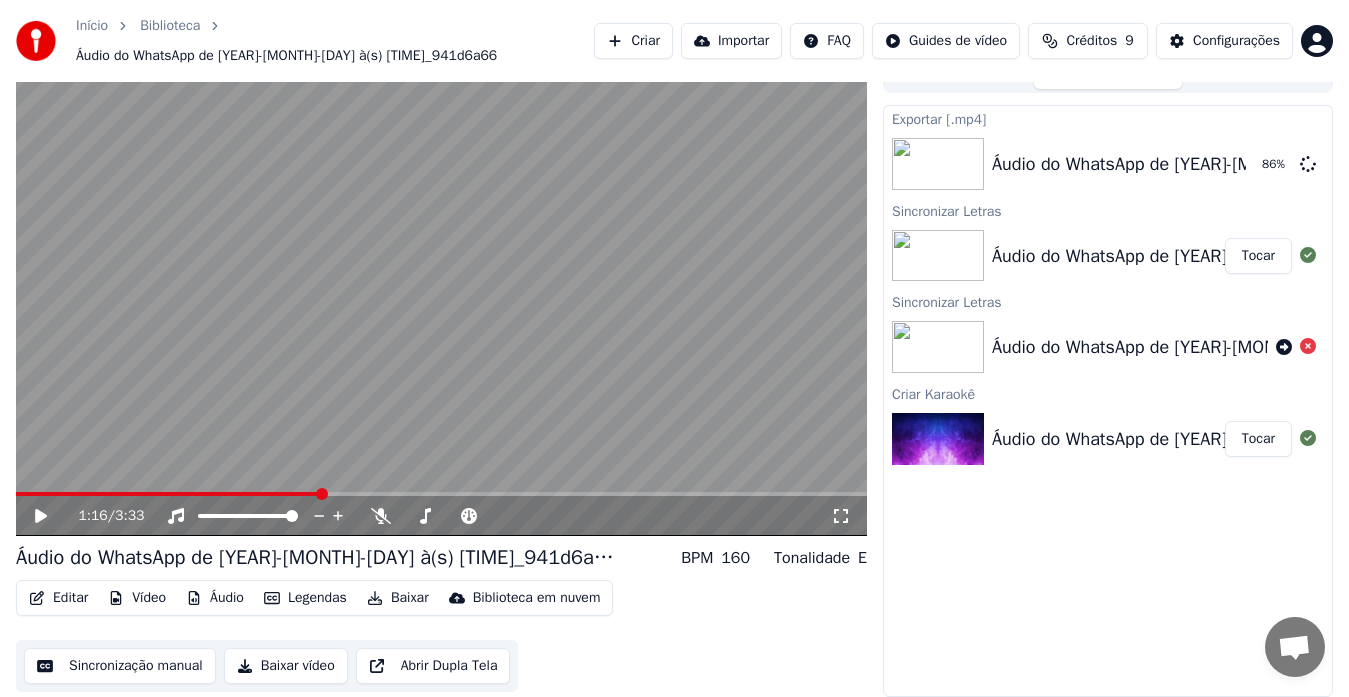 click on "Criar" at bounding box center (633, 41) 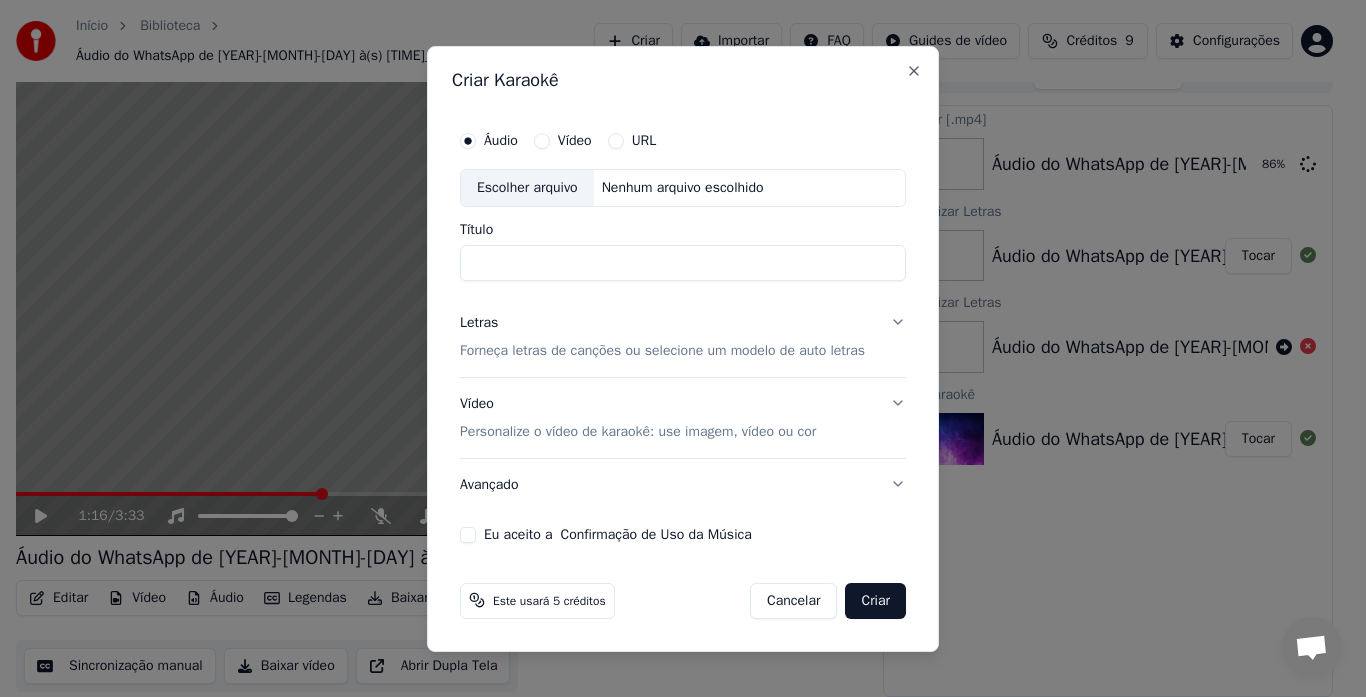 click on "Escolher arquivo" at bounding box center [527, 188] 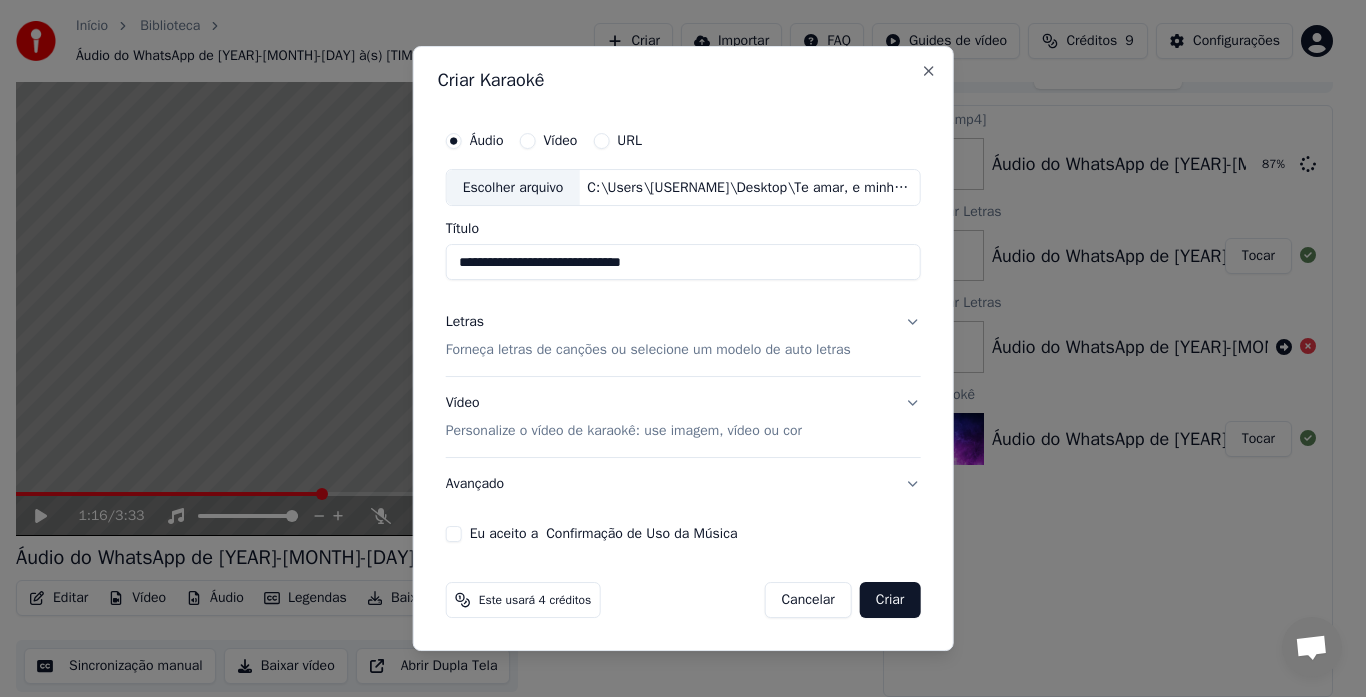 type on "**********" 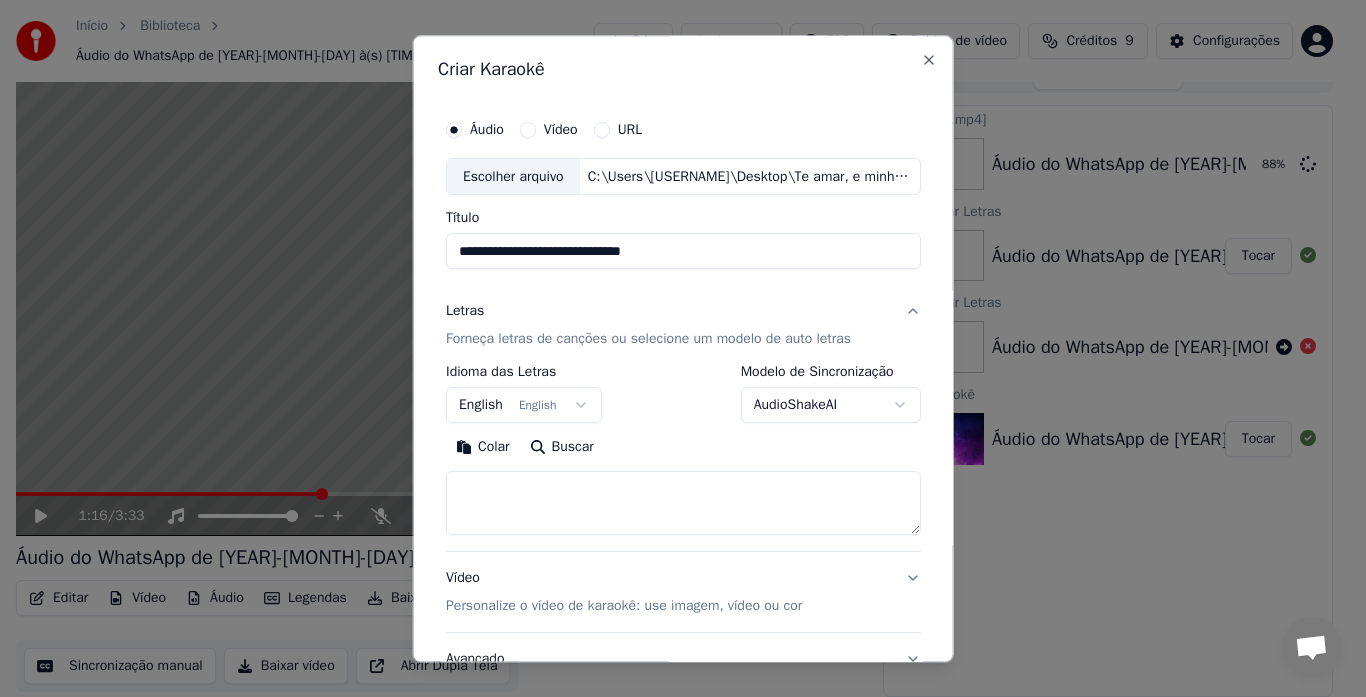 click on "English English" at bounding box center [524, 406] 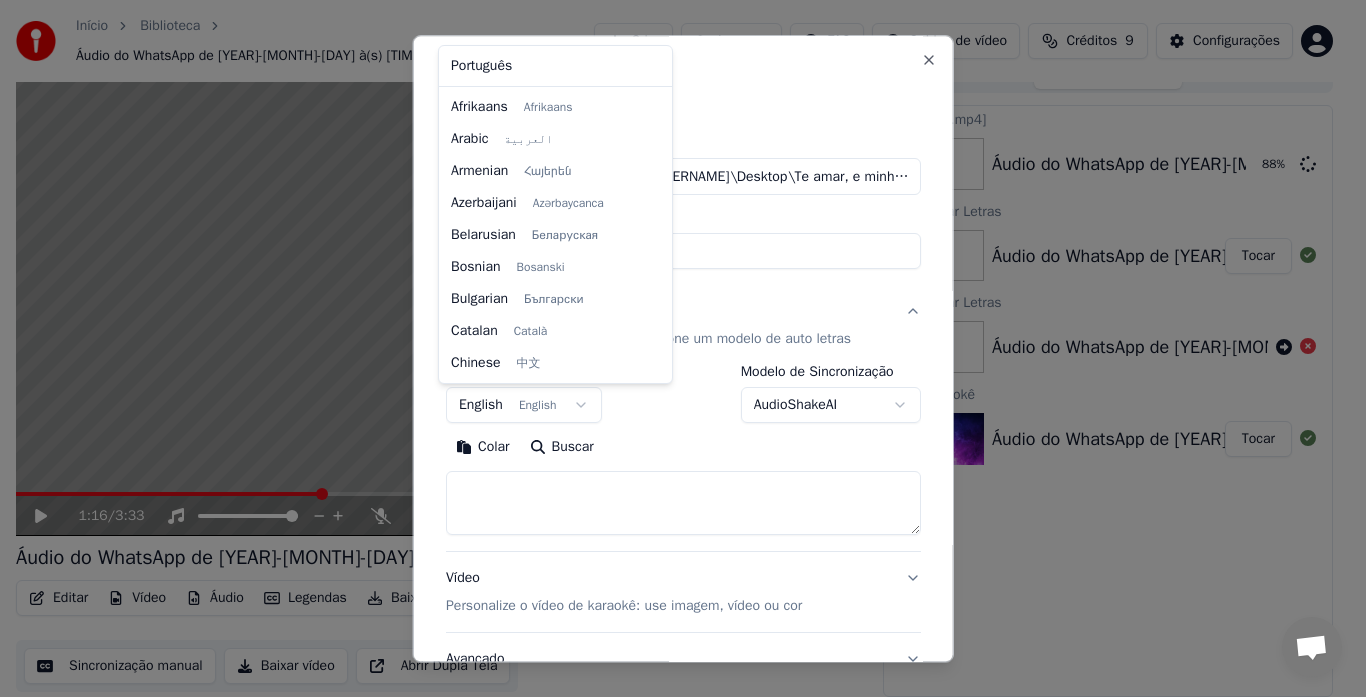 scroll, scrollTop: 160, scrollLeft: 0, axis: vertical 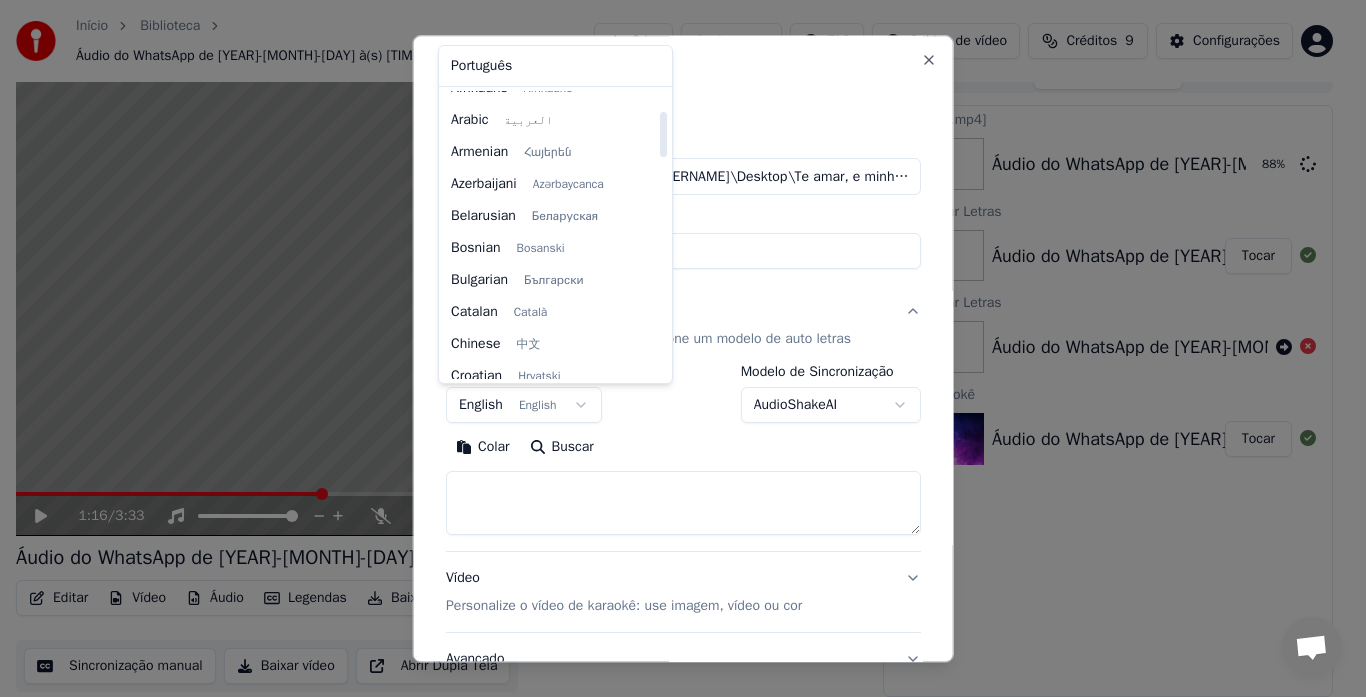 drag, startPoint x: 659, startPoint y: 143, endPoint x: 653, endPoint y: 121, distance: 22.803509 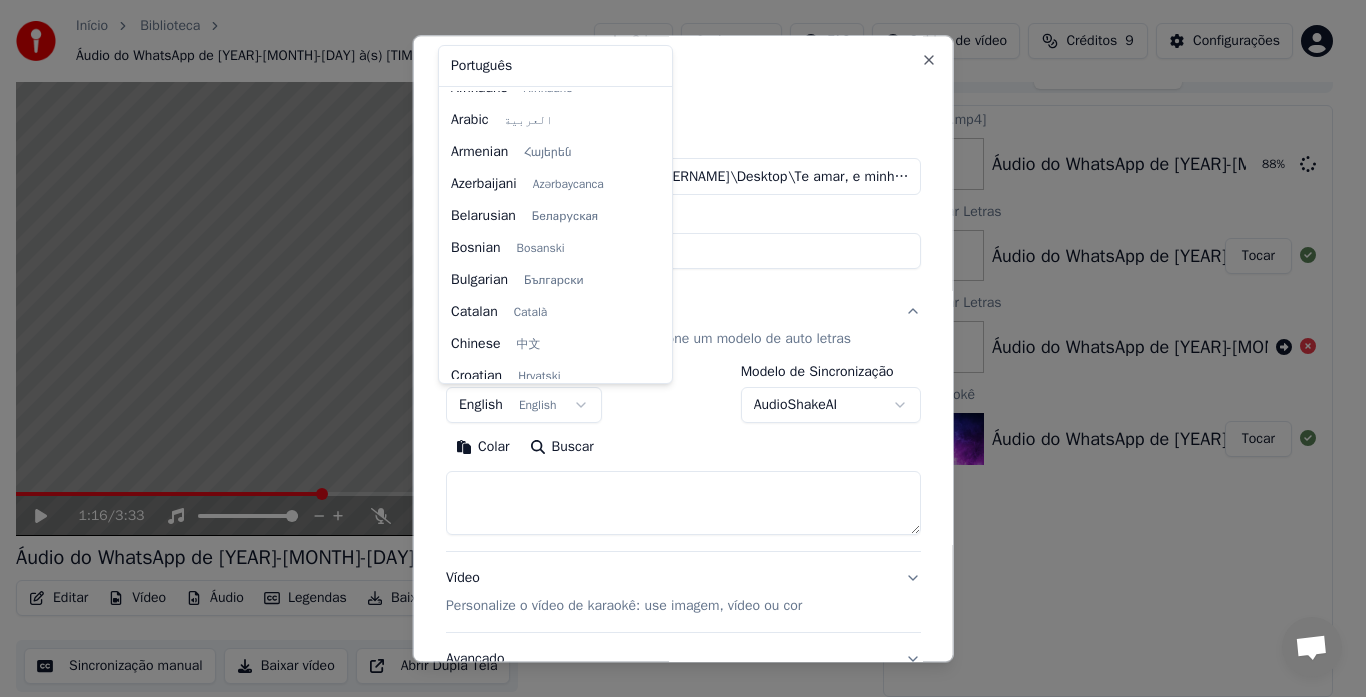 select on "**" 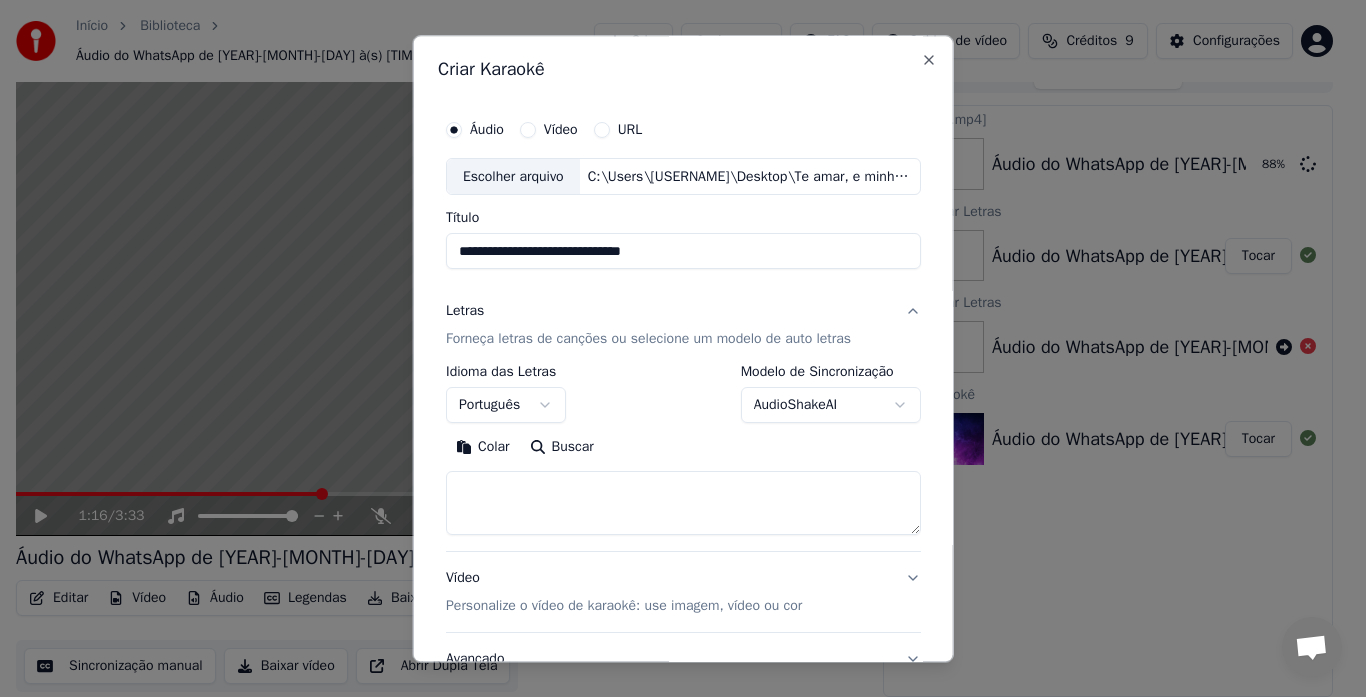 click at bounding box center (683, 504) 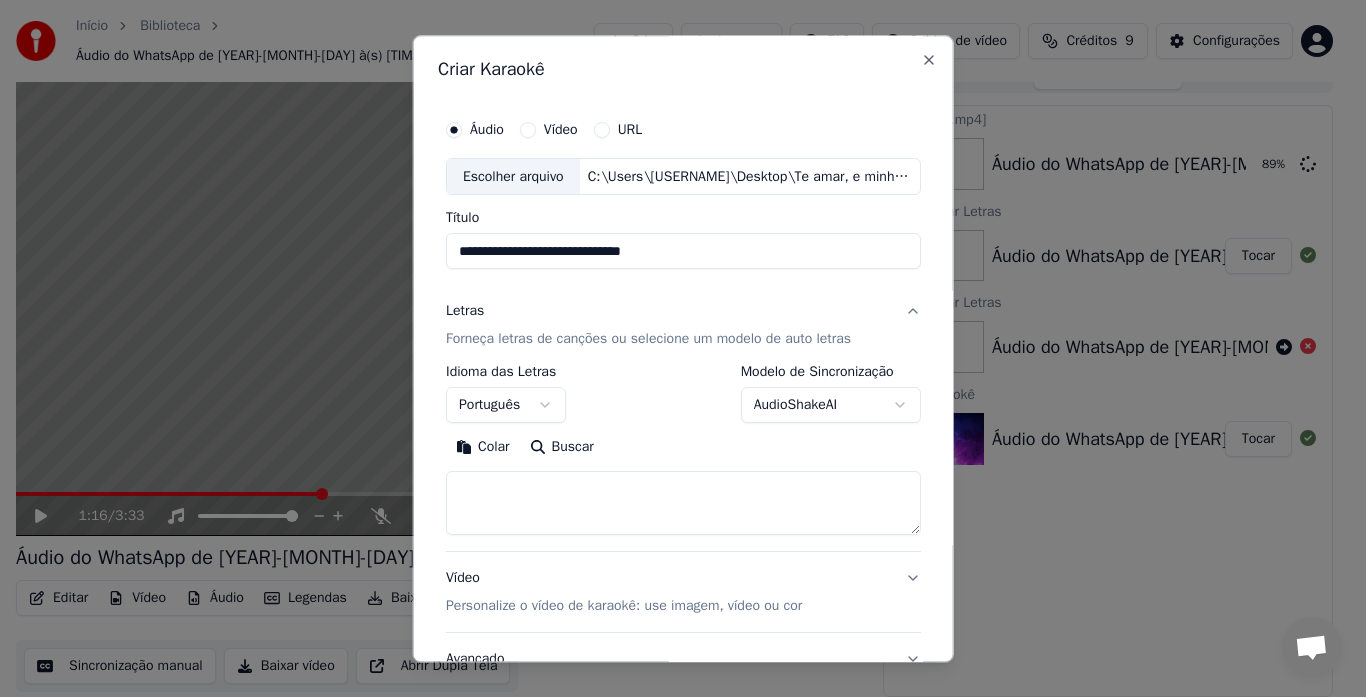 click on "Colar" at bounding box center (483, 448) 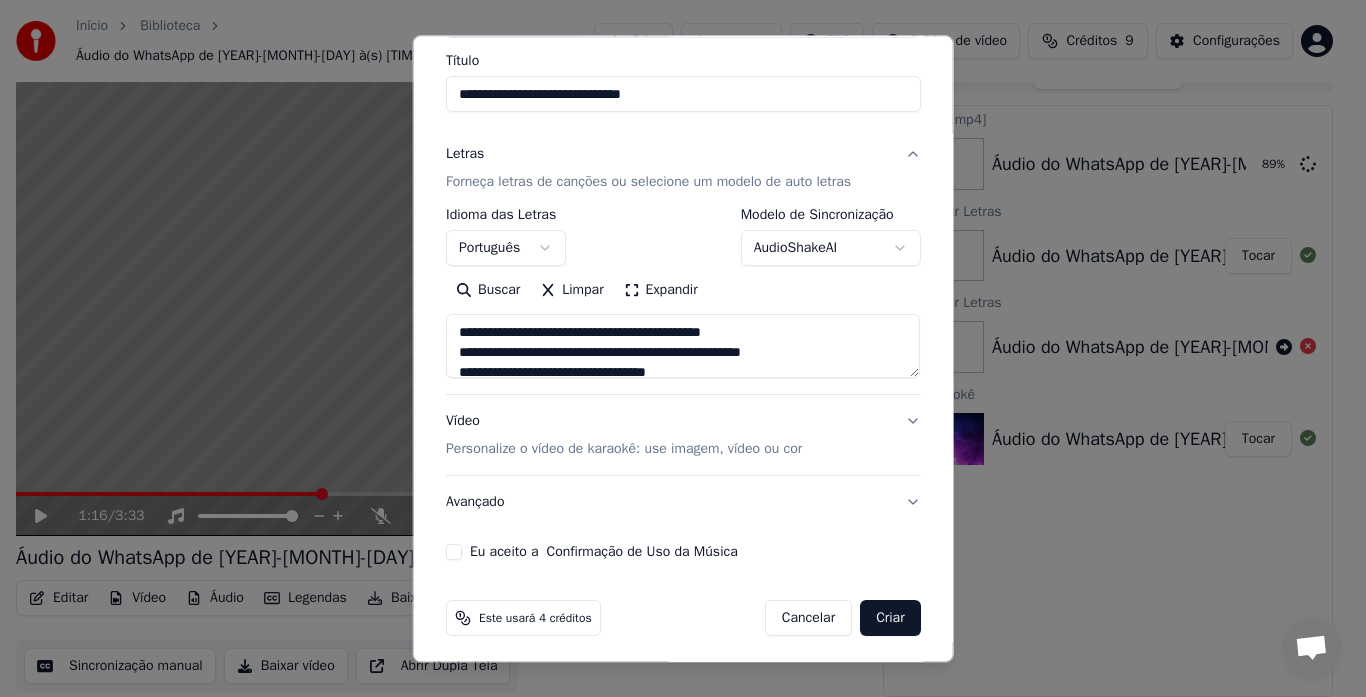scroll, scrollTop: 159, scrollLeft: 0, axis: vertical 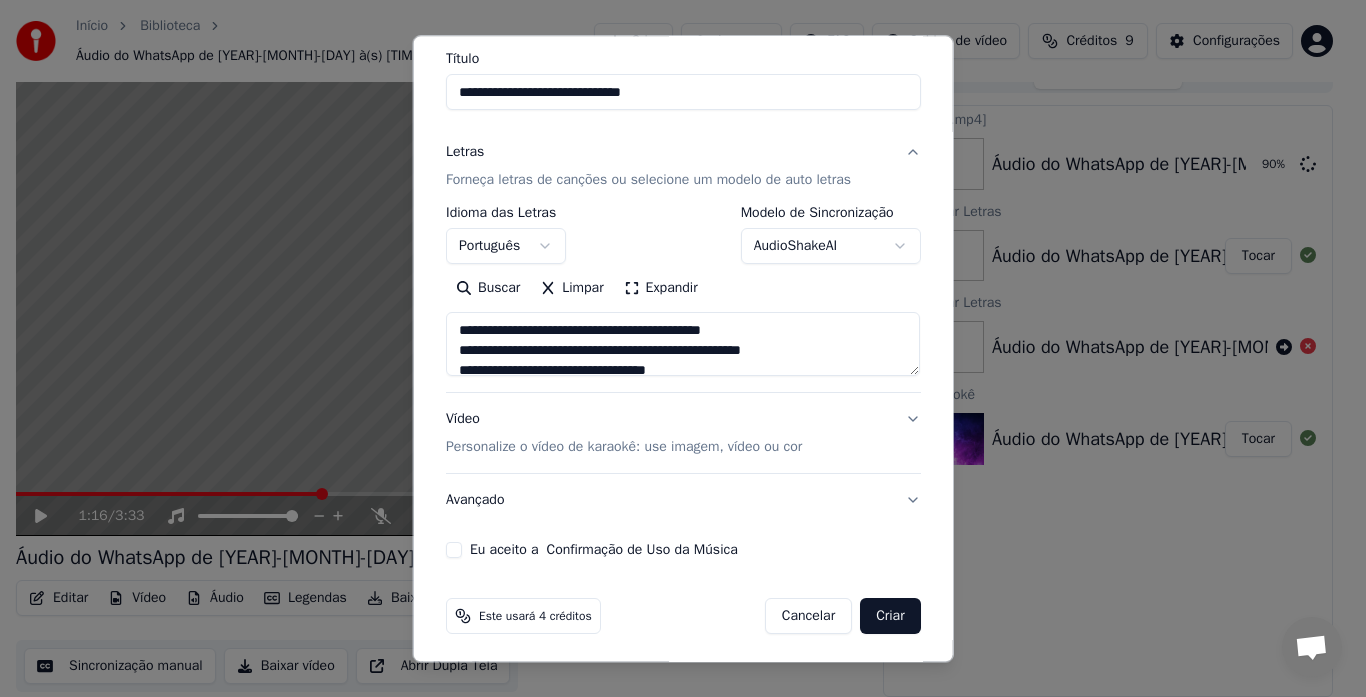 click on "Eu aceito a   Confirmação de Uso da Música" at bounding box center [454, 551] 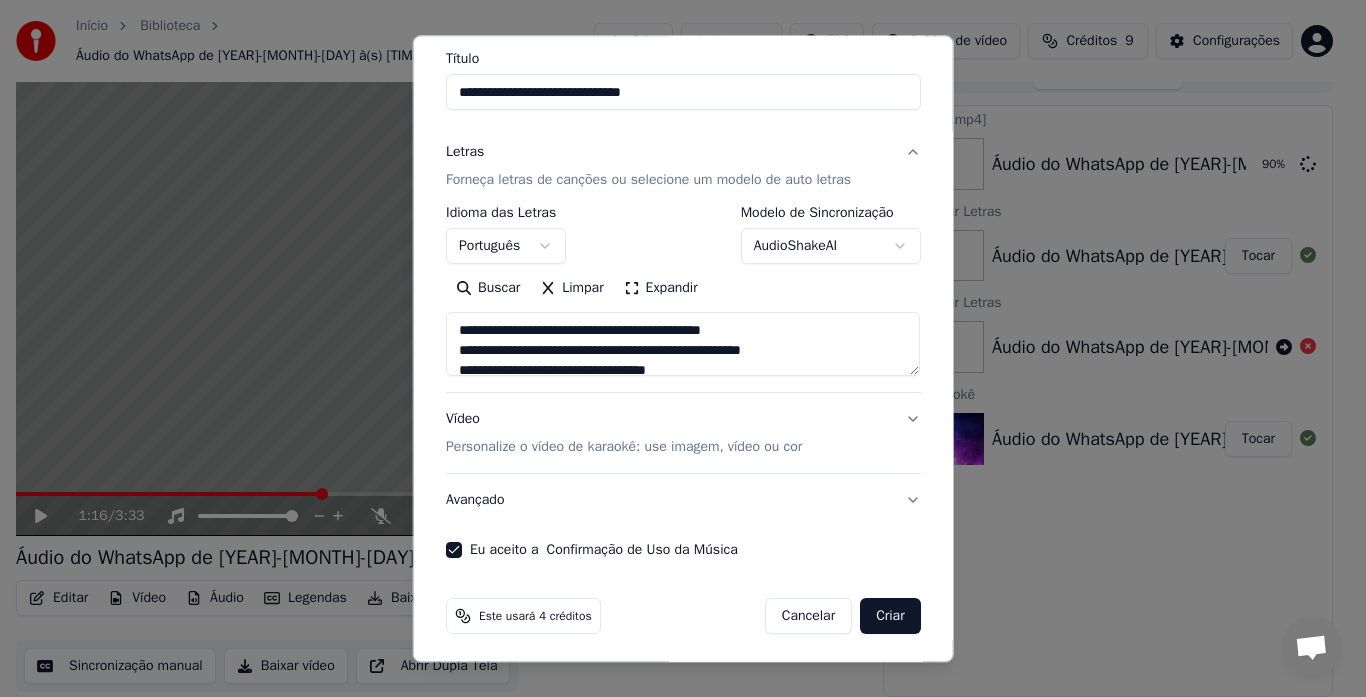 click on "Avançado" at bounding box center (683, 501) 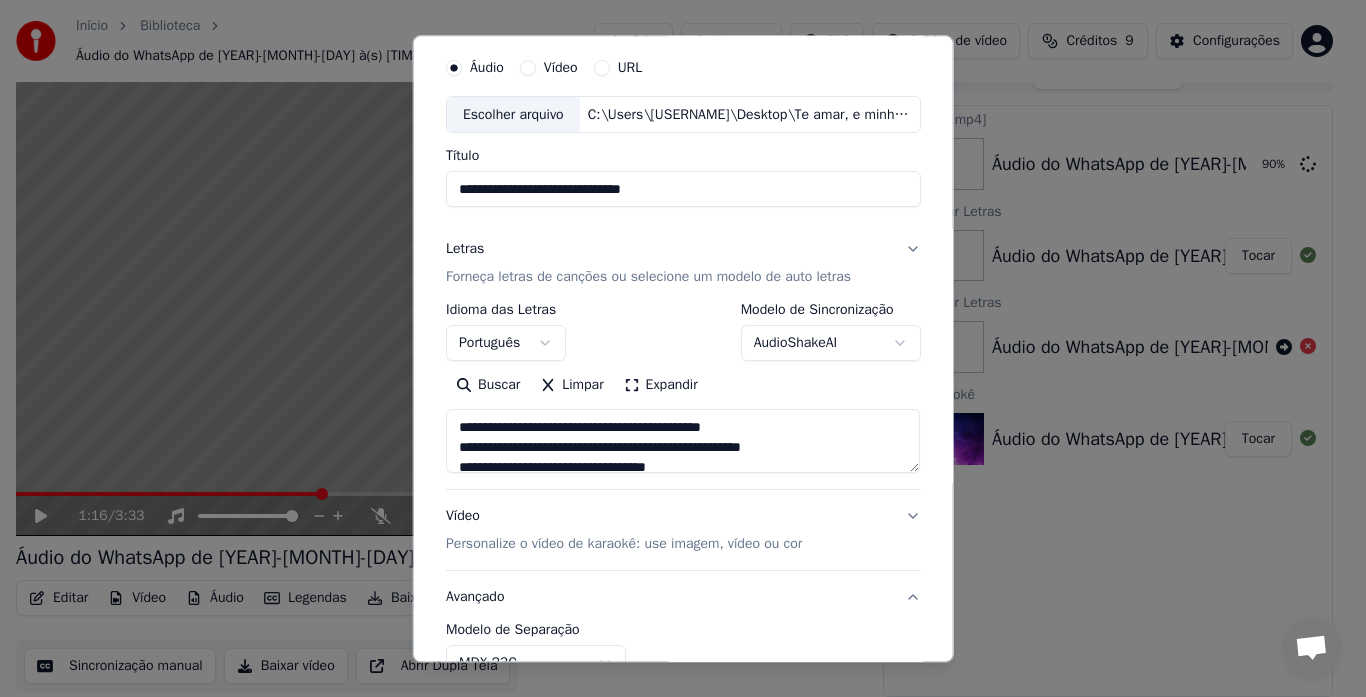 scroll, scrollTop: 53, scrollLeft: 0, axis: vertical 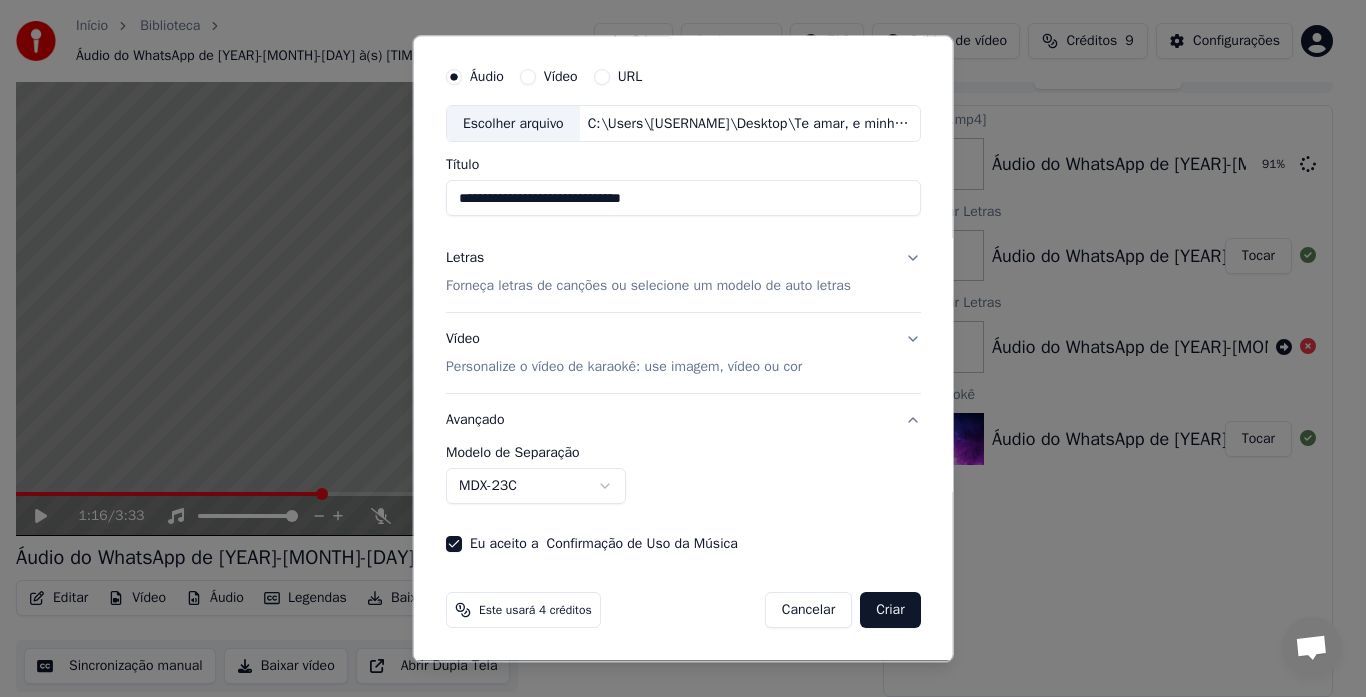 click on "Vídeo Personalize o vídeo de karaokê: use imagem, vídeo ou cor" at bounding box center [683, 354] 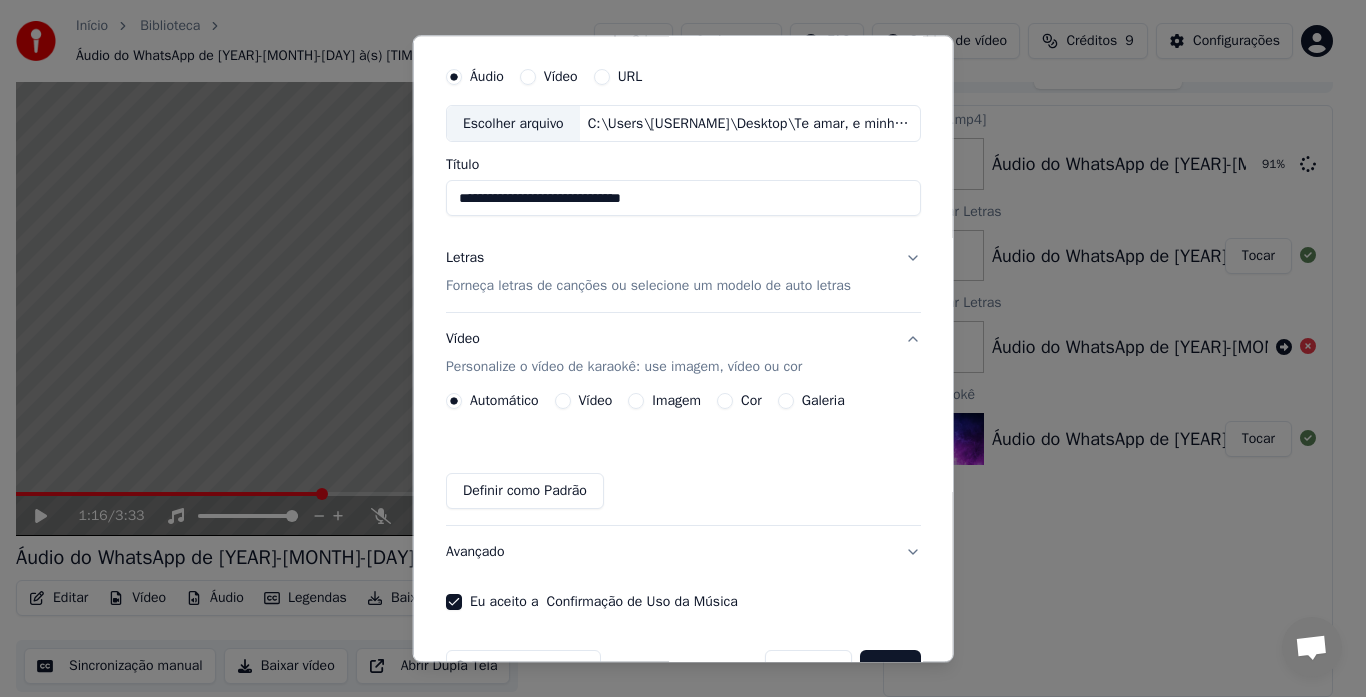 click on "Vídeo" at bounding box center (562, 402) 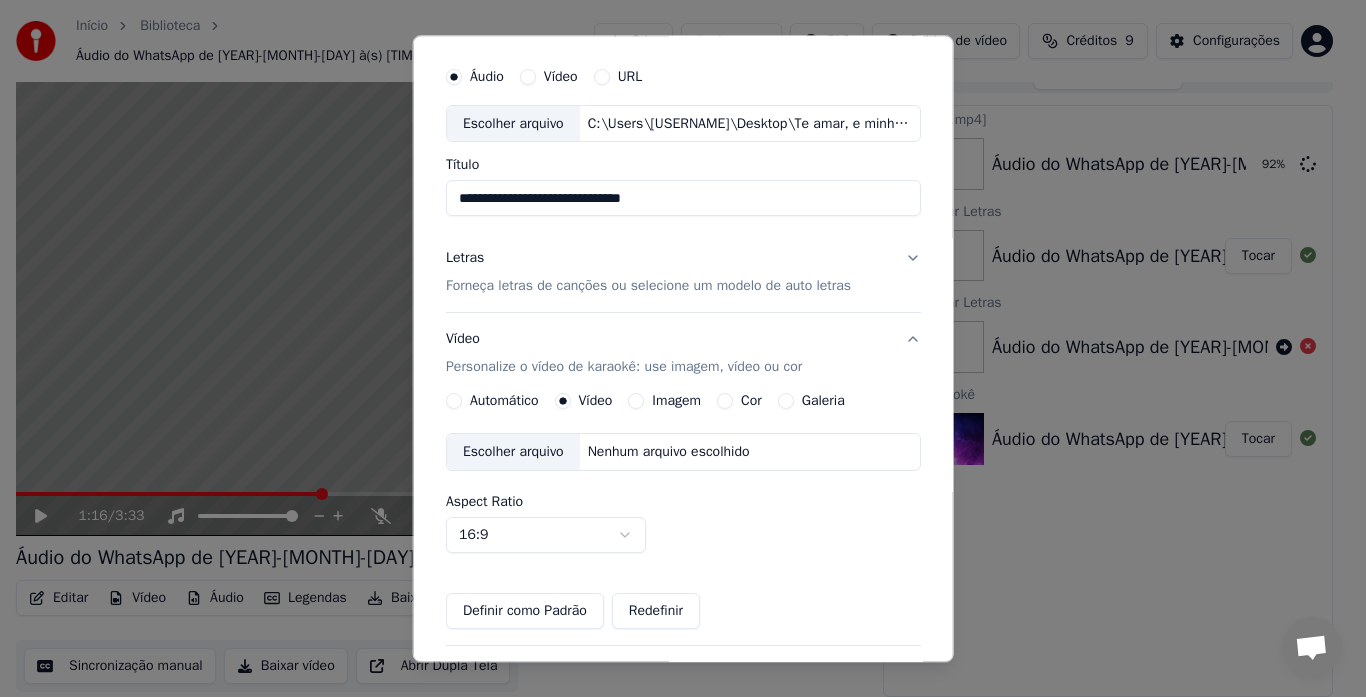 click on "Automático" at bounding box center [454, 402] 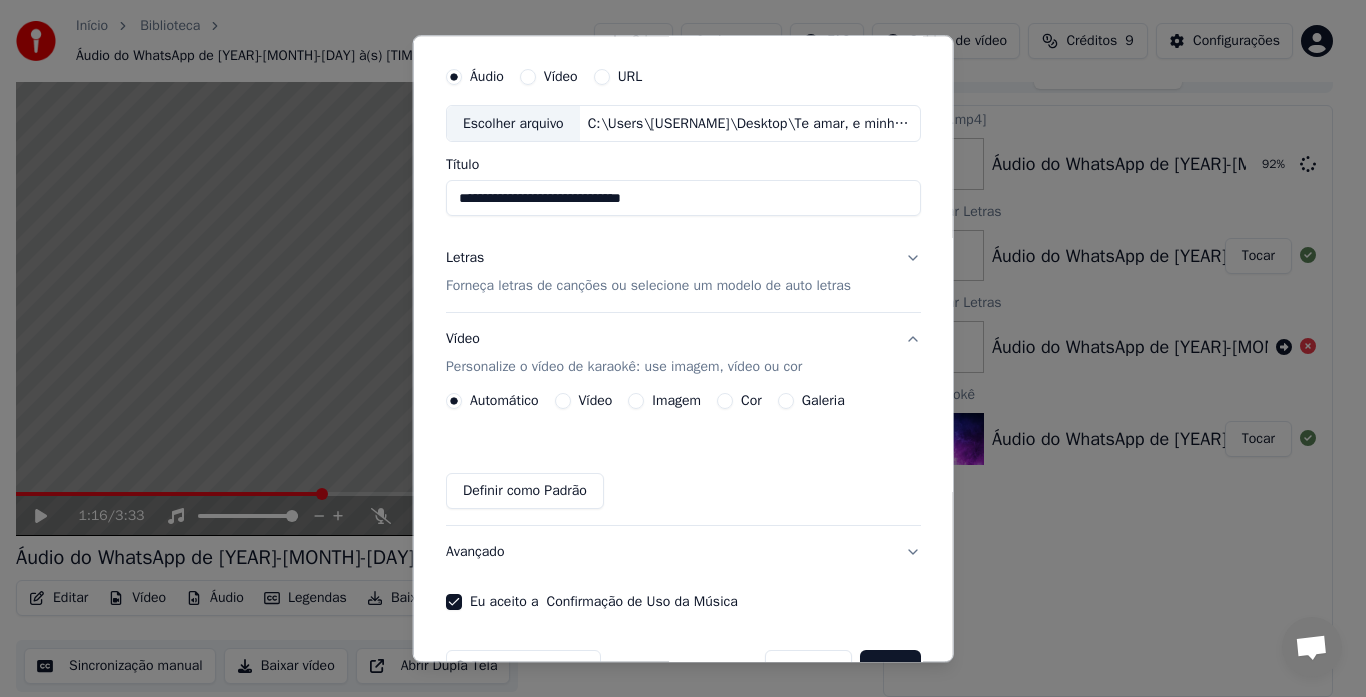 click on "Vídeo Personalize o vídeo de karaokê: use imagem, vídeo ou cor" at bounding box center (683, 354) 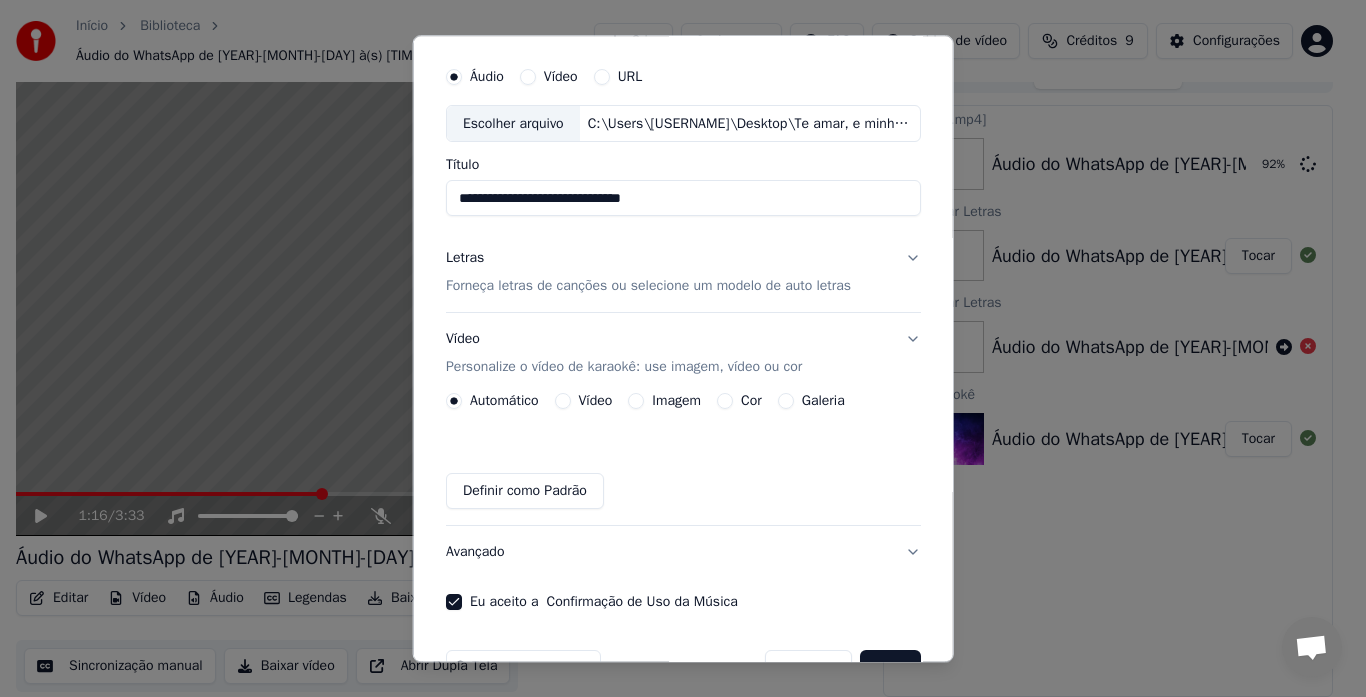 scroll, scrollTop: 0, scrollLeft: 0, axis: both 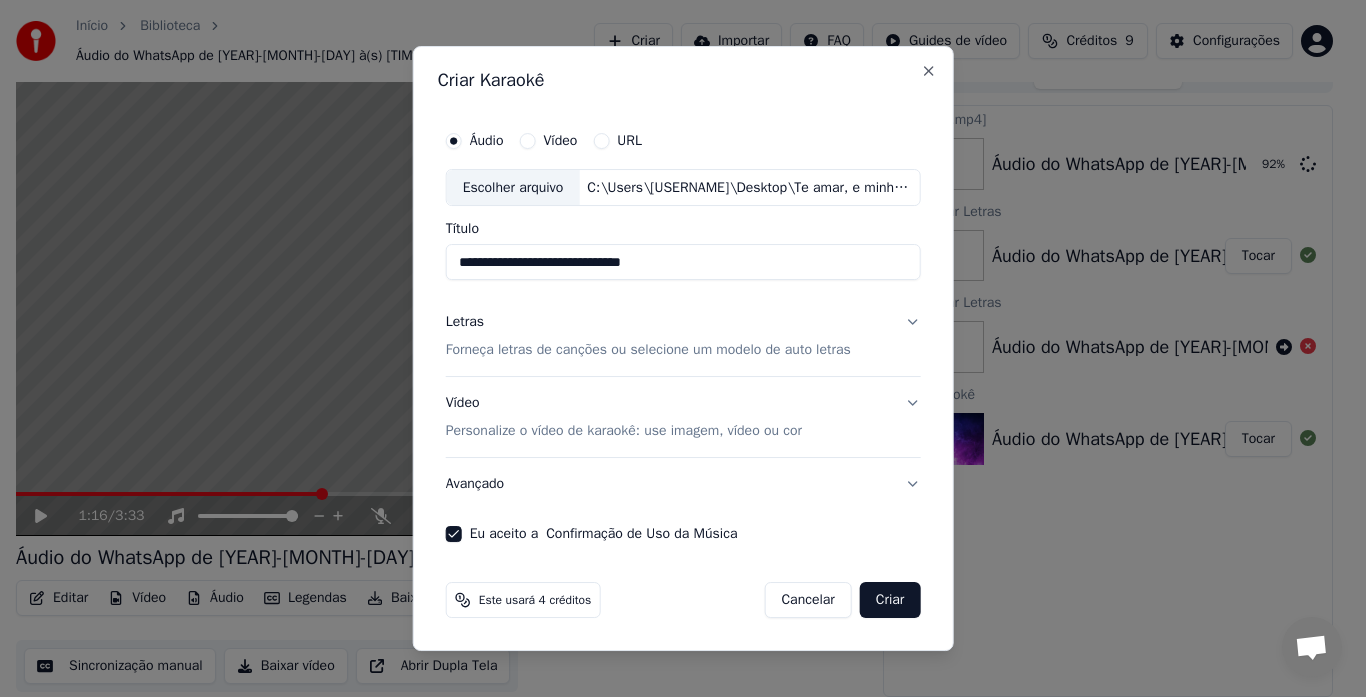 click on "Personalize o vídeo de karaokê: use imagem, vídeo ou cor" at bounding box center [624, 431] 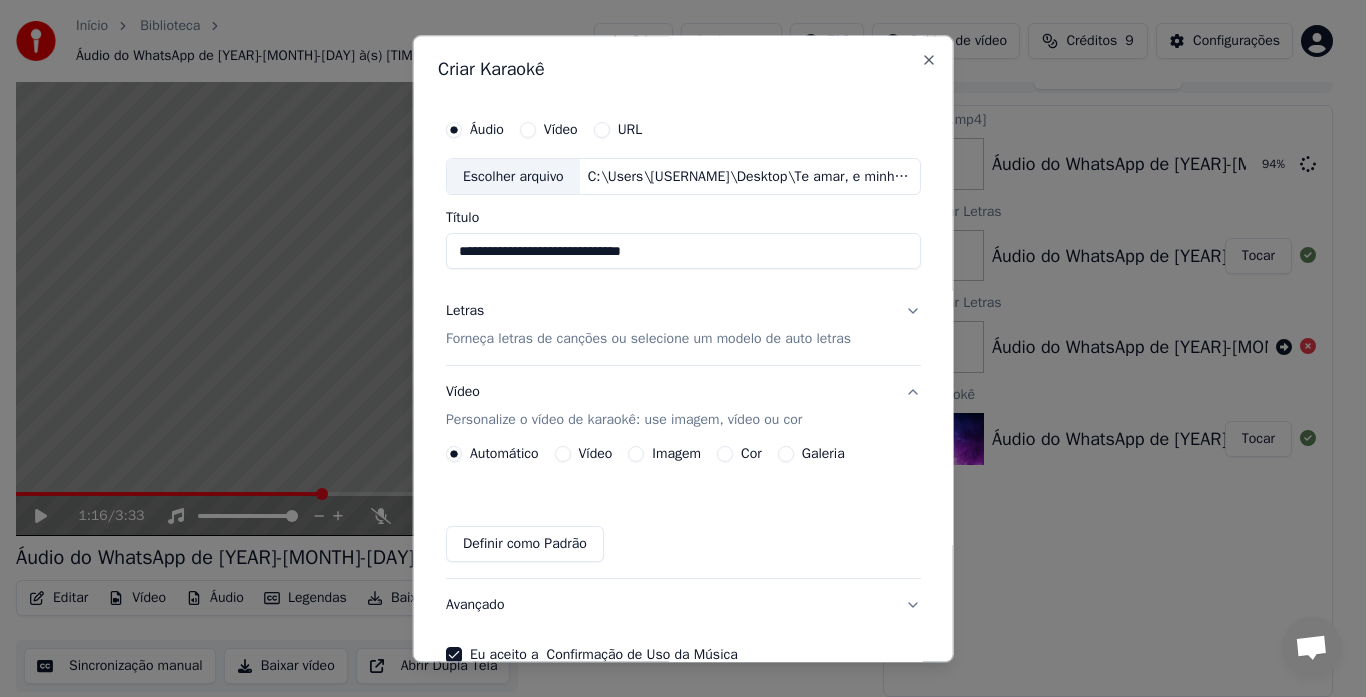 click on "Cor" at bounding box center [725, 455] 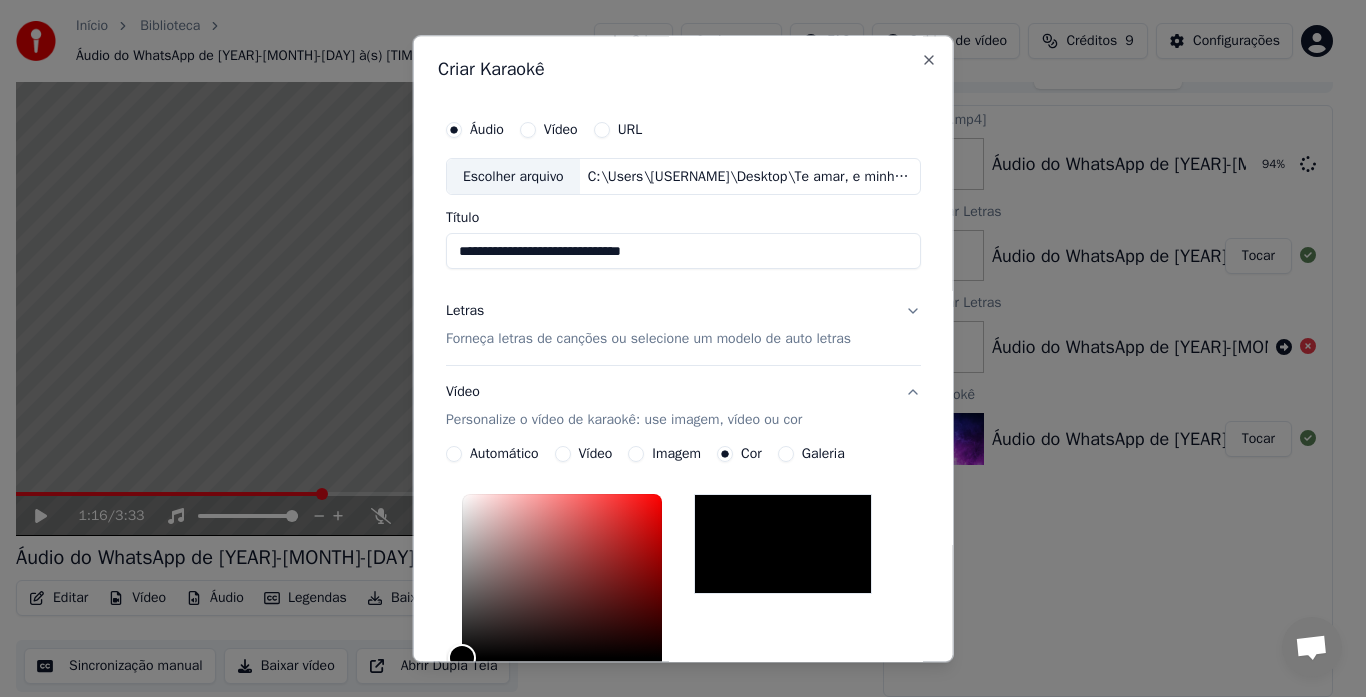 click on "Galeria" at bounding box center [785, 455] 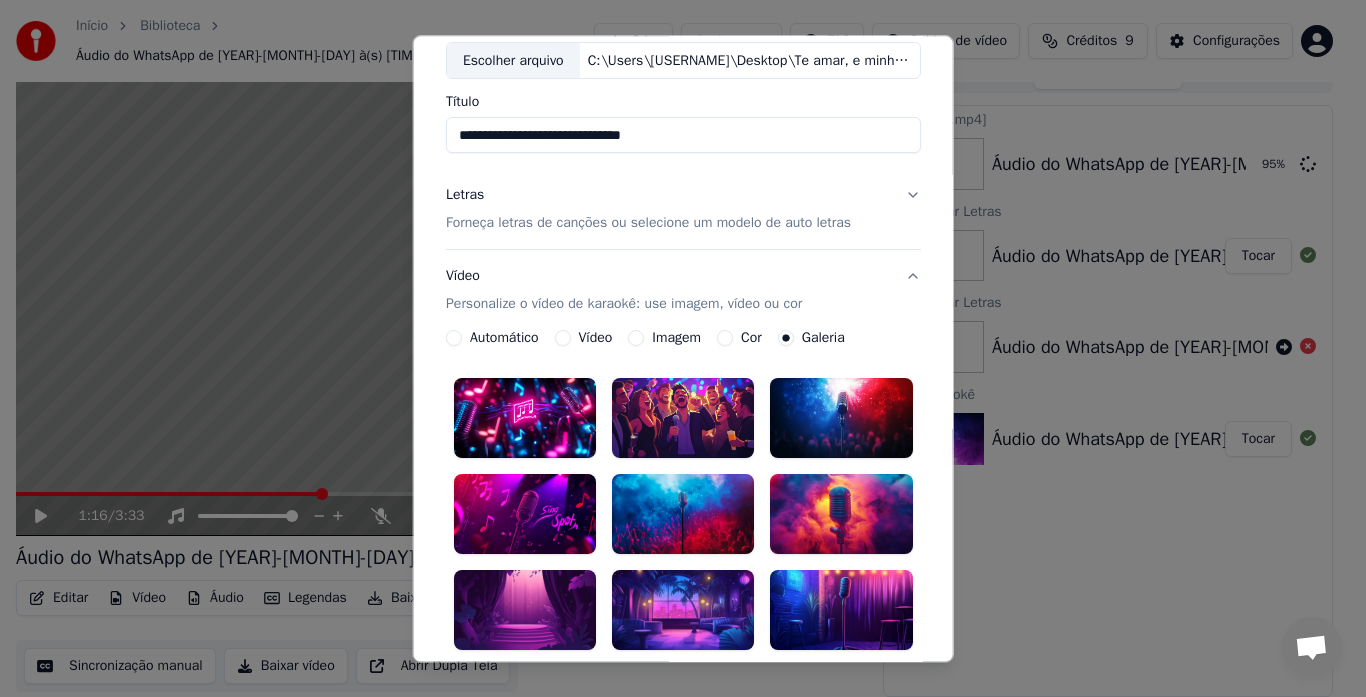 scroll, scrollTop: 118, scrollLeft: 0, axis: vertical 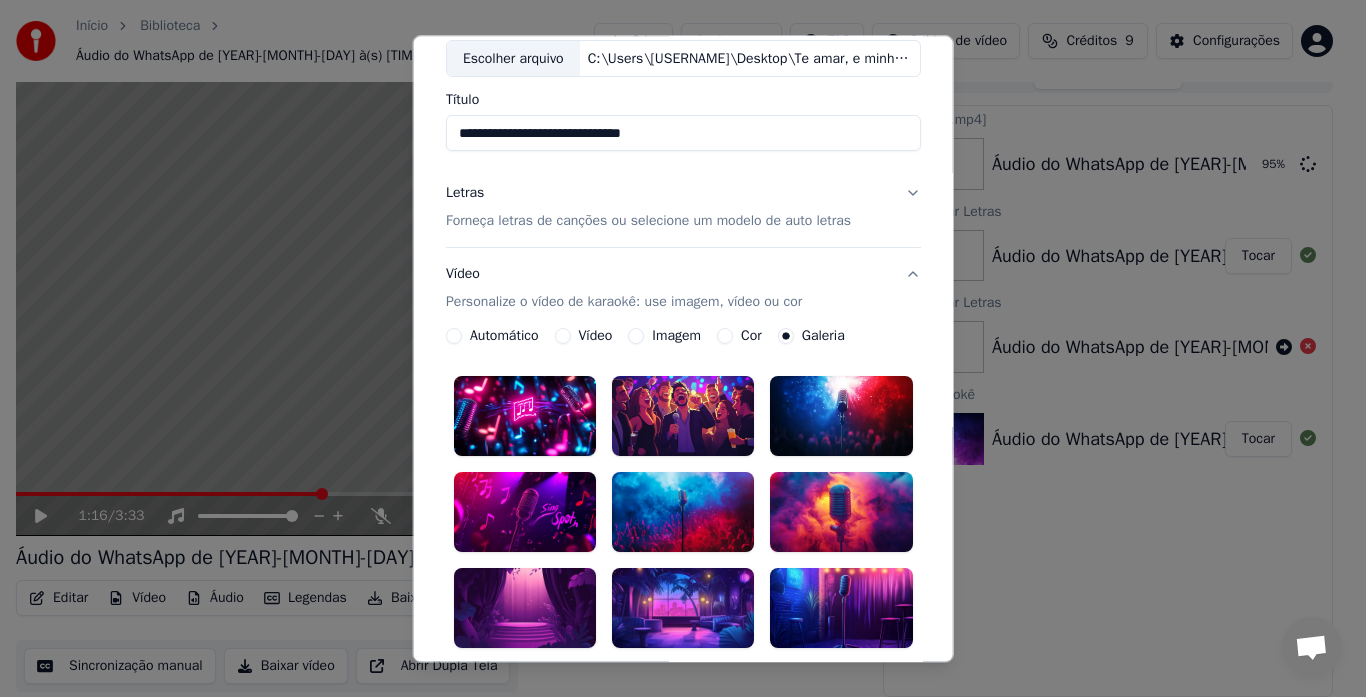click at bounding box center (525, 513) 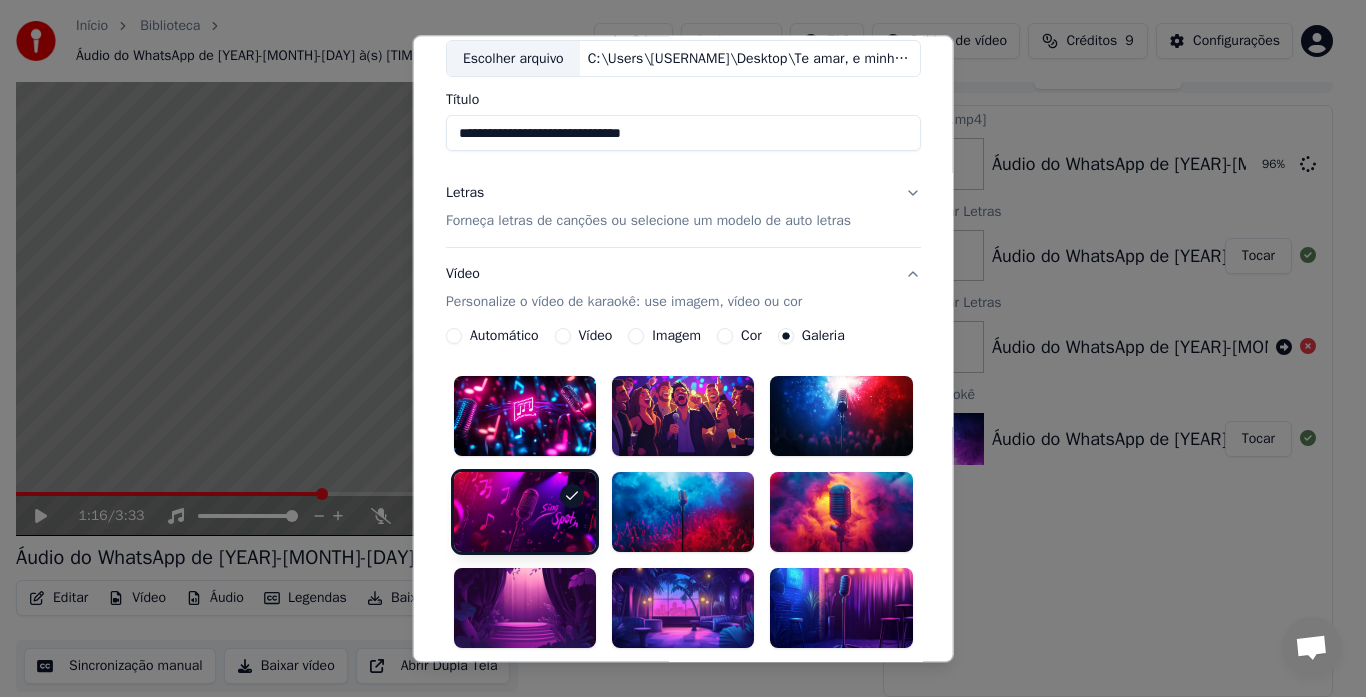 click at bounding box center [525, 513] 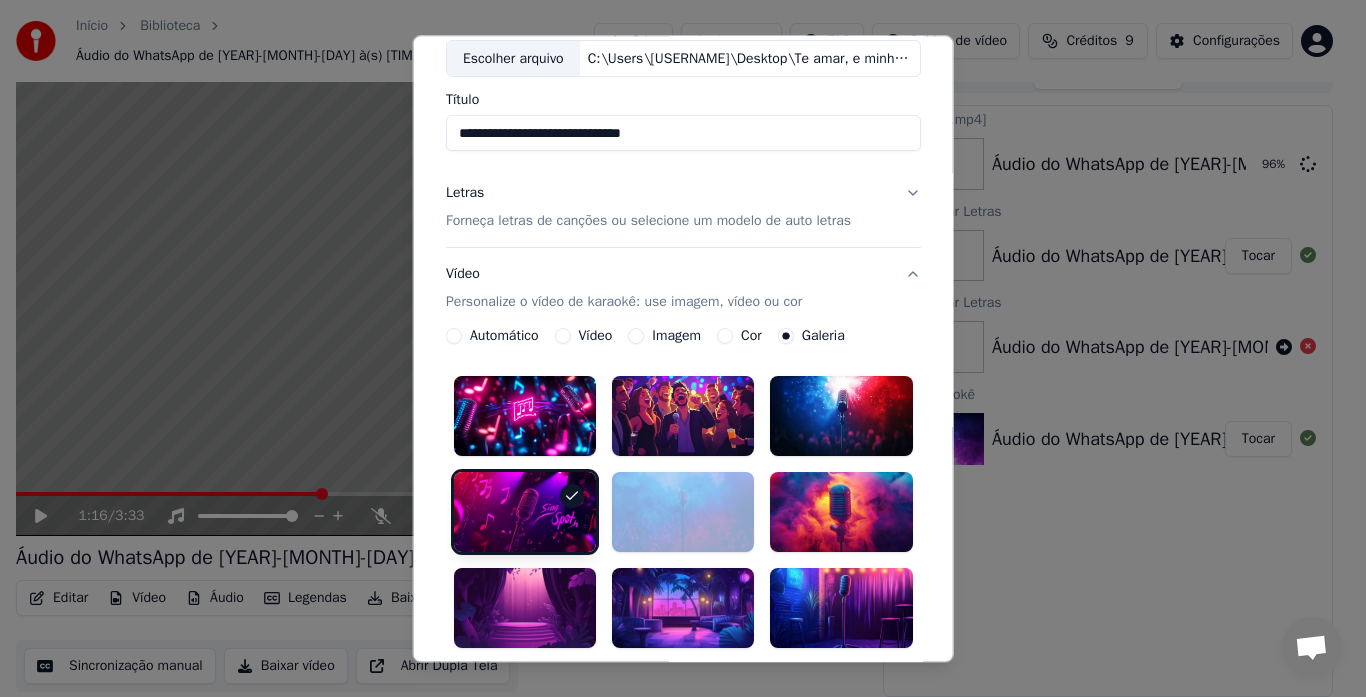 click at bounding box center (525, 513) 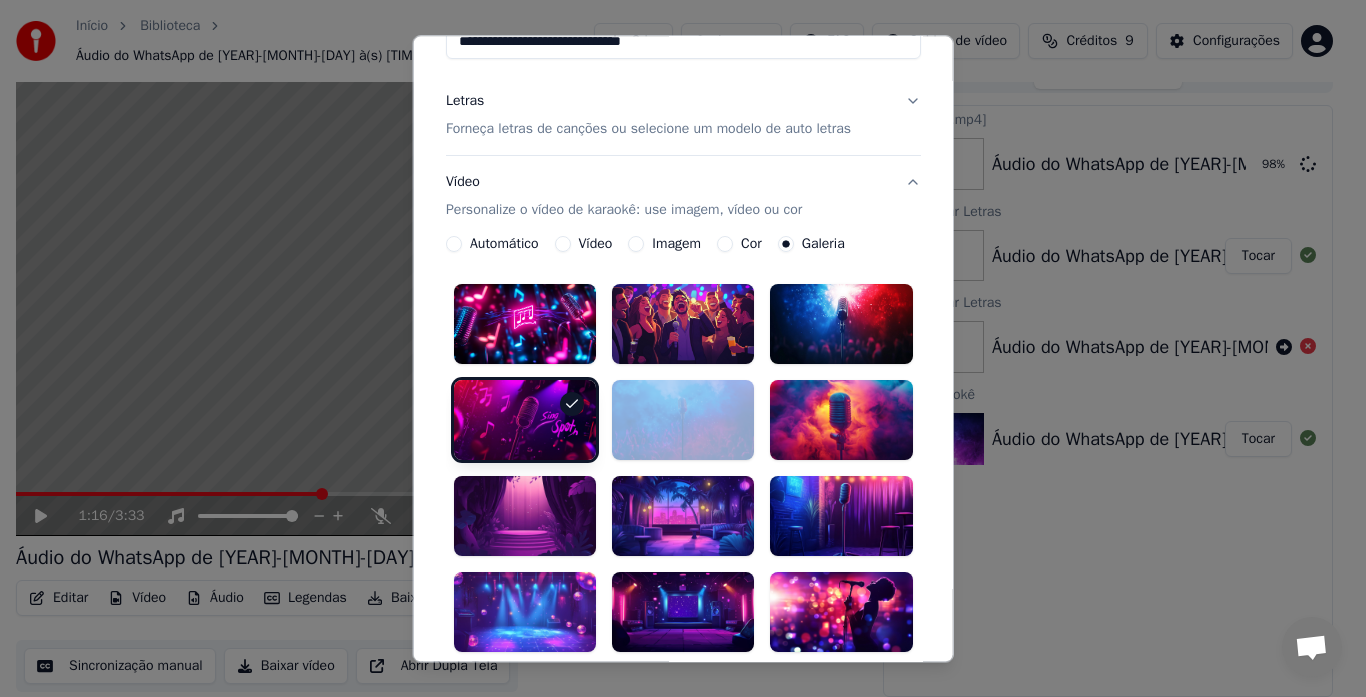 scroll, scrollTop: 232, scrollLeft: 0, axis: vertical 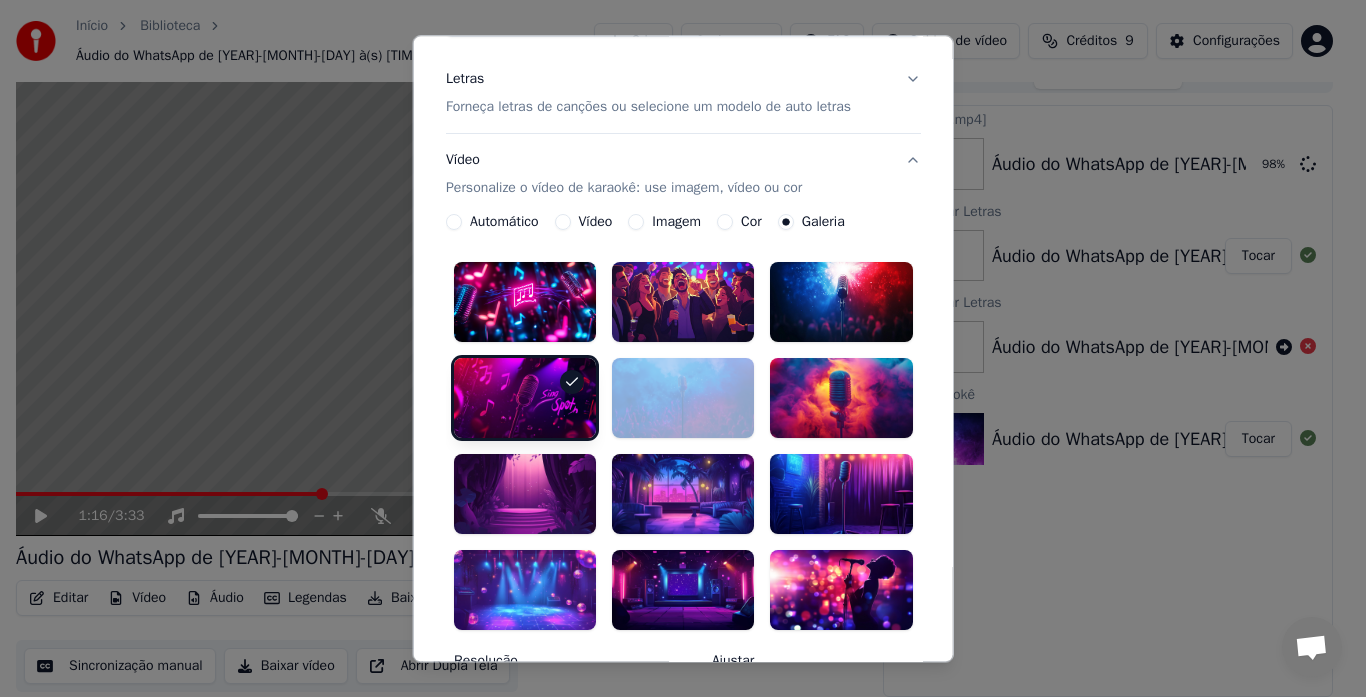 click at bounding box center [525, 399] 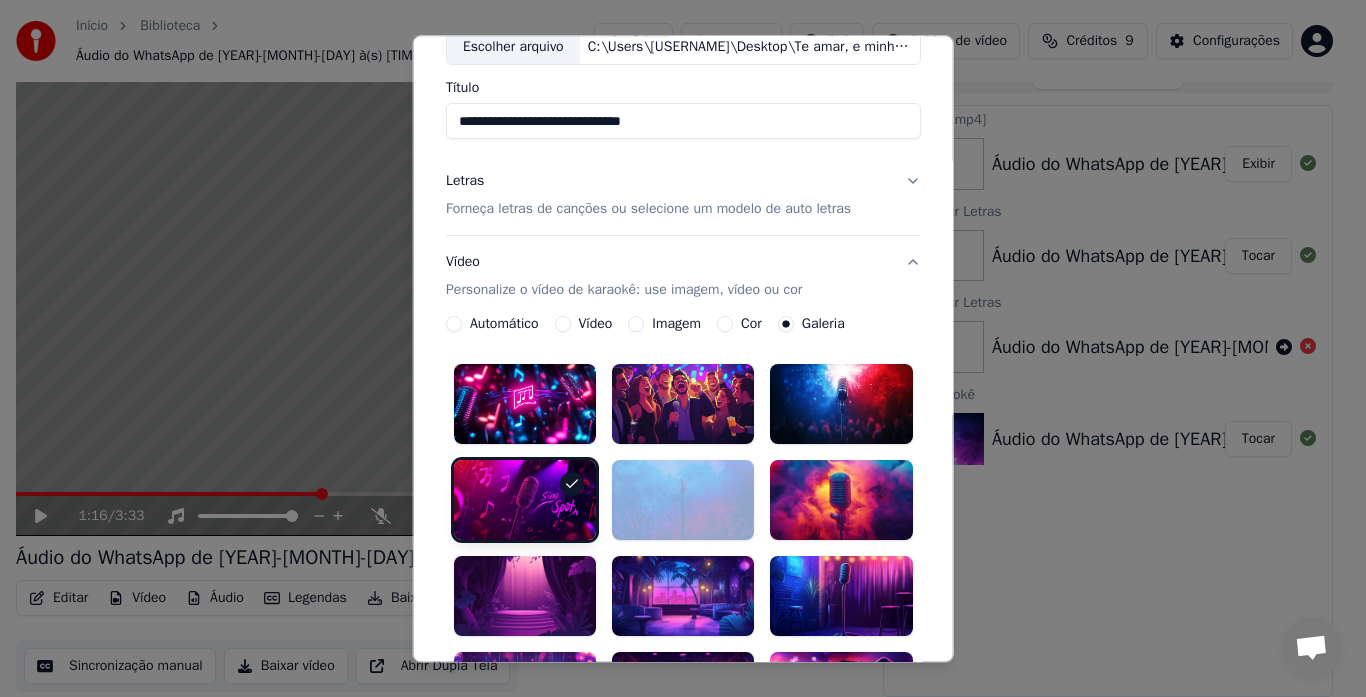 scroll, scrollTop: 128, scrollLeft: 0, axis: vertical 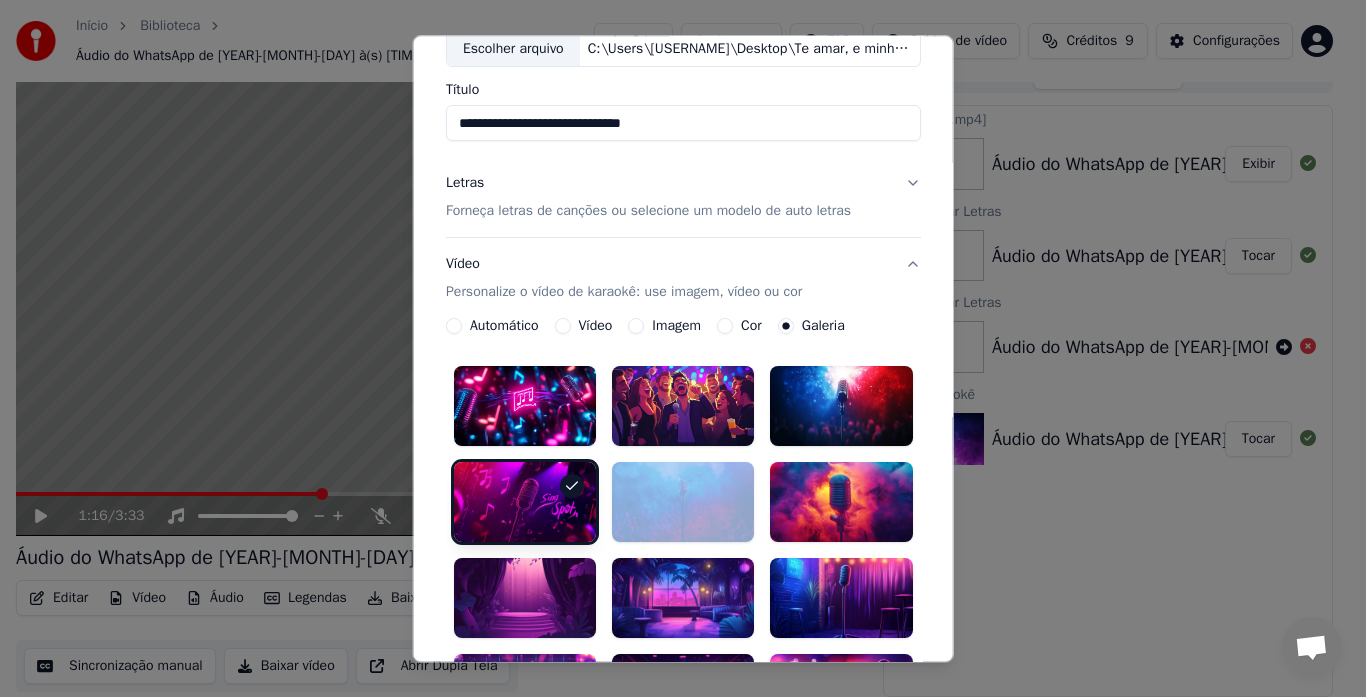 click on "Letras Forneça letras de canções ou selecione um modelo de auto letras" at bounding box center (683, 198) 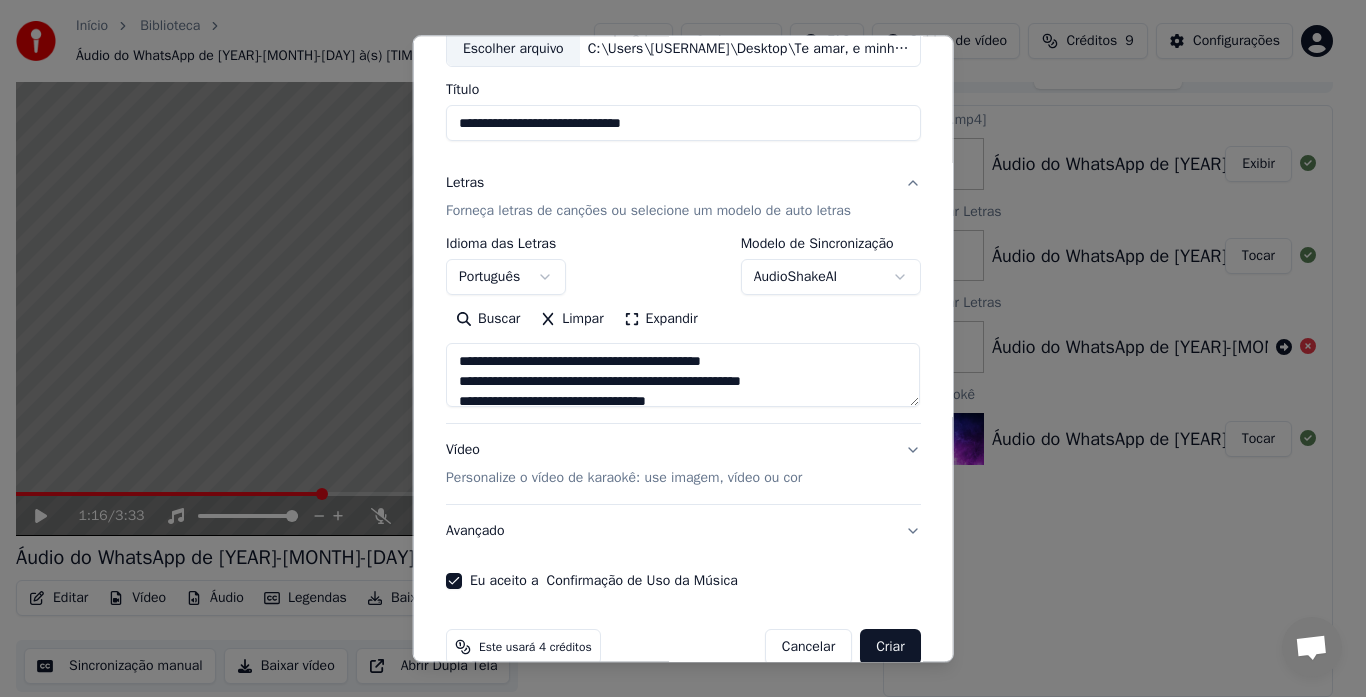click on "Letras Forneça letras de canções ou selecione um modelo de auto letras" at bounding box center [683, 198] 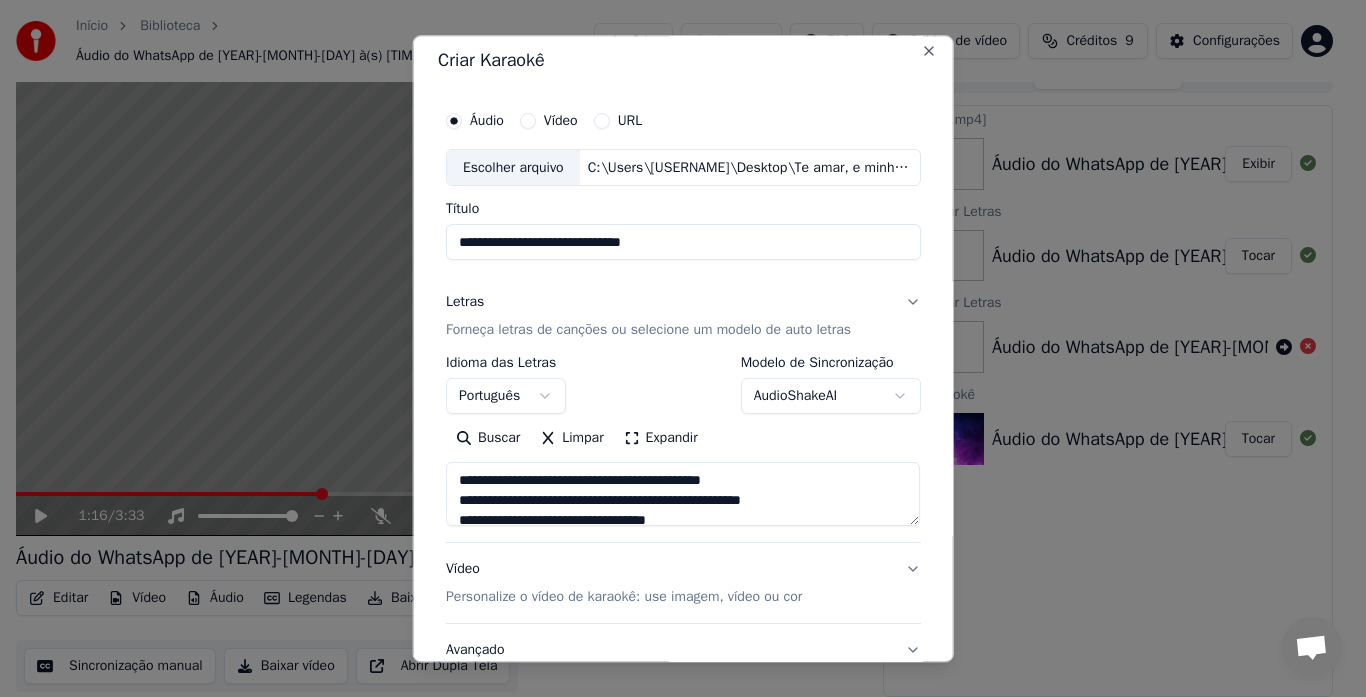 scroll, scrollTop: 0, scrollLeft: 0, axis: both 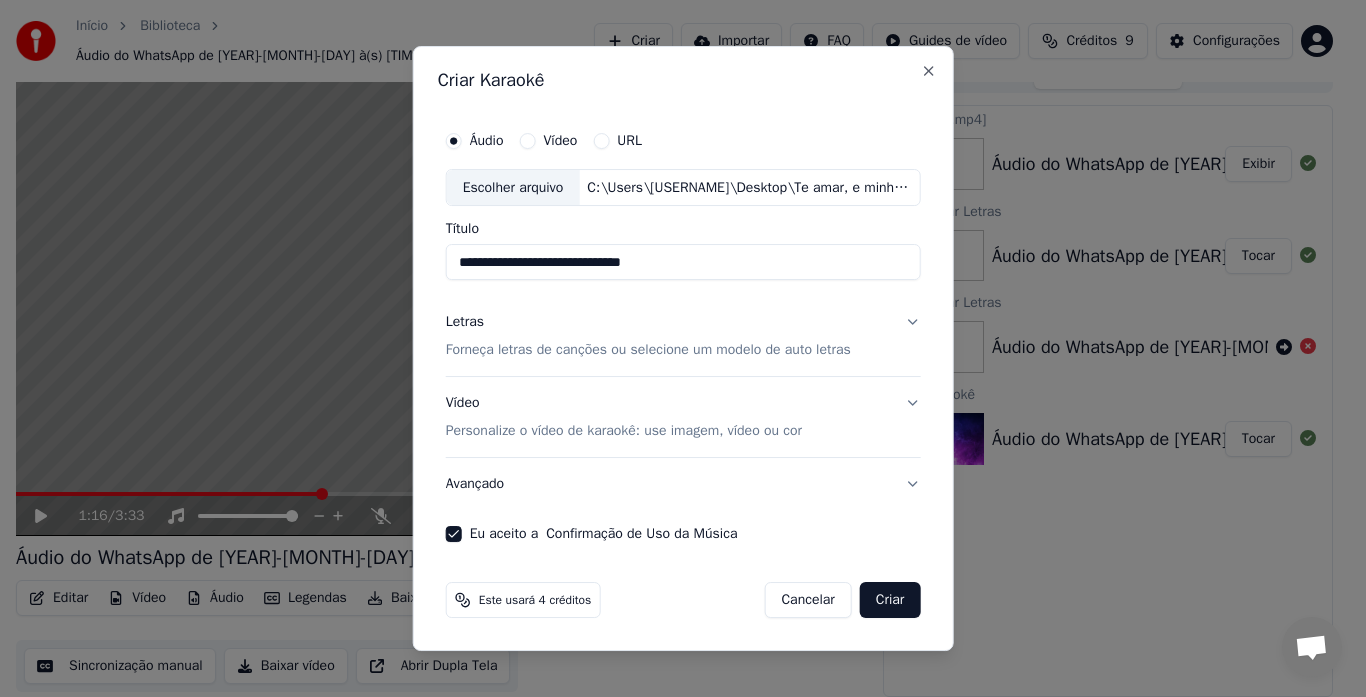 click on "Letras Forneça letras de canções ou selecione um modelo de auto letras" at bounding box center (683, 337) 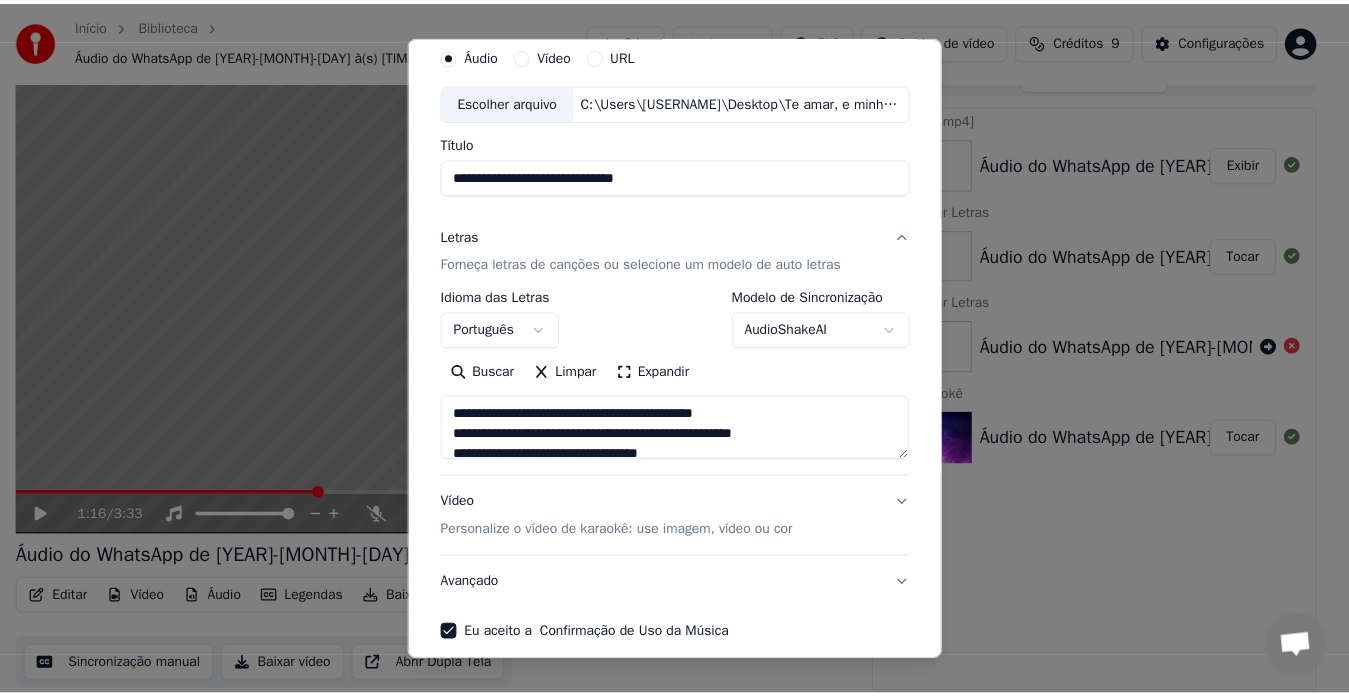 scroll, scrollTop: 164, scrollLeft: 0, axis: vertical 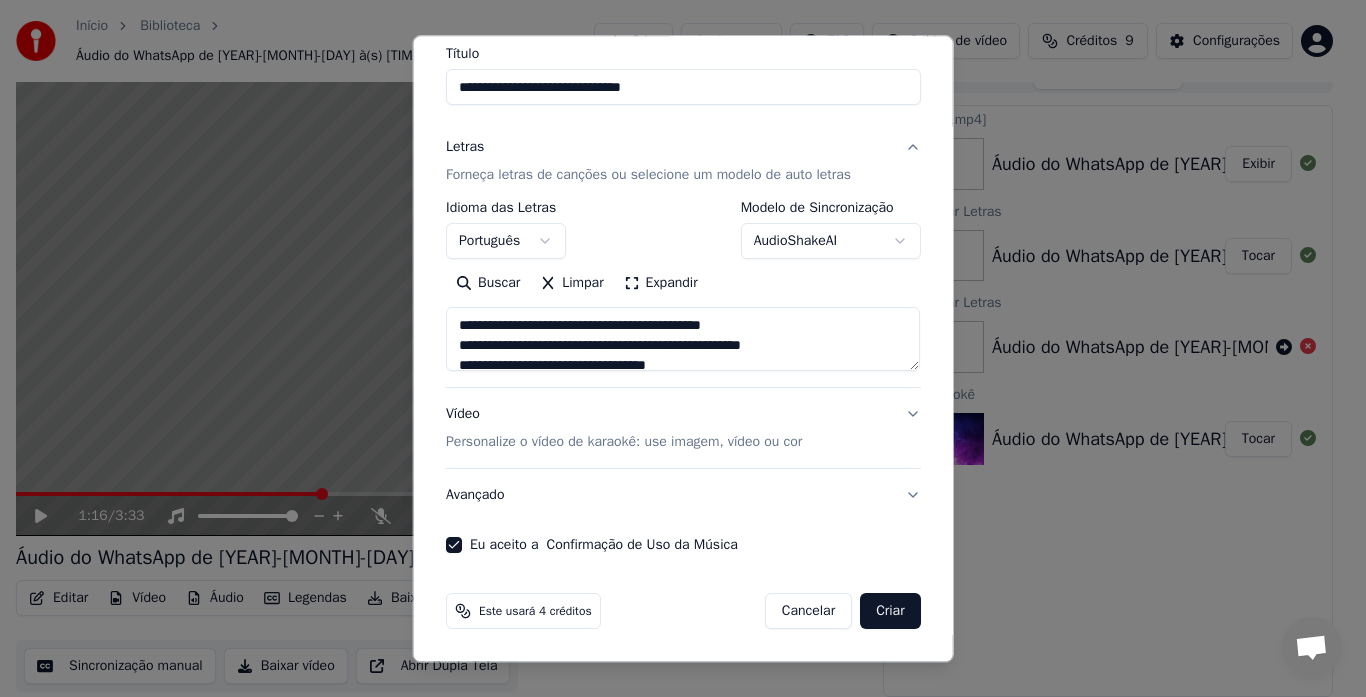 click on "Criar" at bounding box center (890, 612) 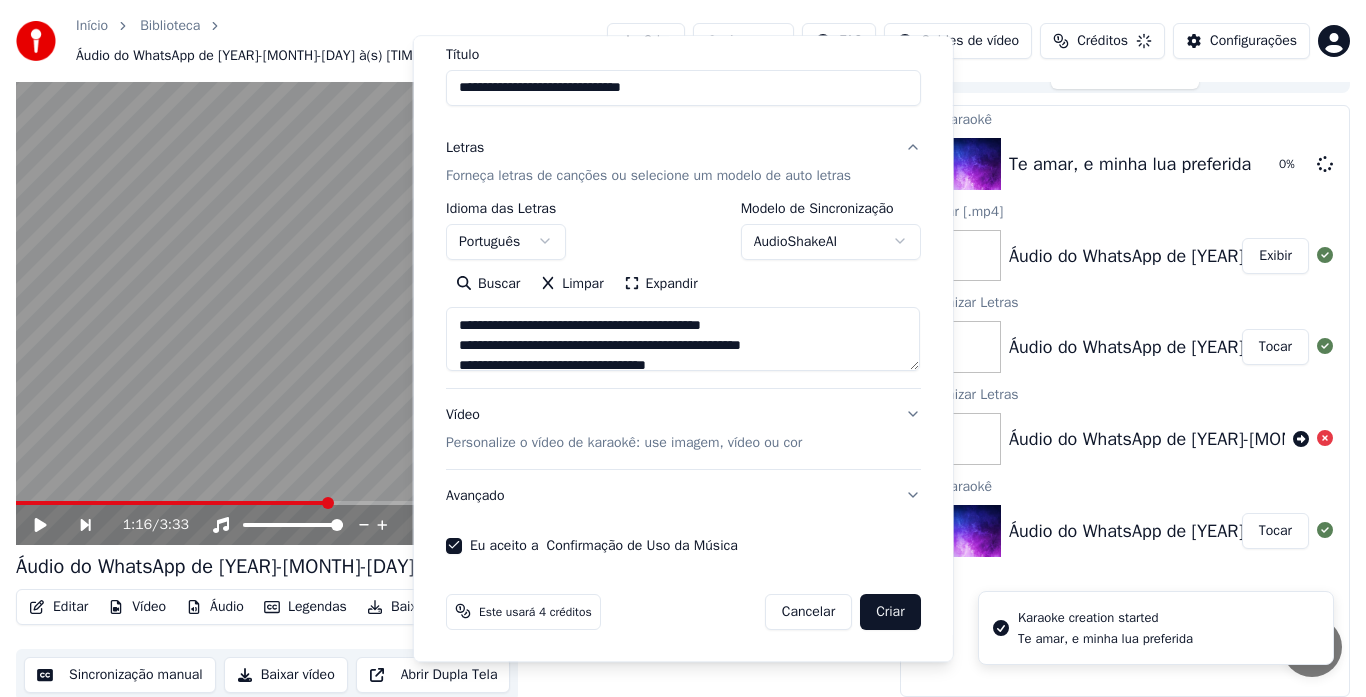 select 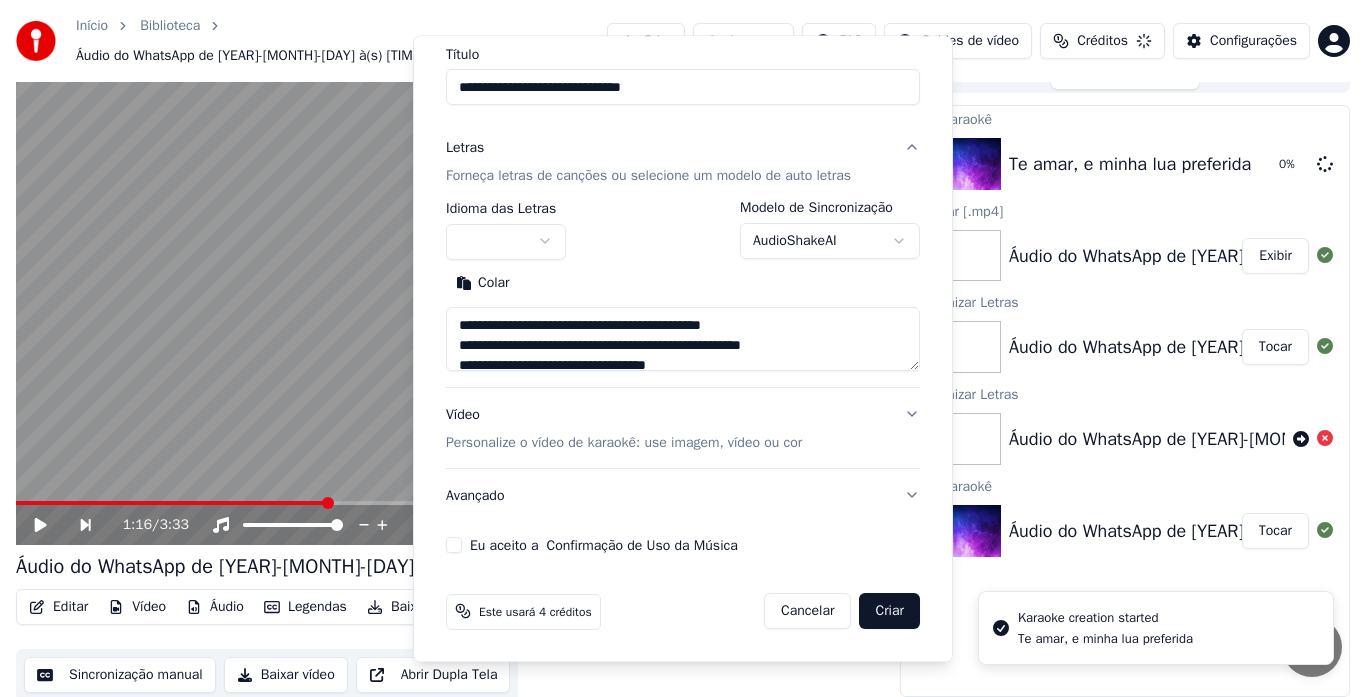 type 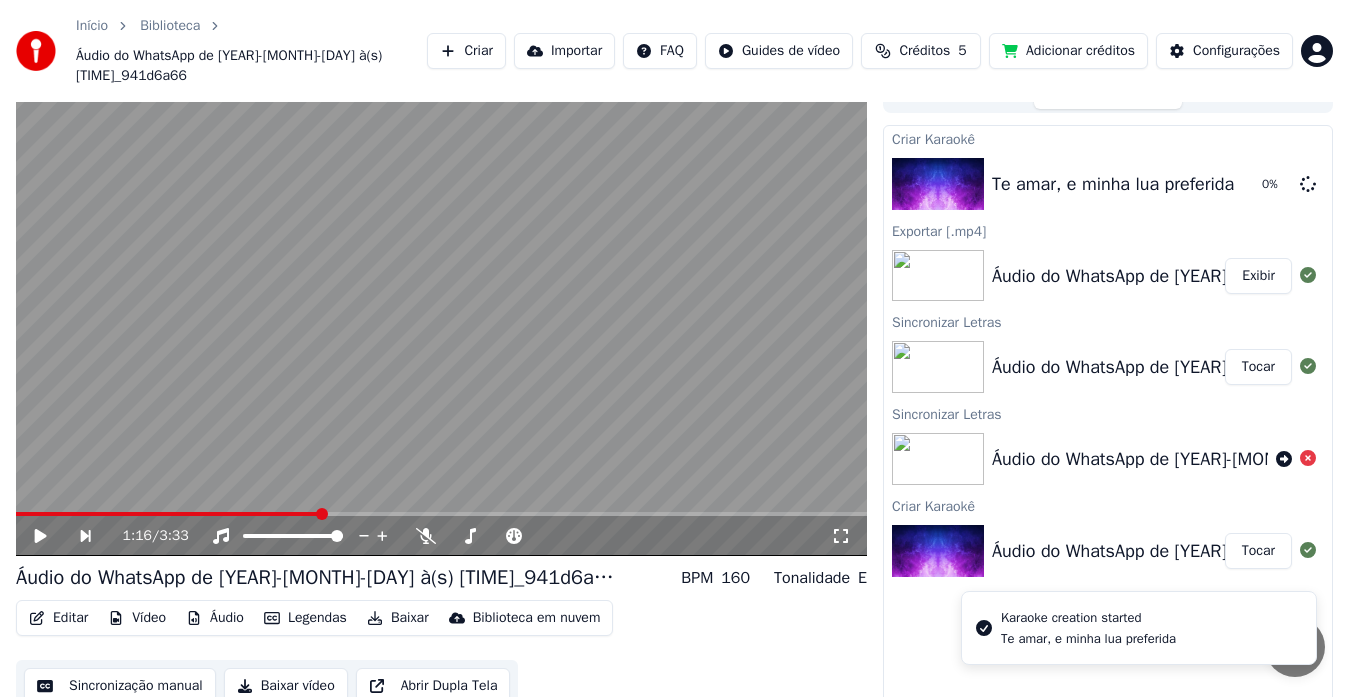 scroll, scrollTop: 45, scrollLeft: 0, axis: vertical 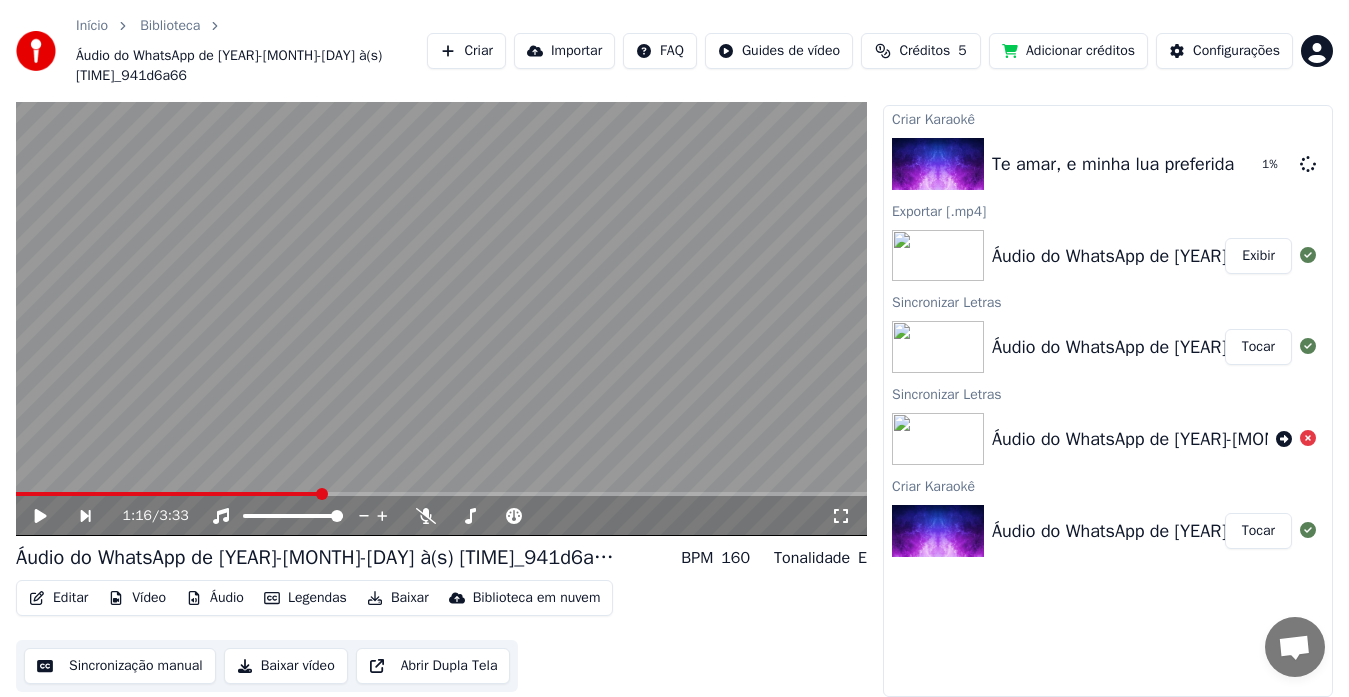 click on "Exibir" at bounding box center (1258, 256) 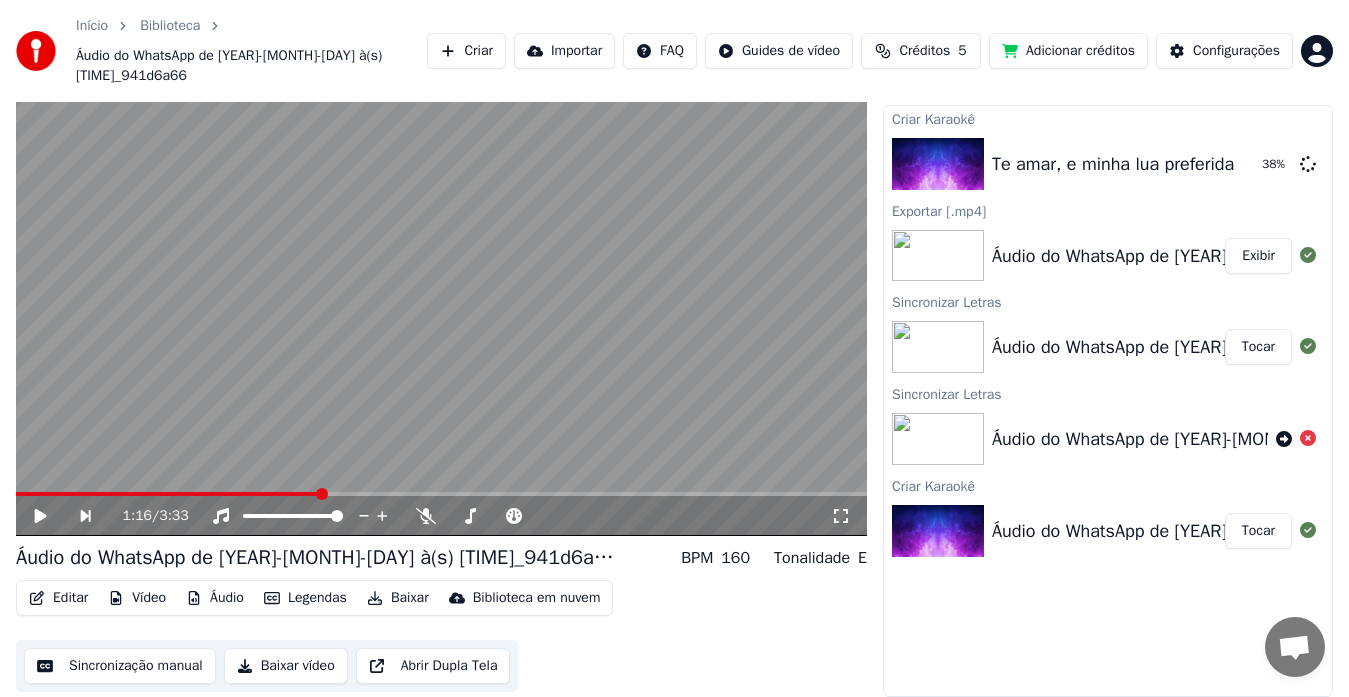 scroll, scrollTop: 0, scrollLeft: 0, axis: both 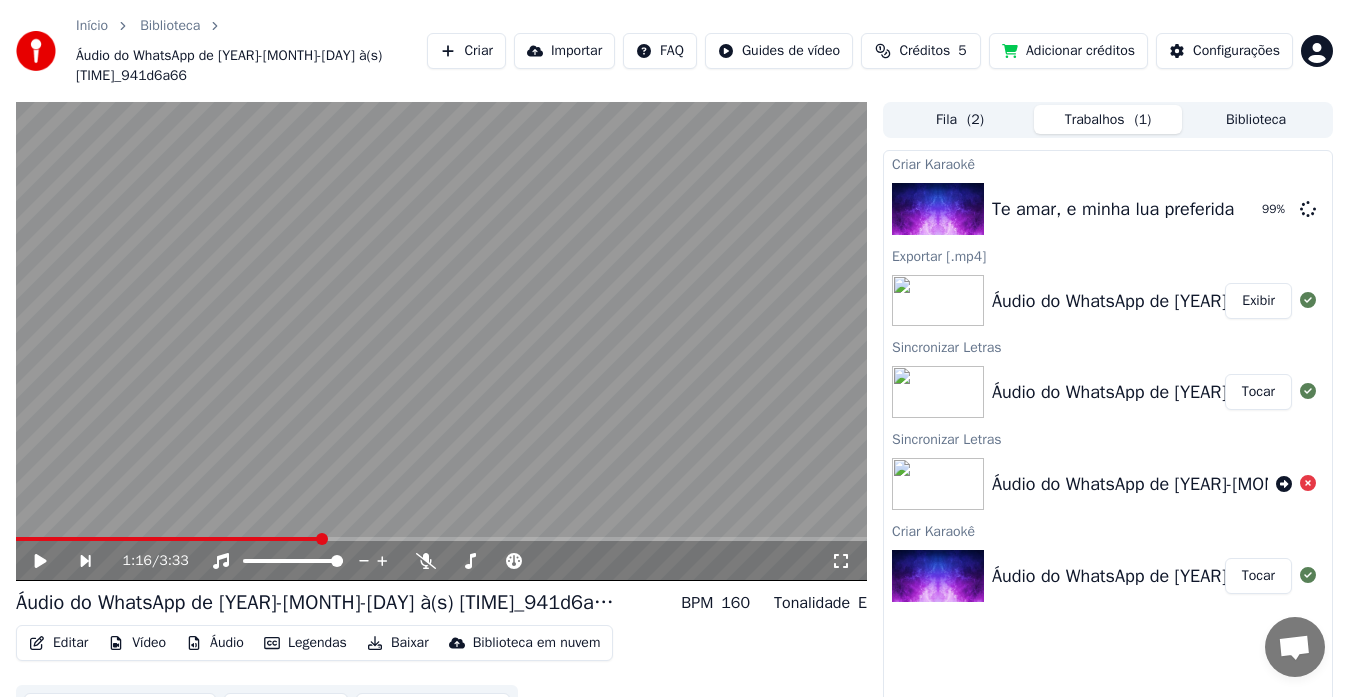 click on "Sincronizar Letras" at bounding box center [1108, 346] 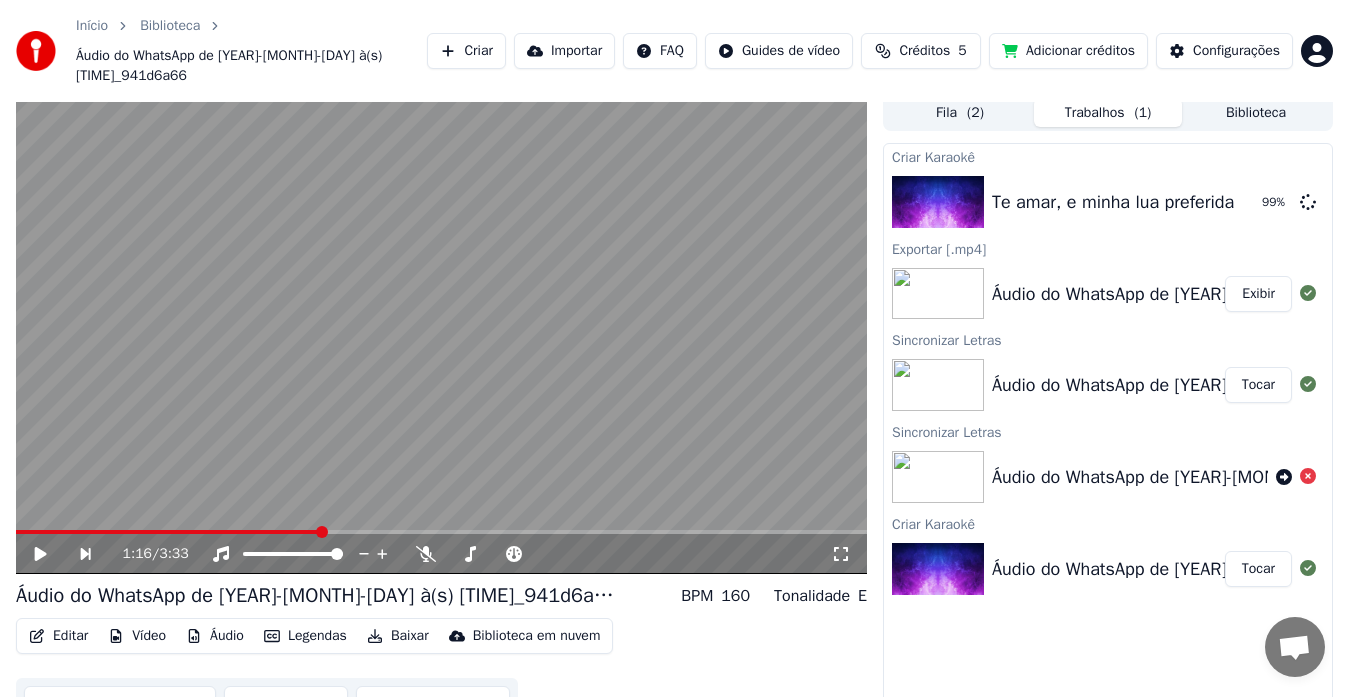 scroll, scrollTop: 6, scrollLeft: 0, axis: vertical 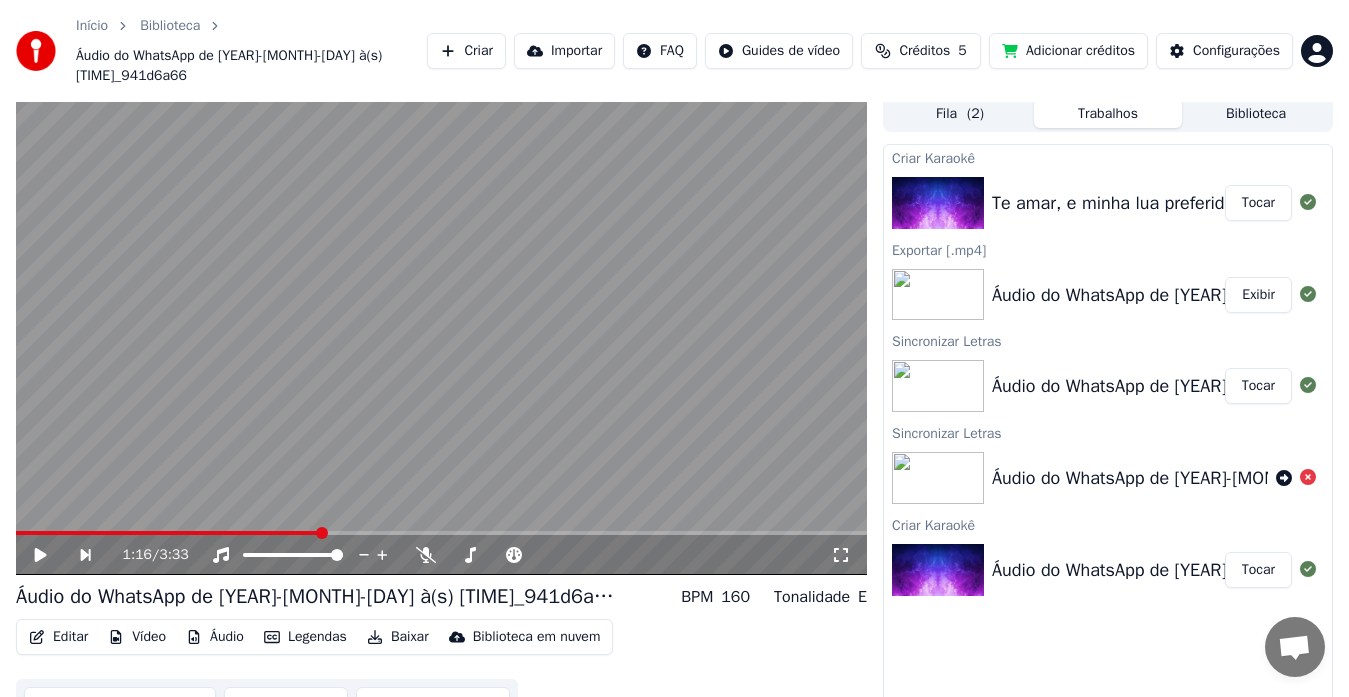 click on "Tocar" at bounding box center (1258, 203) 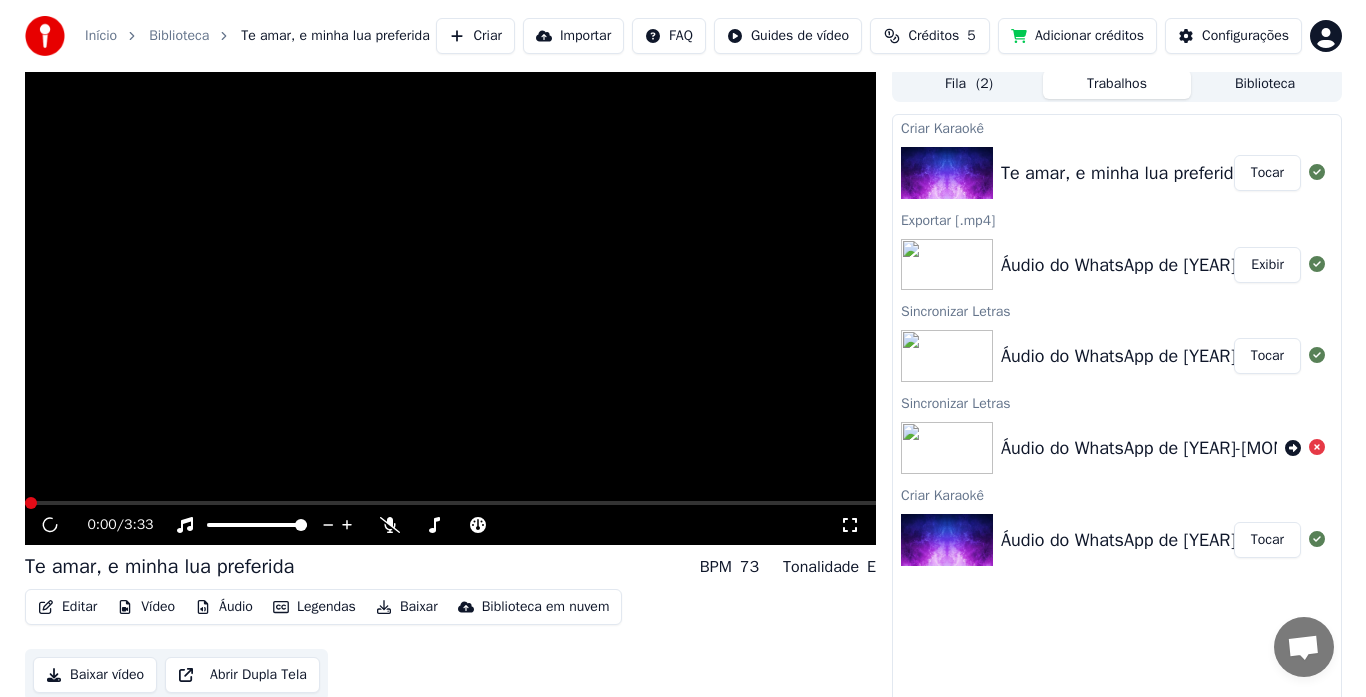 scroll, scrollTop: 0, scrollLeft: 0, axis: both 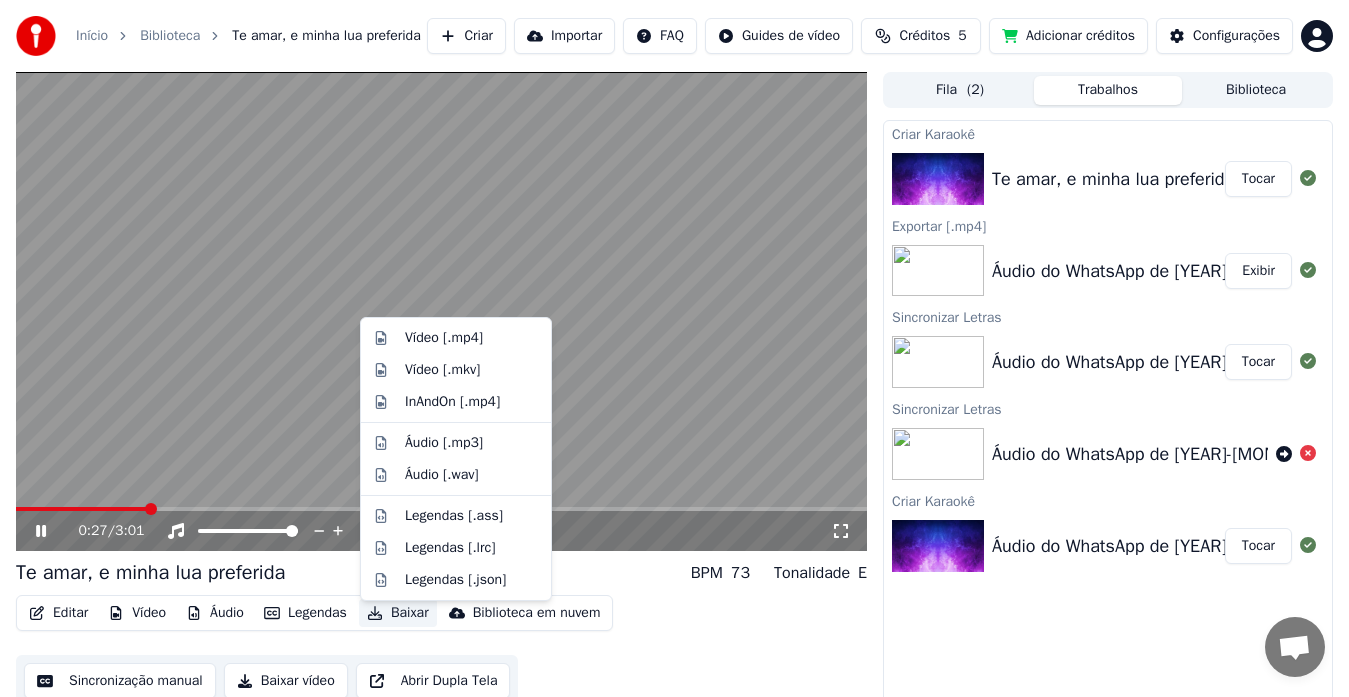 click 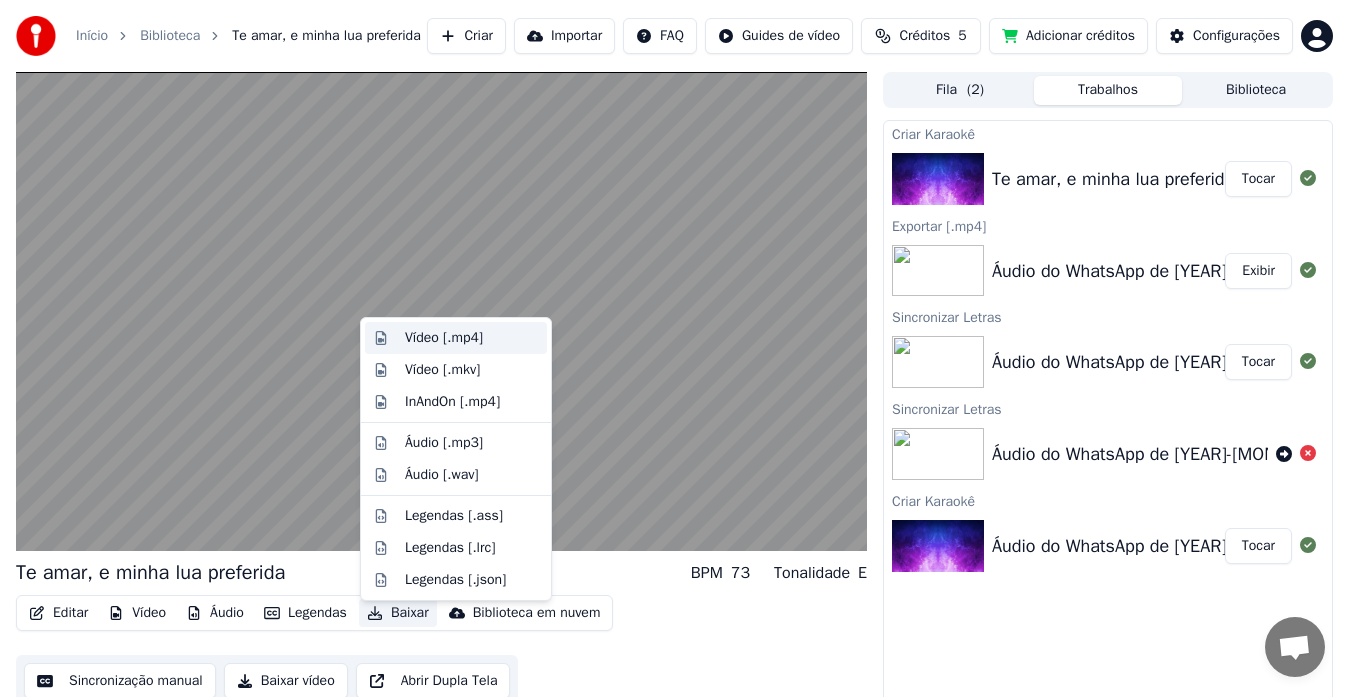 click on "Vídeo [.mp4]" at bounding box center [444, 338] 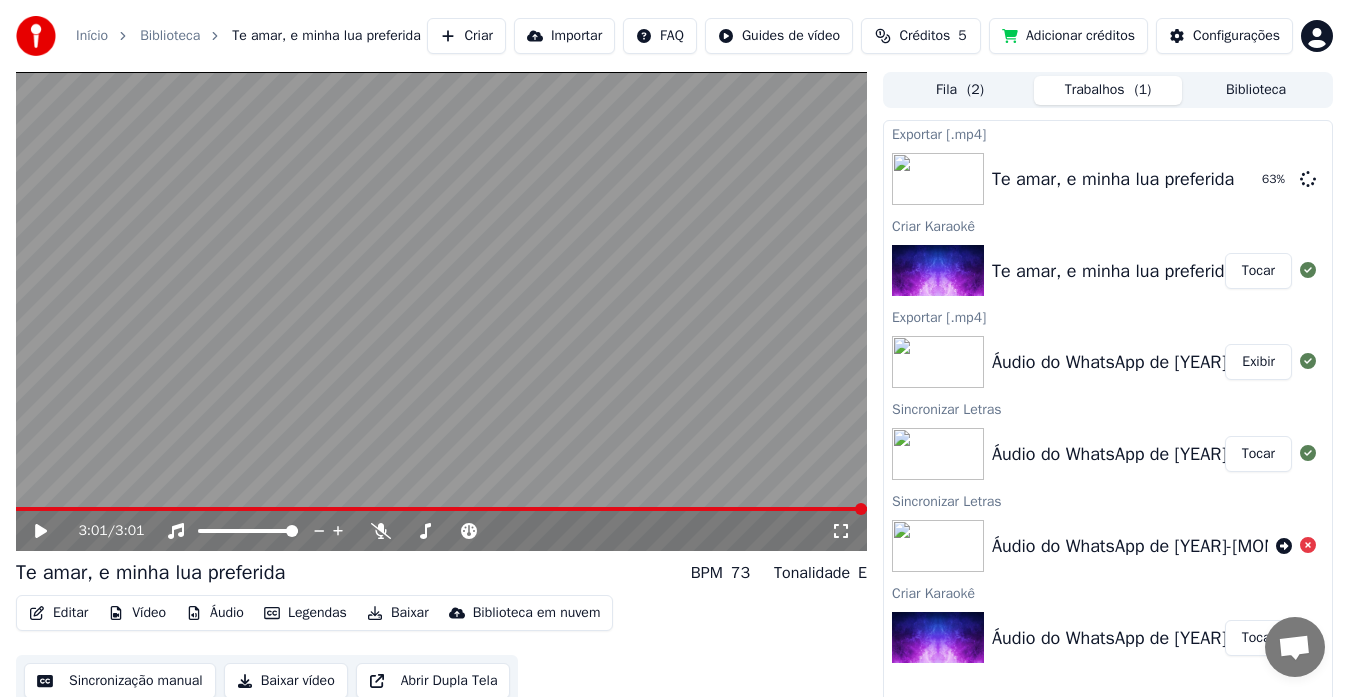 click on "Áudio do WhatsApp de [YEAR]-[MONTH]-[DAY] à(s) [TIME]_941d6a66 Tocar" at bounding box center (1108, 454) 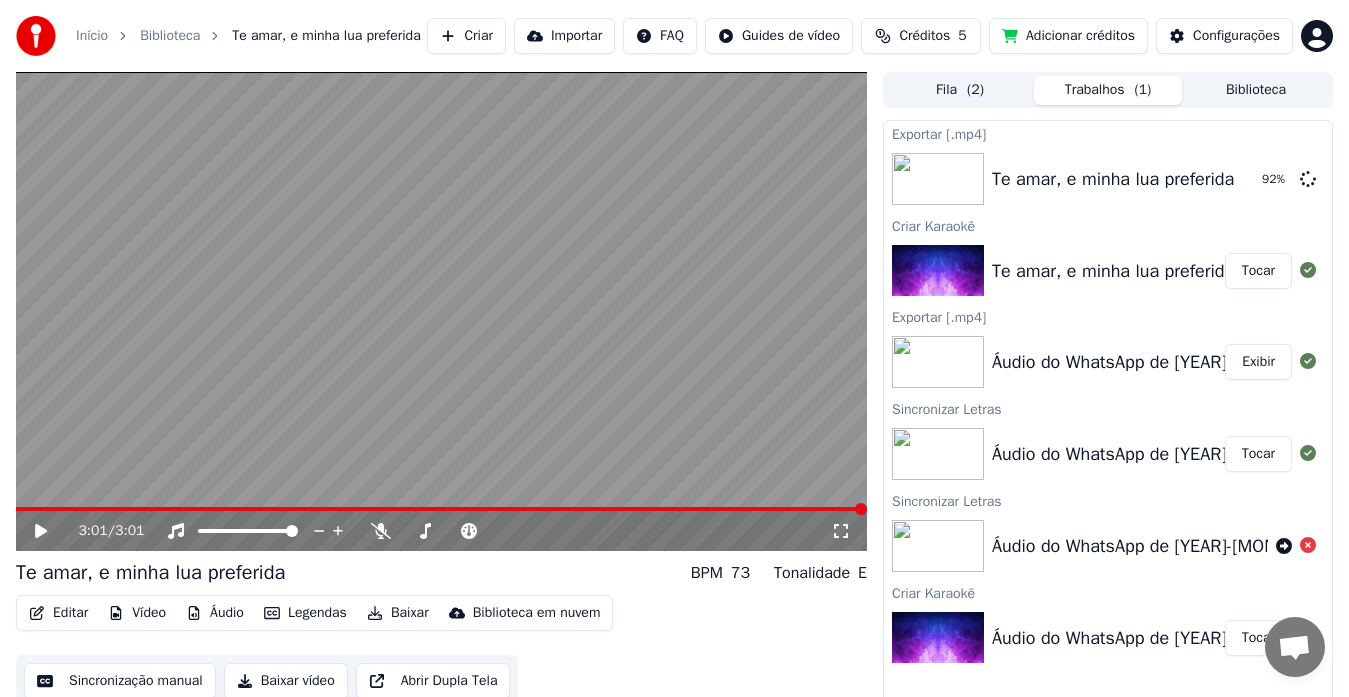 click on "Criar" at bounding box center (466, 36) 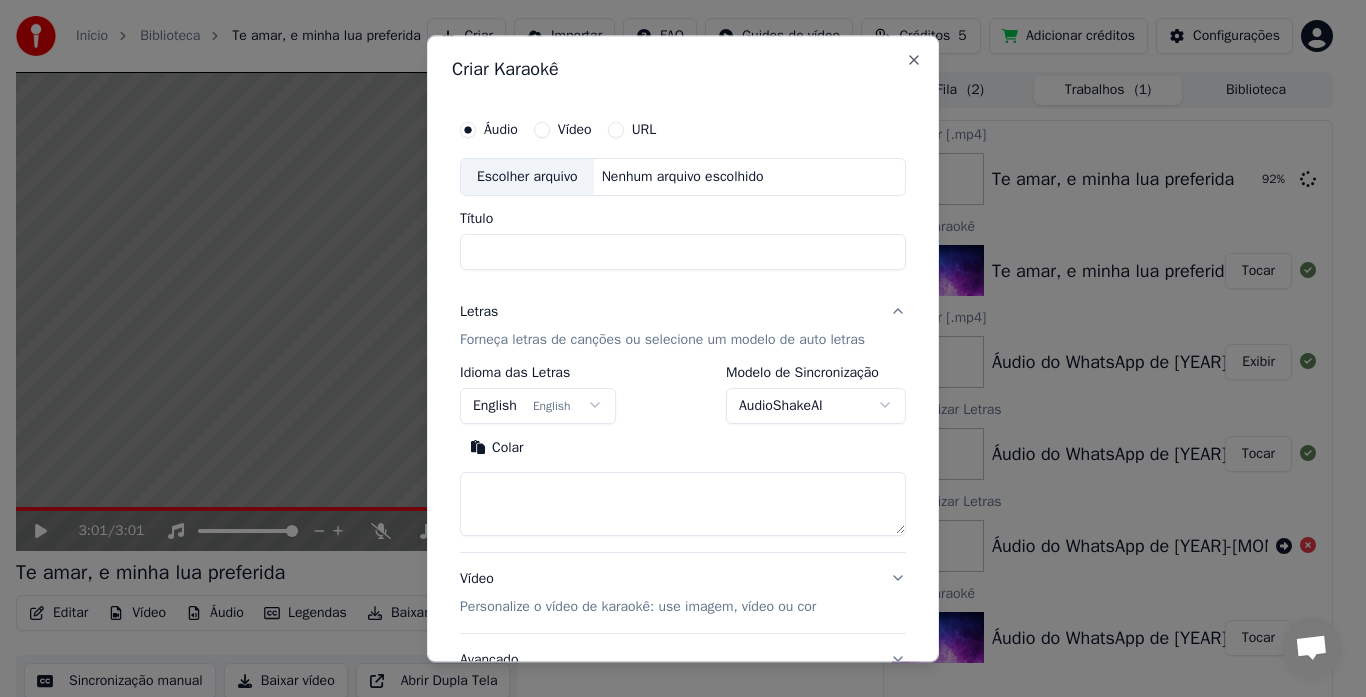 click on "Escolher arquivo" at bounding box center [527, 177] 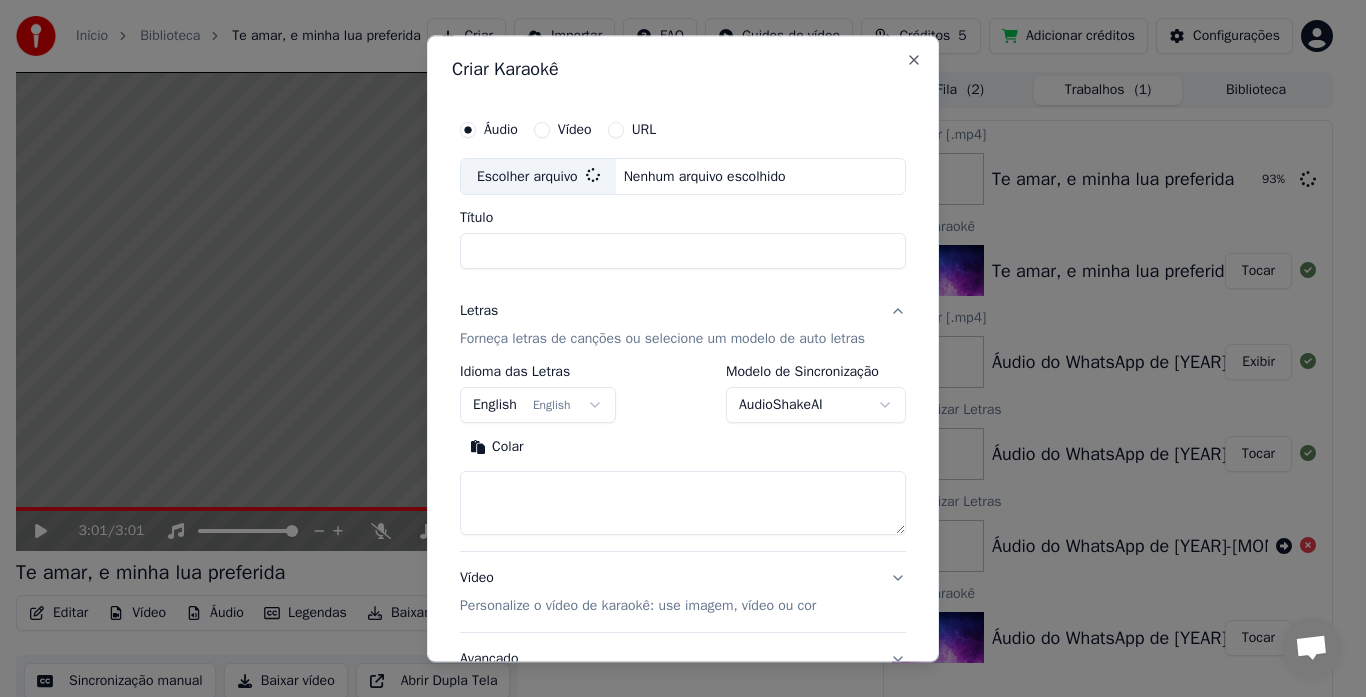 type on "**********" 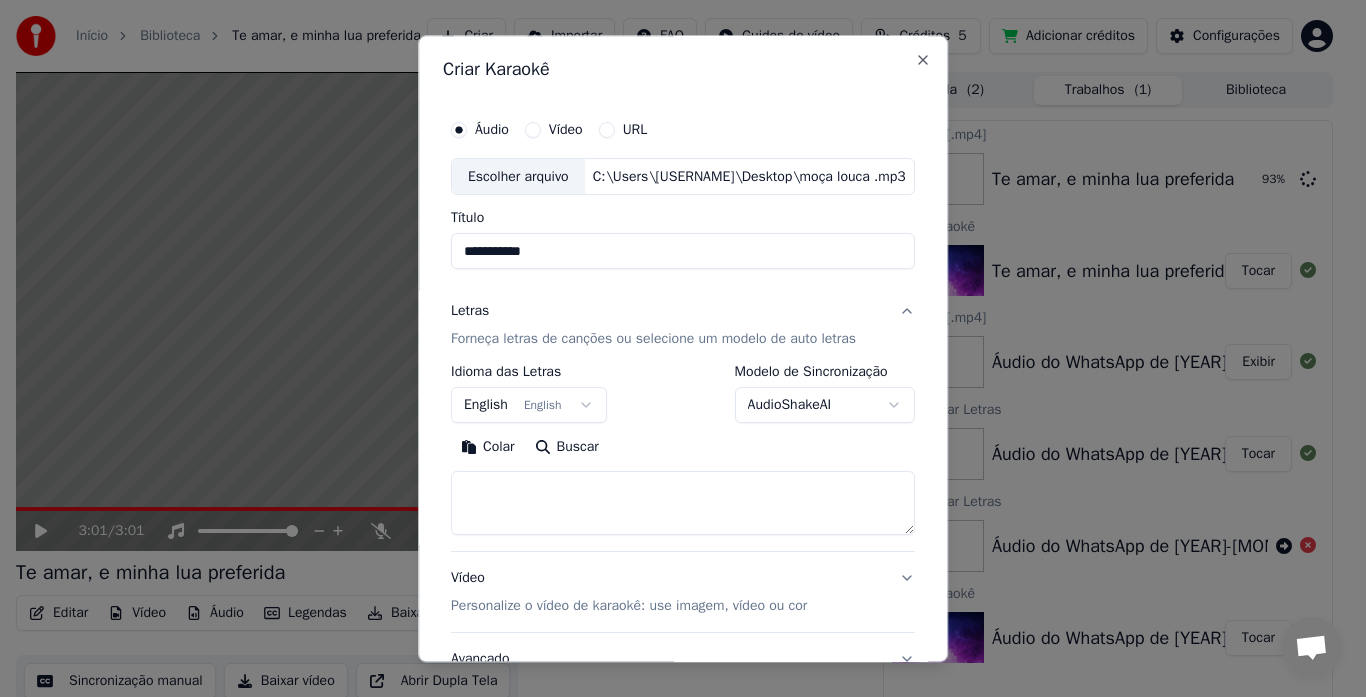 click on "Colar" at bounding box center (488, 448) 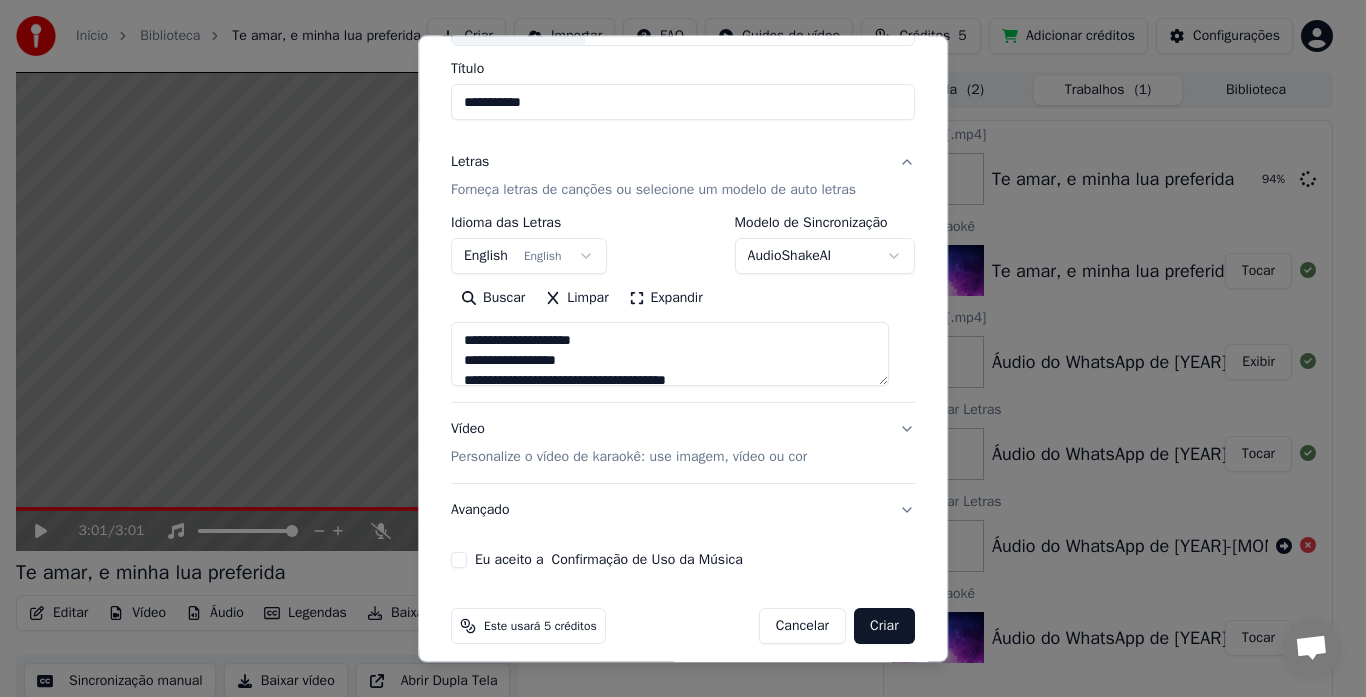 scroll, scrollTop: 164, scrollLeft: 0, axis: vertical 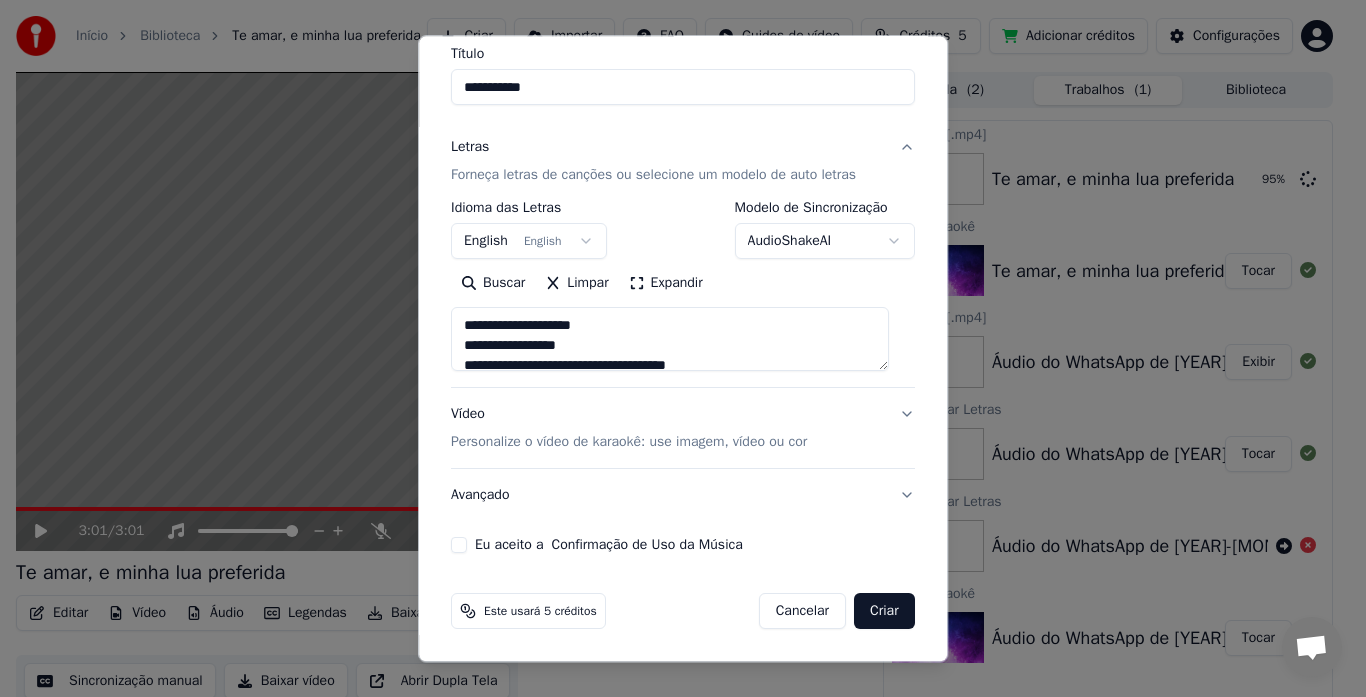 click on "Vídeo Personalize o vídeo de karaokê: use imagem, vídeo ou cor" at bounding box center [683, 429] 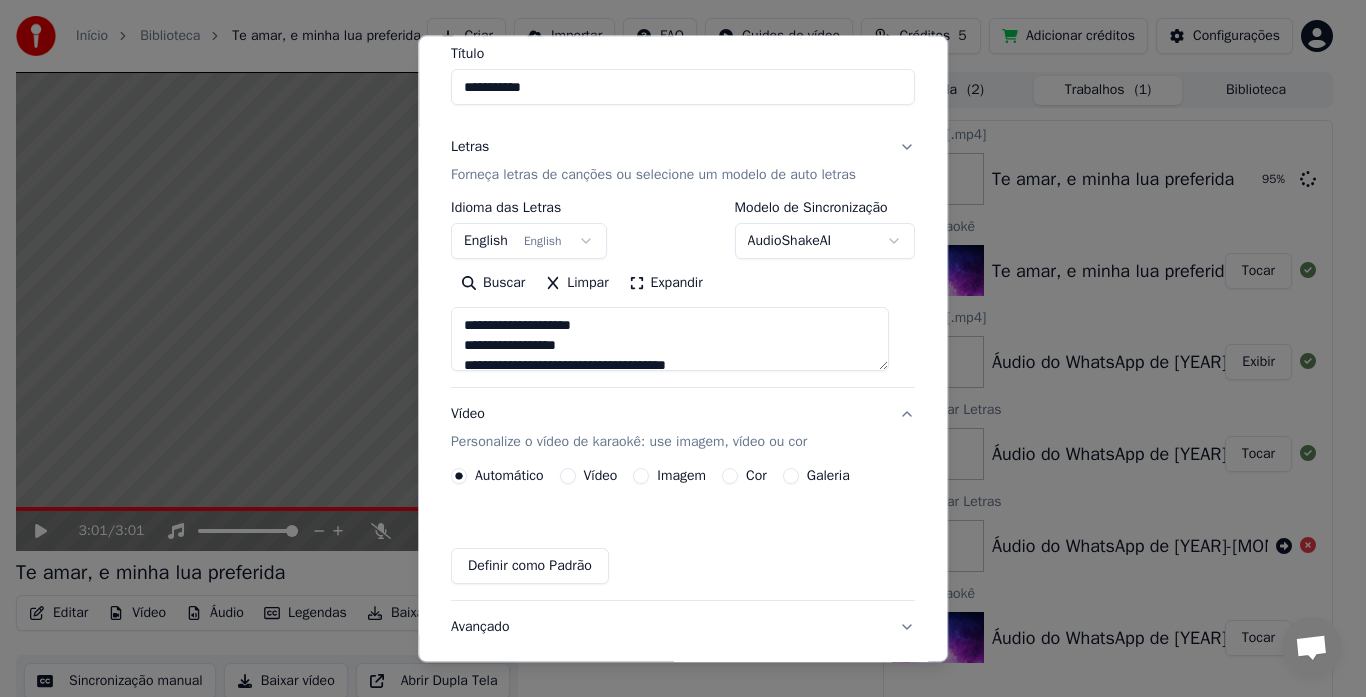 scroll, scrollTop: 111, scrollLeft: 0, axis: vertical 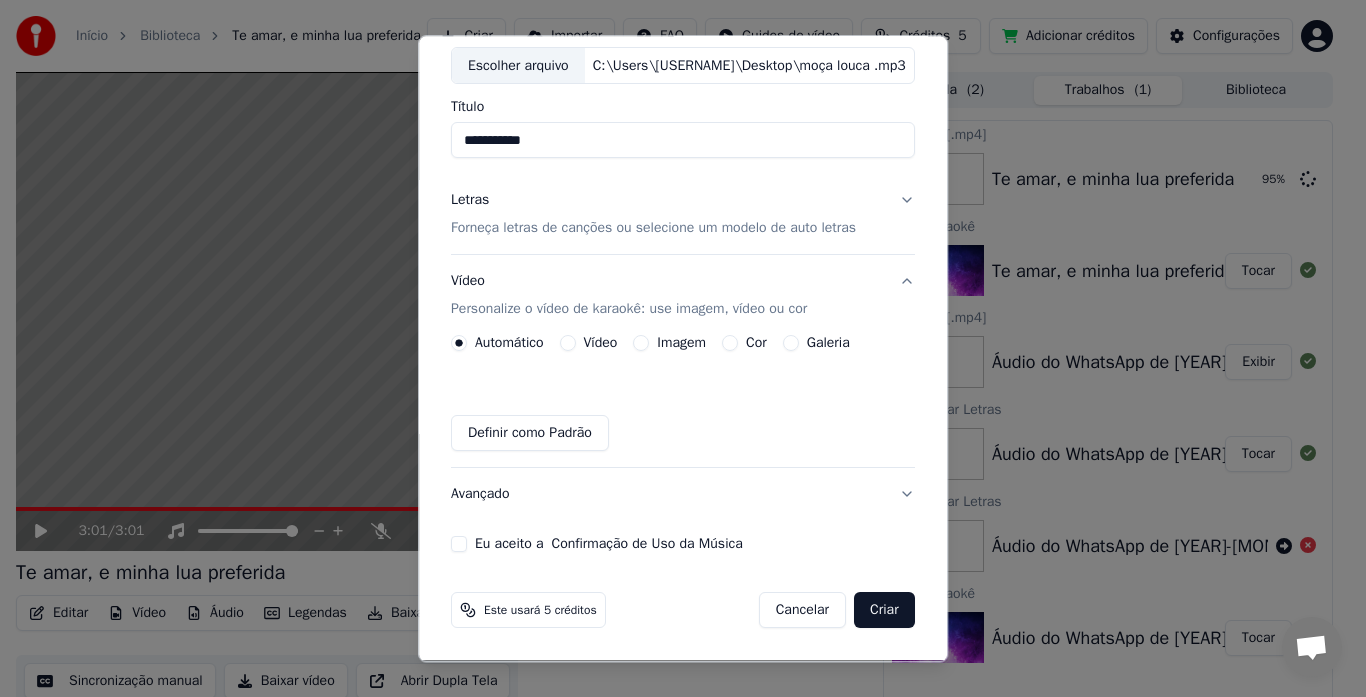 click on "Imagem" at bounding box center [642, 344] 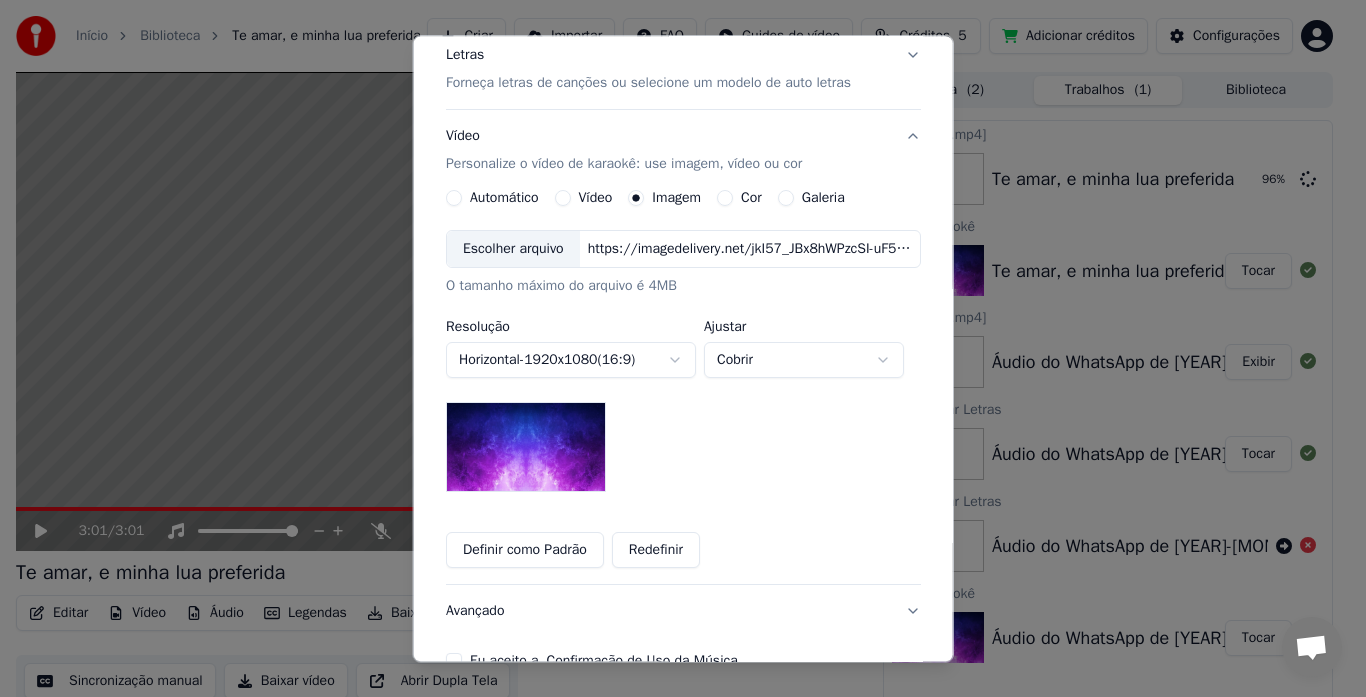 scroll, scrollTop: 259, scrollLeft: 0, axis: vertical 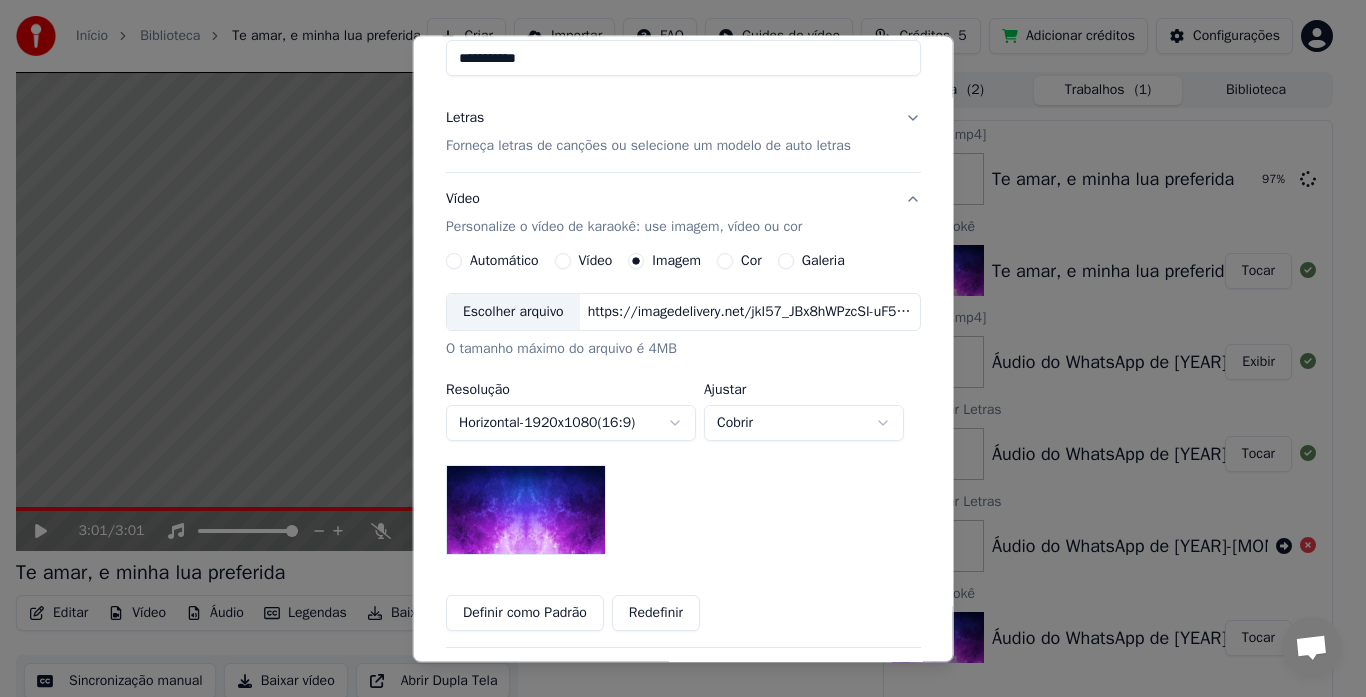 click on "Galeria" at bounding box center [785, 262] 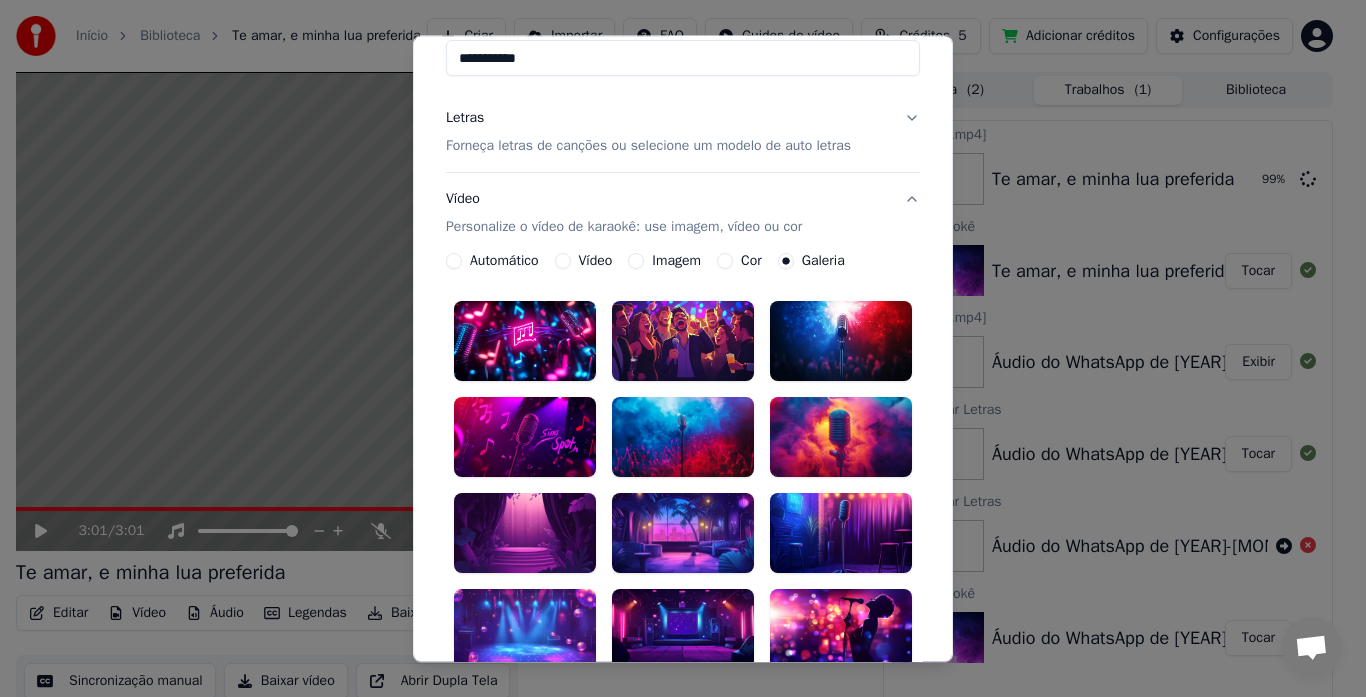 click at bounding box center (841, 629) 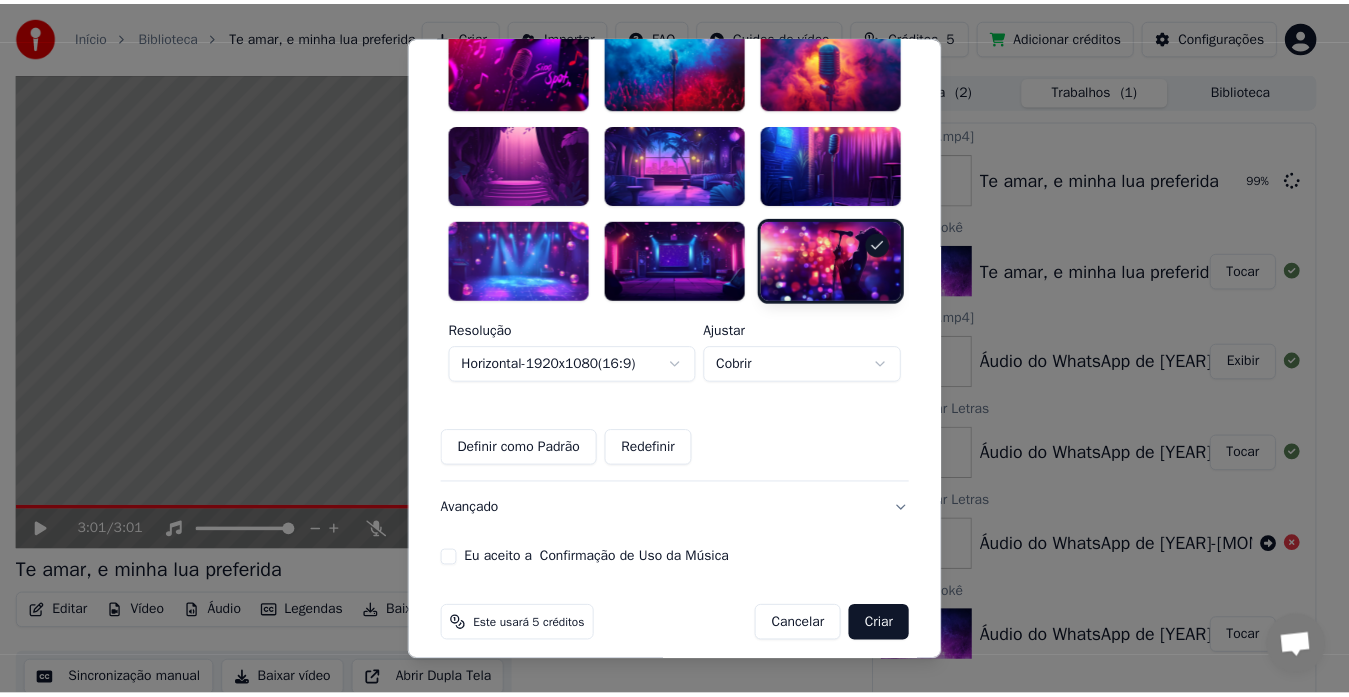 scroll, scrollTop: 576, scrollLeft: 0, axis: vertical 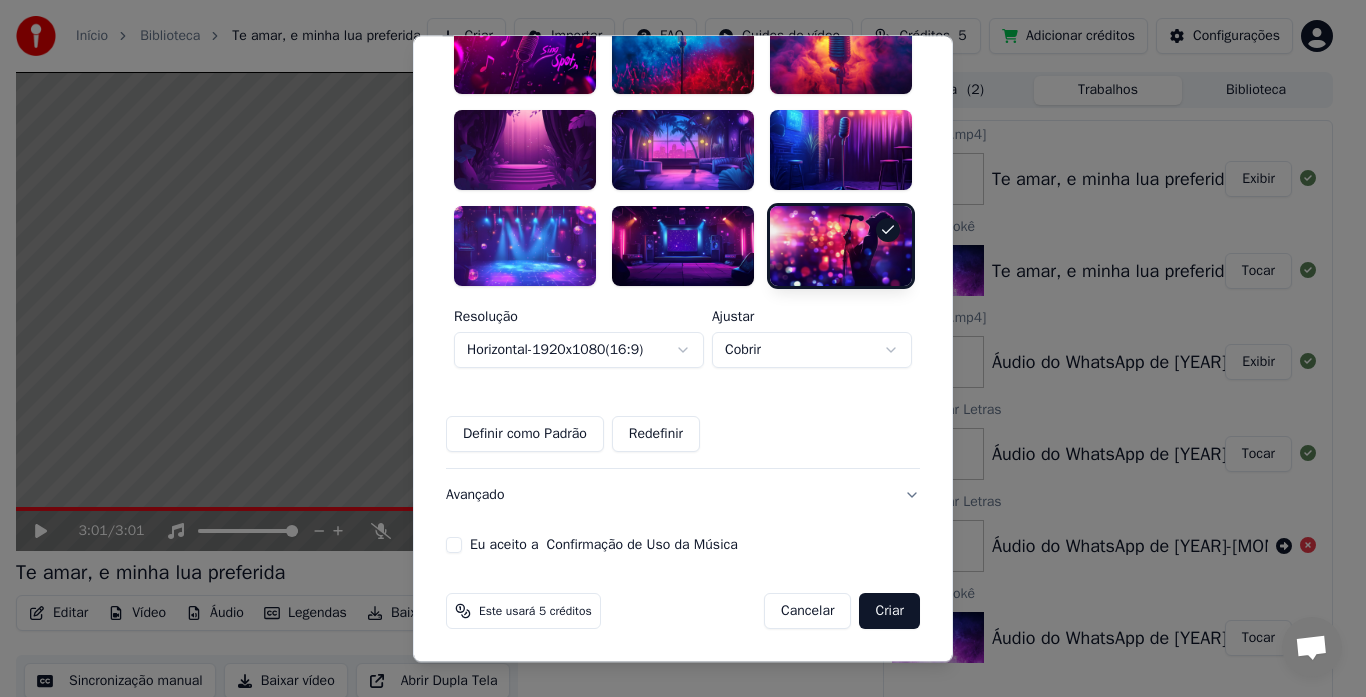 click on "Eu aceito a   Confirmação de Uso da Música" at bounding box center [454, 545] 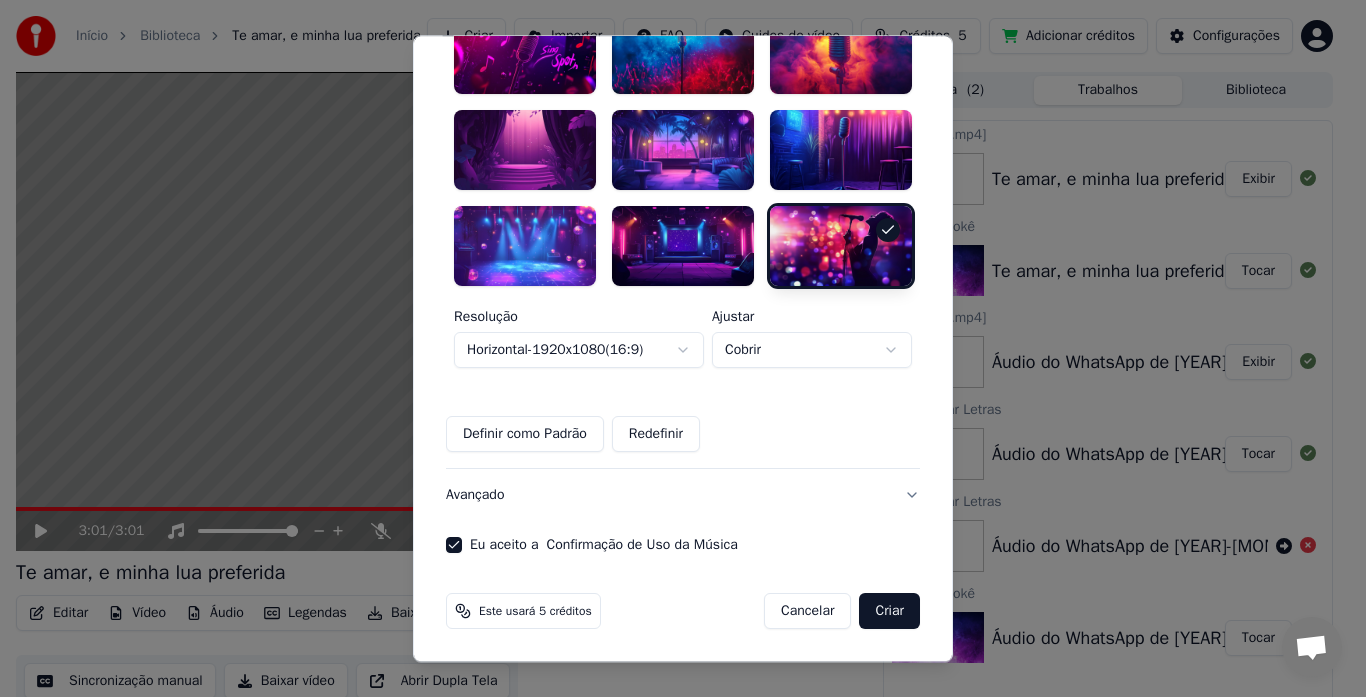 click on "Criar" at bounding box center [889, 611] 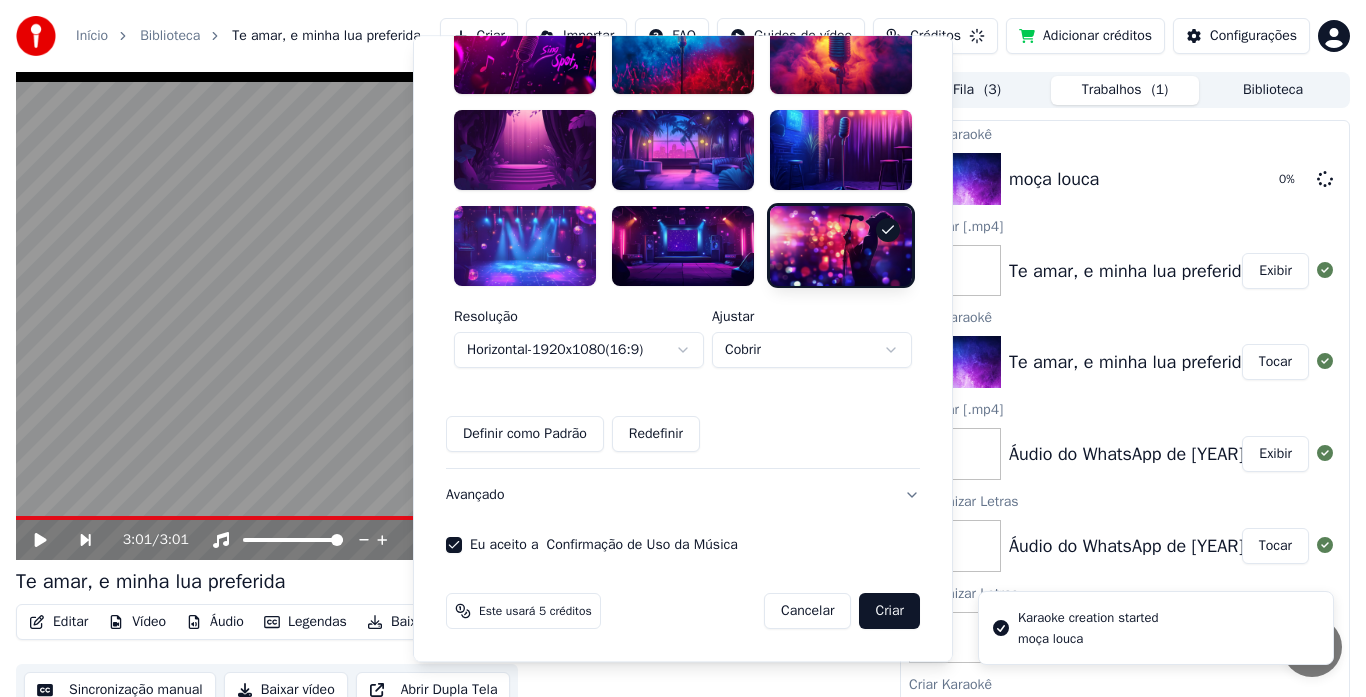 type 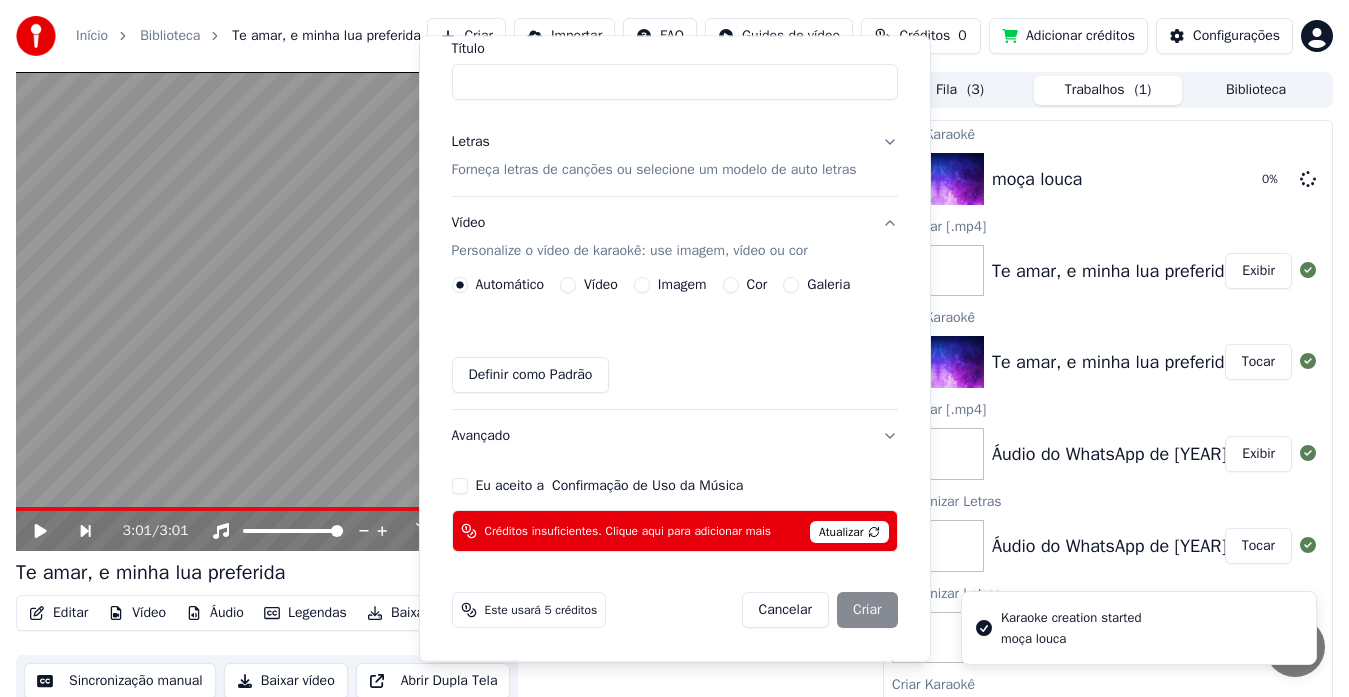scroll, scrollTop: 170, scrollLeft: 0, axis: vertical 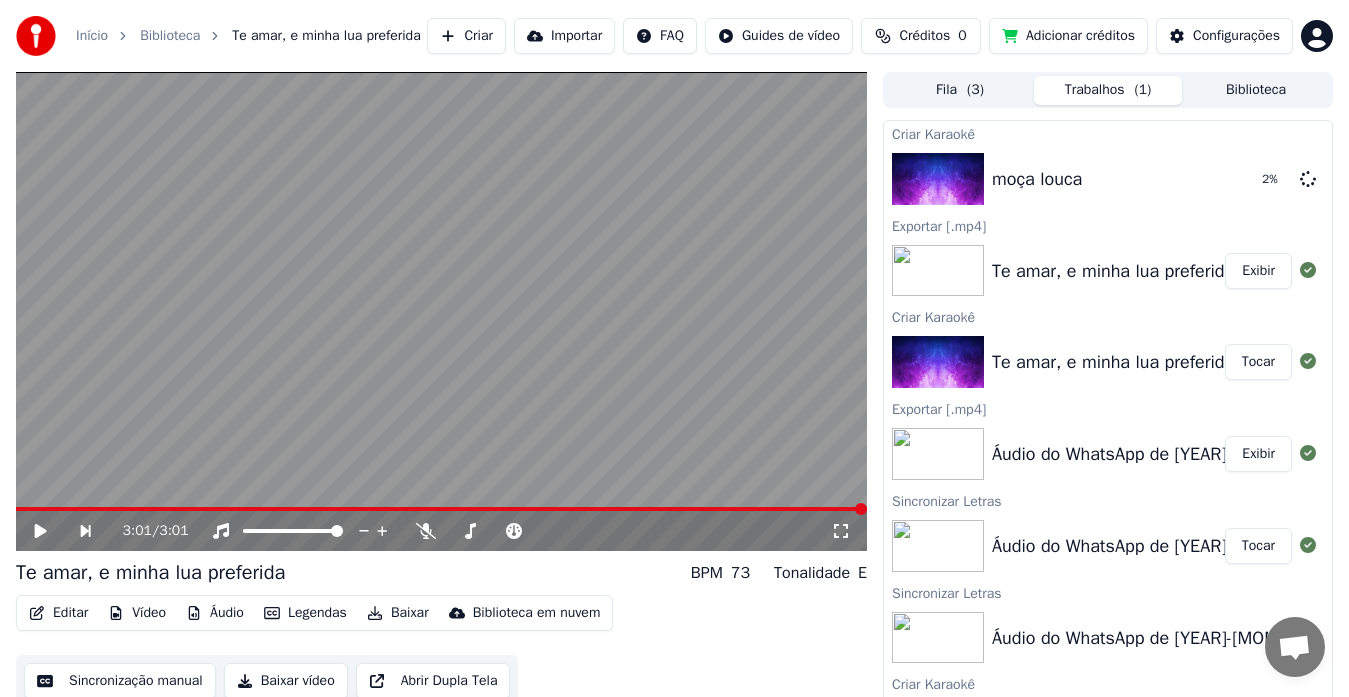 click on "Exibir" at bounding box center (1258, 271) 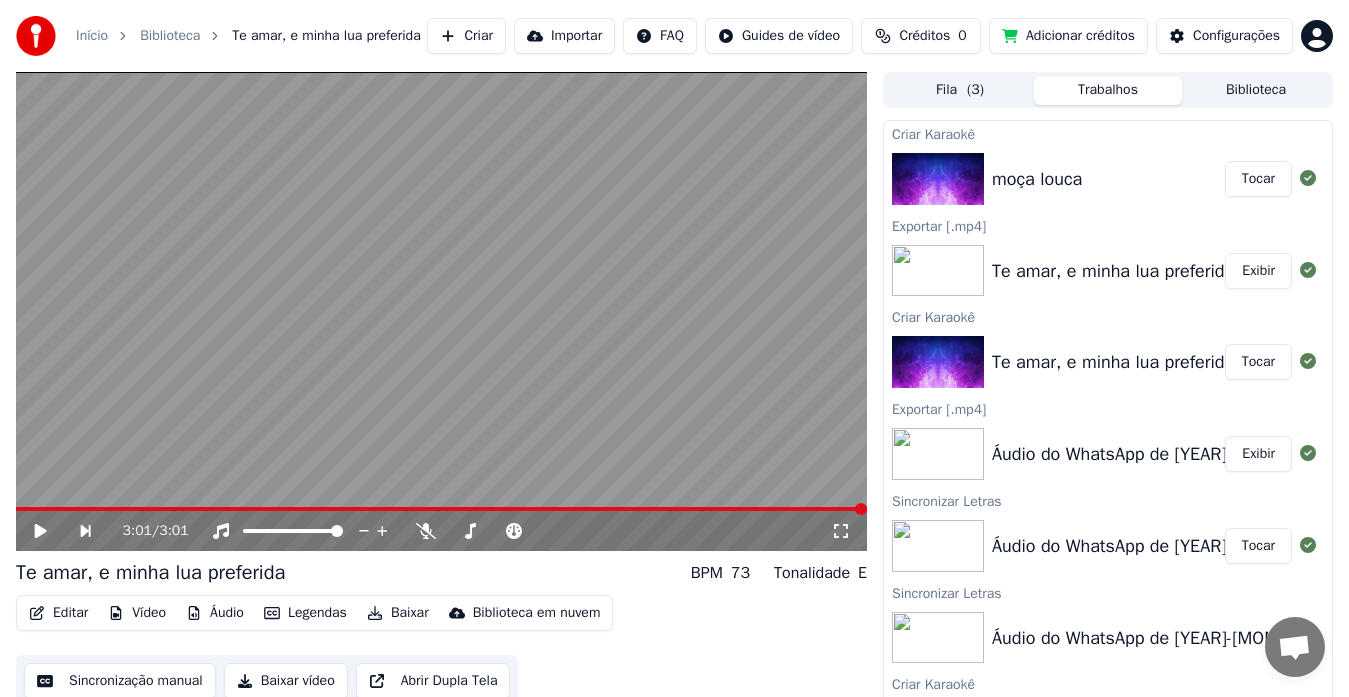 click on "Tocar" at bounding box center (1258, 179) 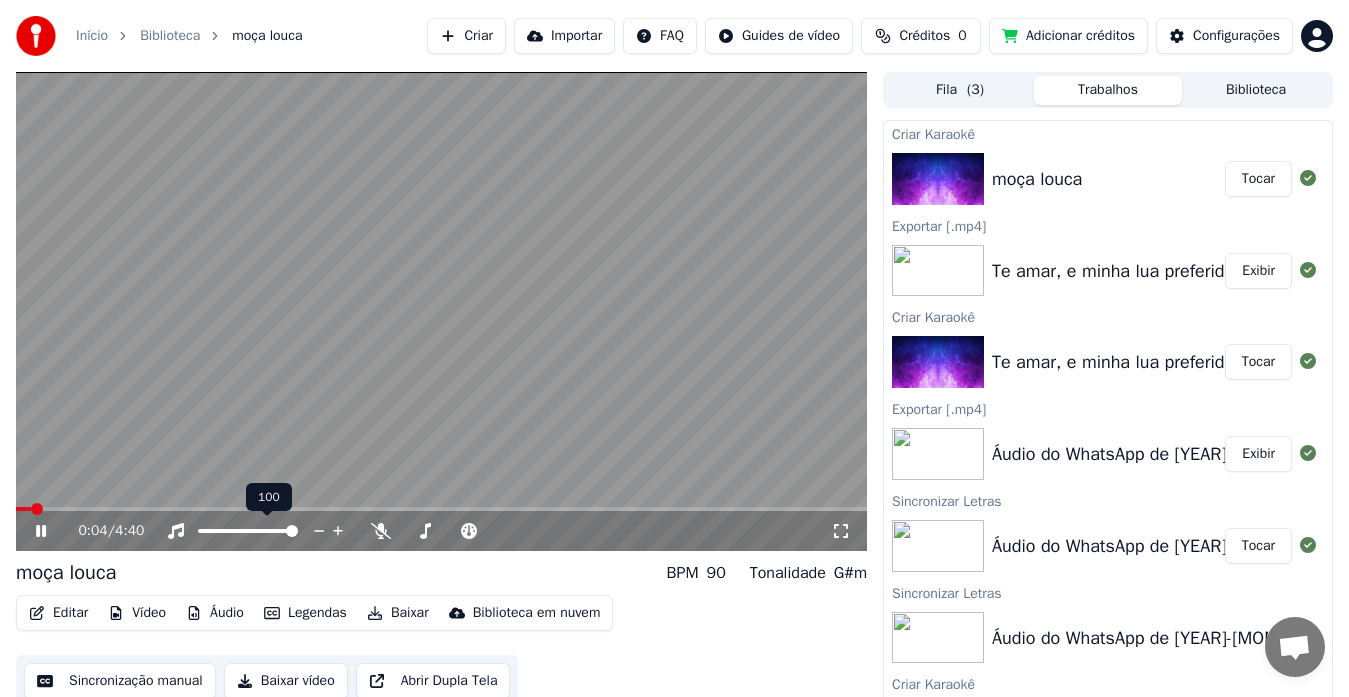 click at bounding box center (266, 531) 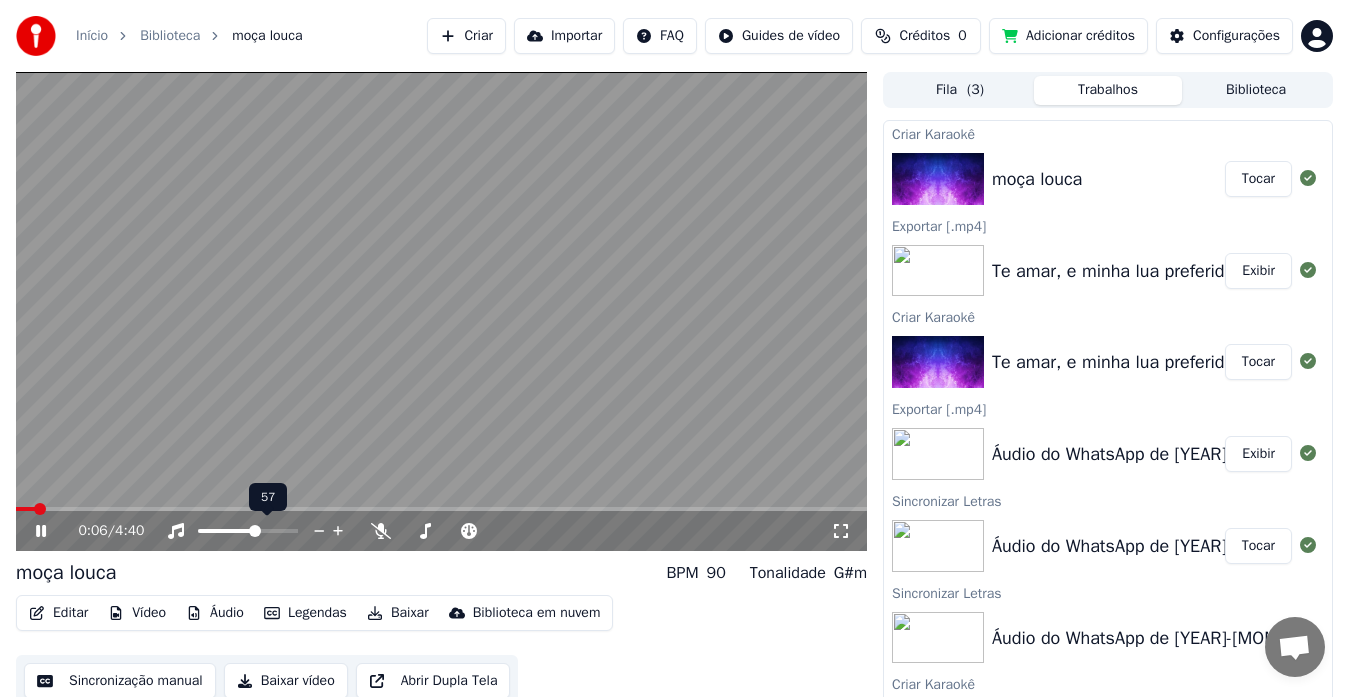 click at bounding box center (226, 531) 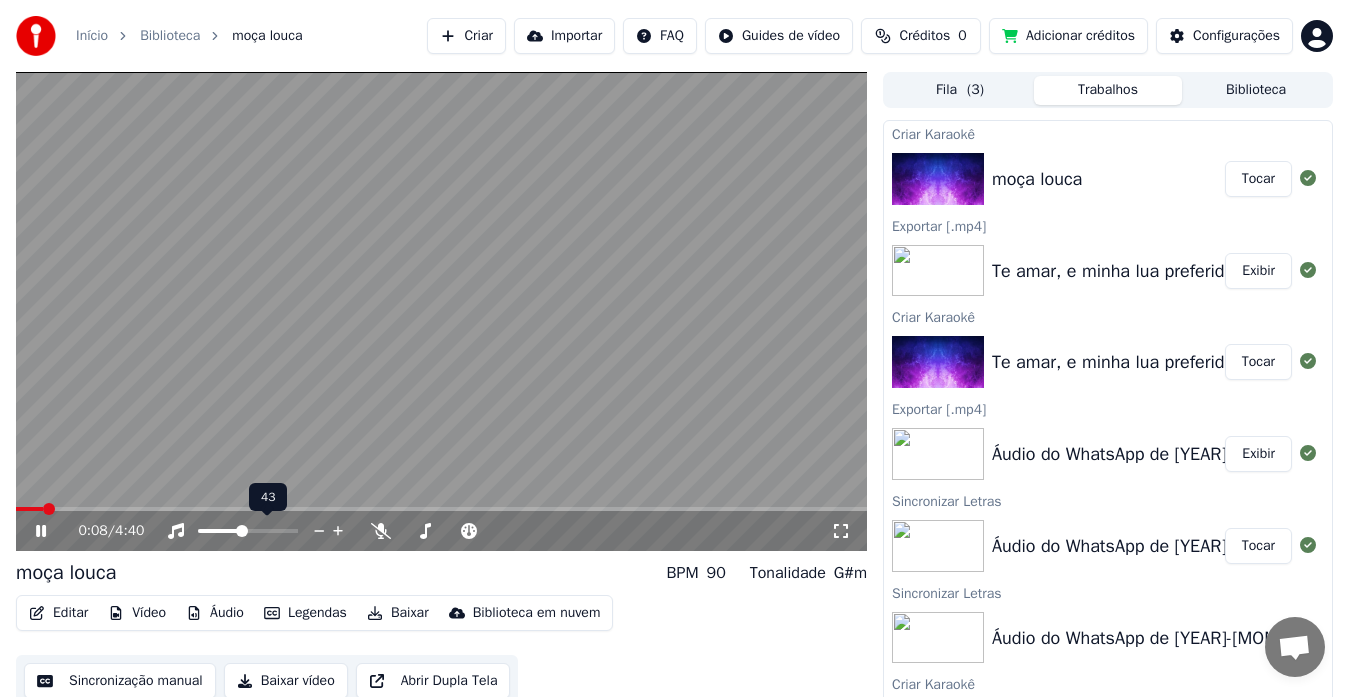 click at bounding box center [219, 531] 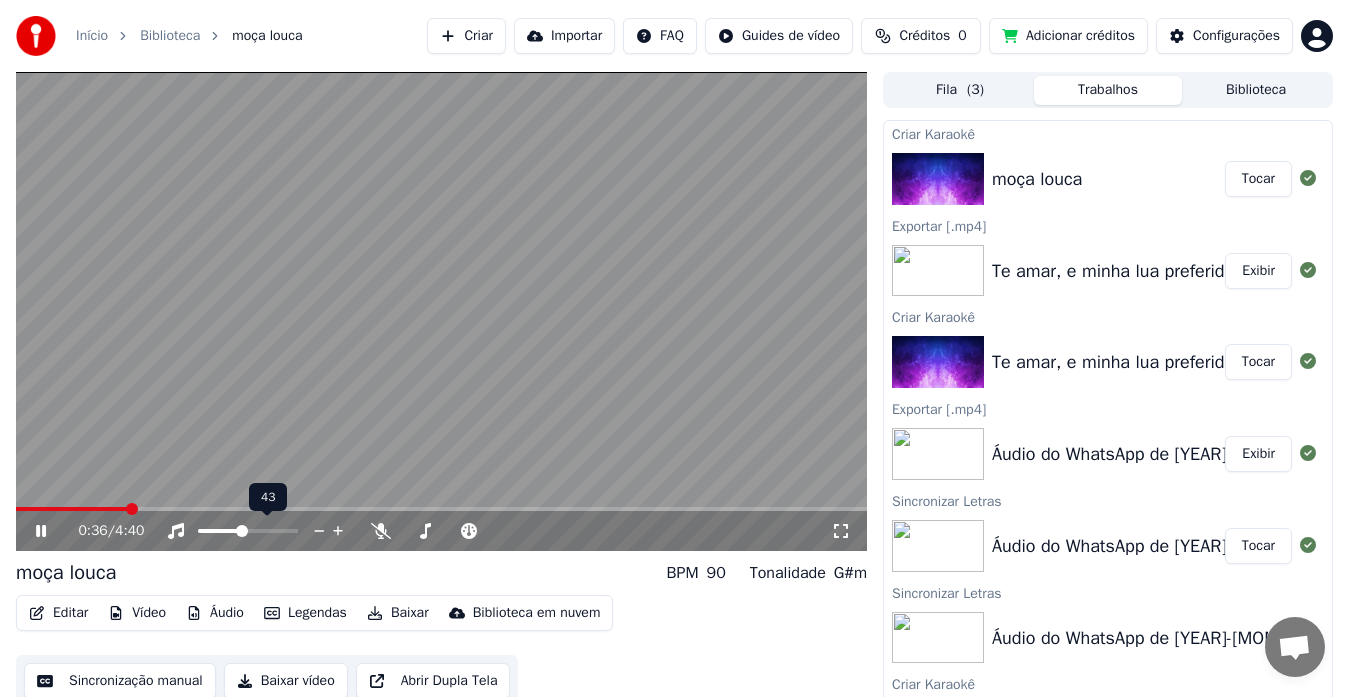 click at bounding box center [242, 531] 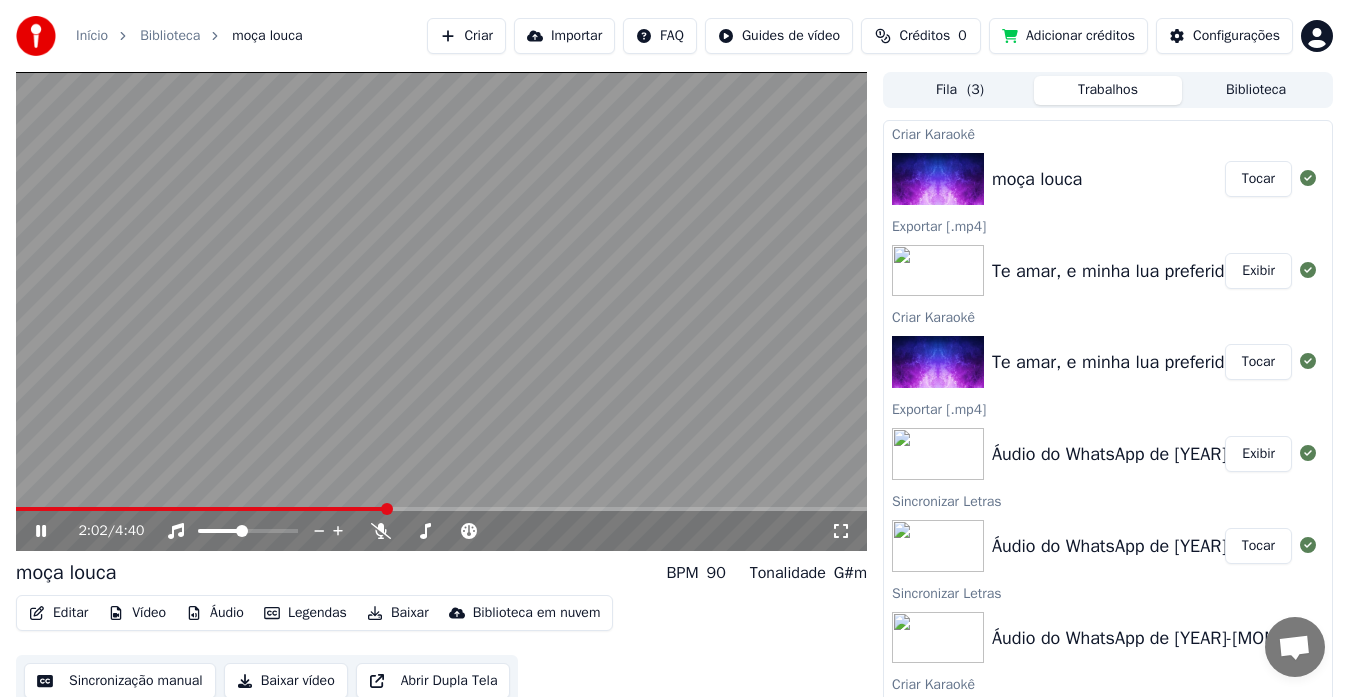 click at bounding box center [441, 509] 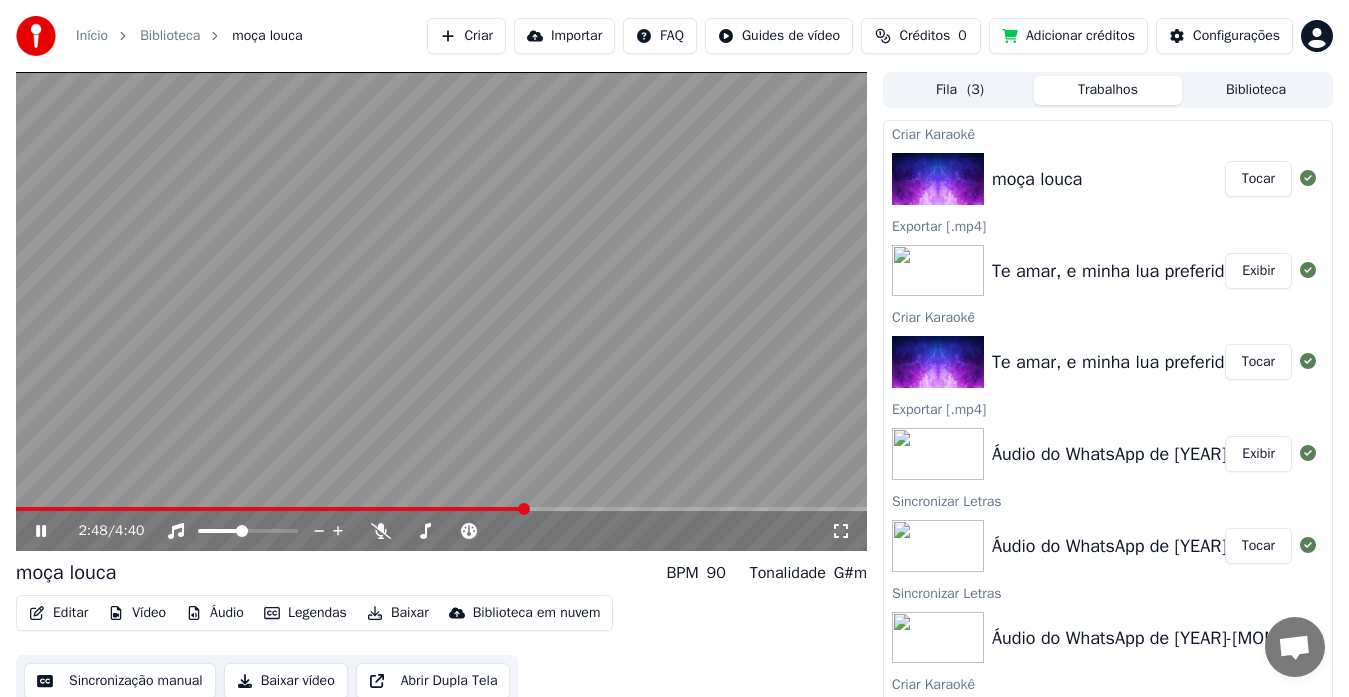 click at bounding box center [441, 509] 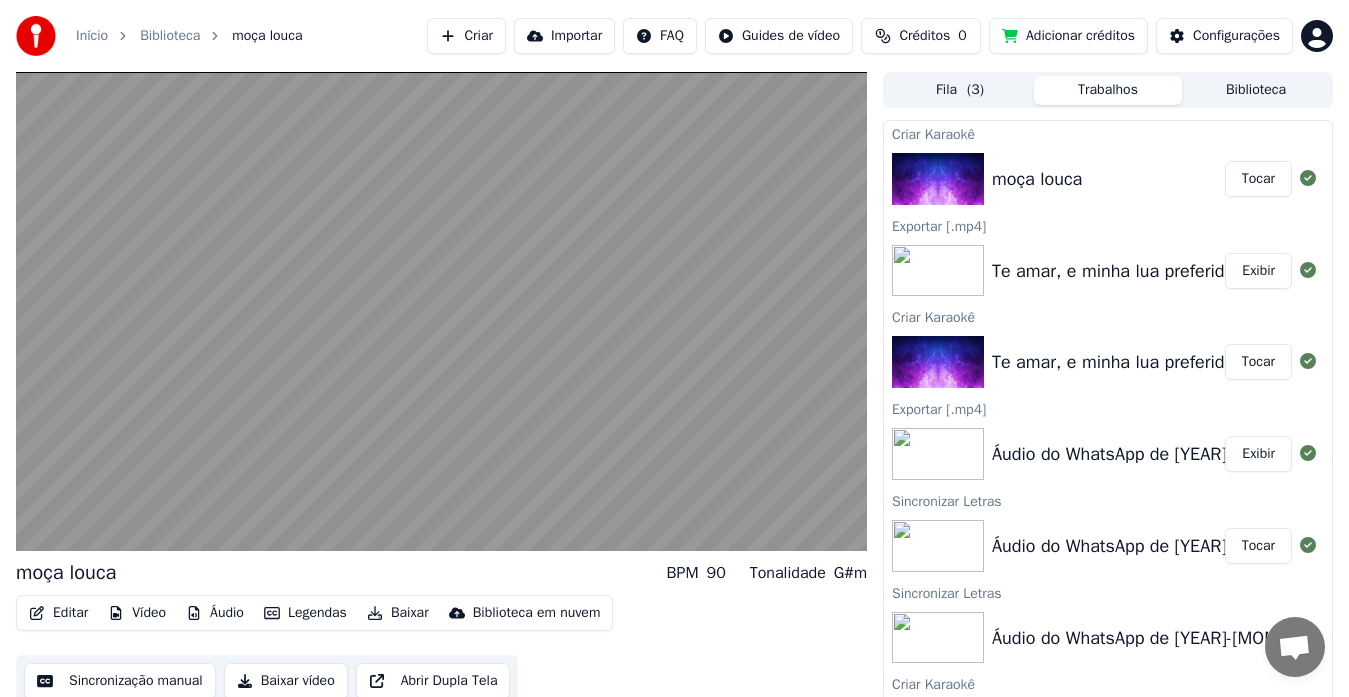 click on "Áudio do WhatsApp de [YEAR]-[MONTH]-[DAY] à(s) [TIME]_941d6a66" at bounding box center [1263, 454] 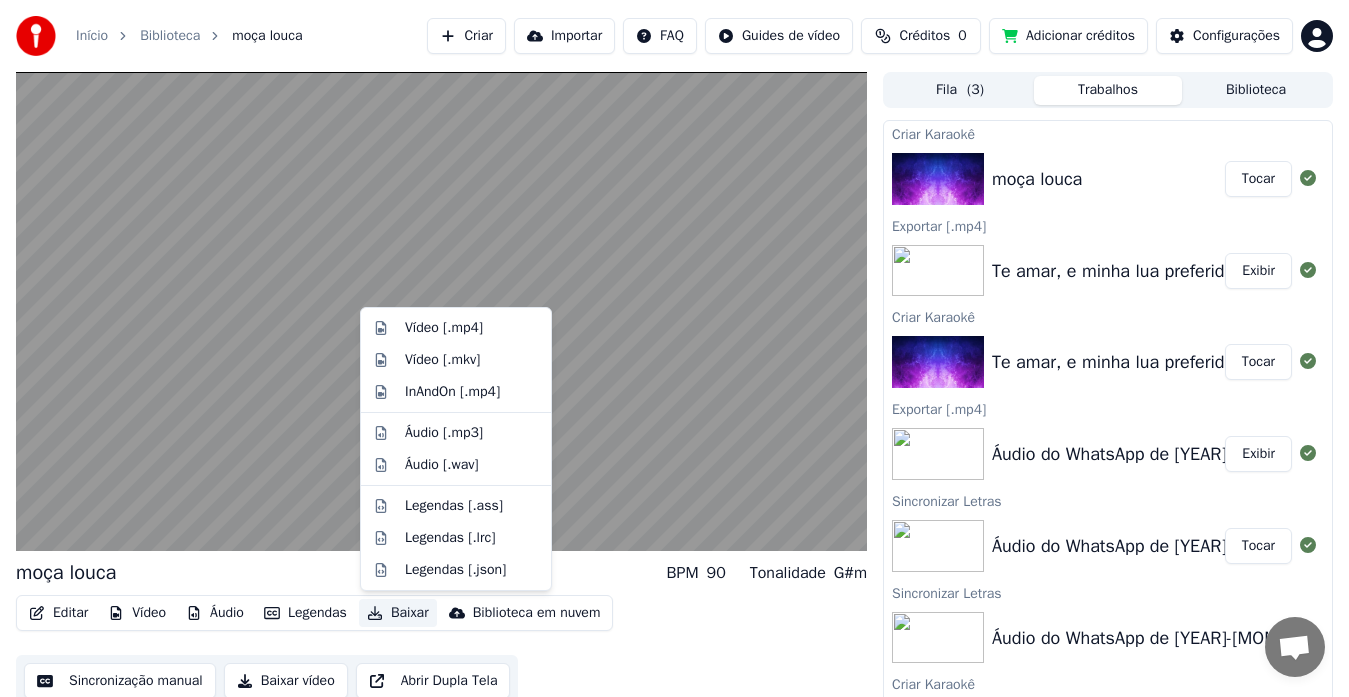 click on "Baixar" at bounding box center [398, 613] 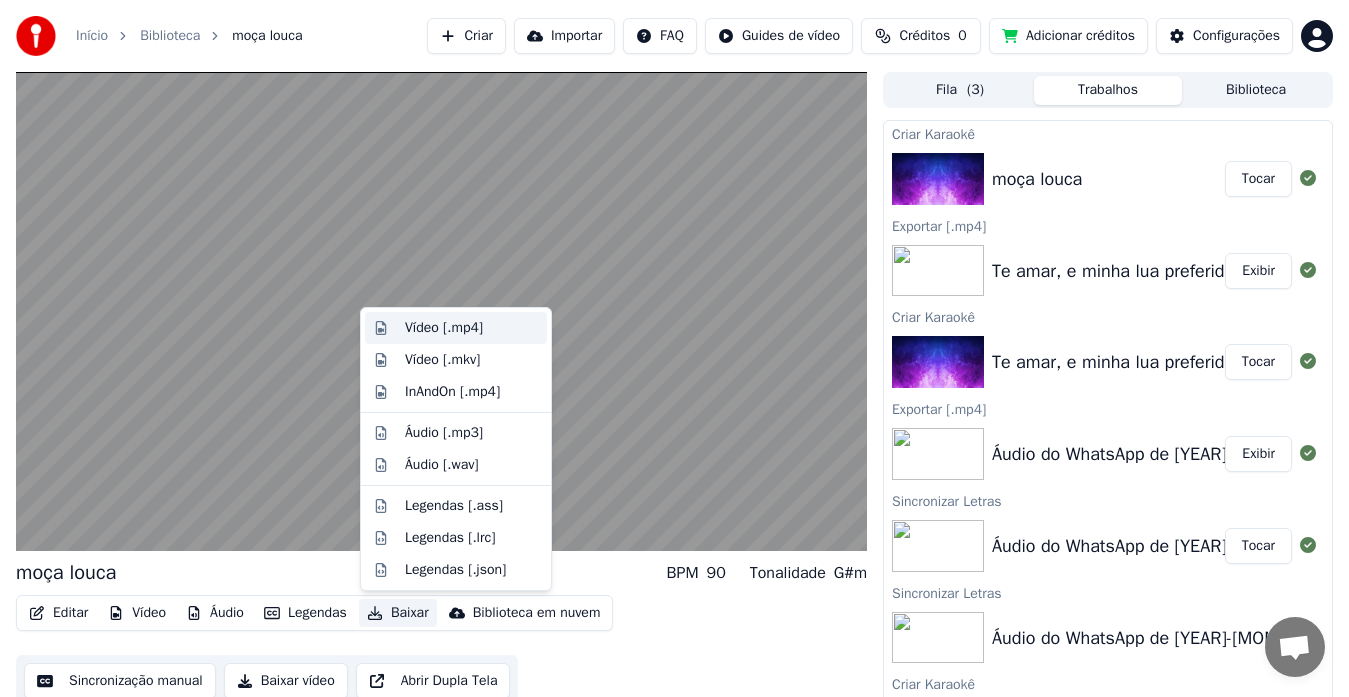 click on "Vídeo [.mp4]" at bounding box center (444, 328) 